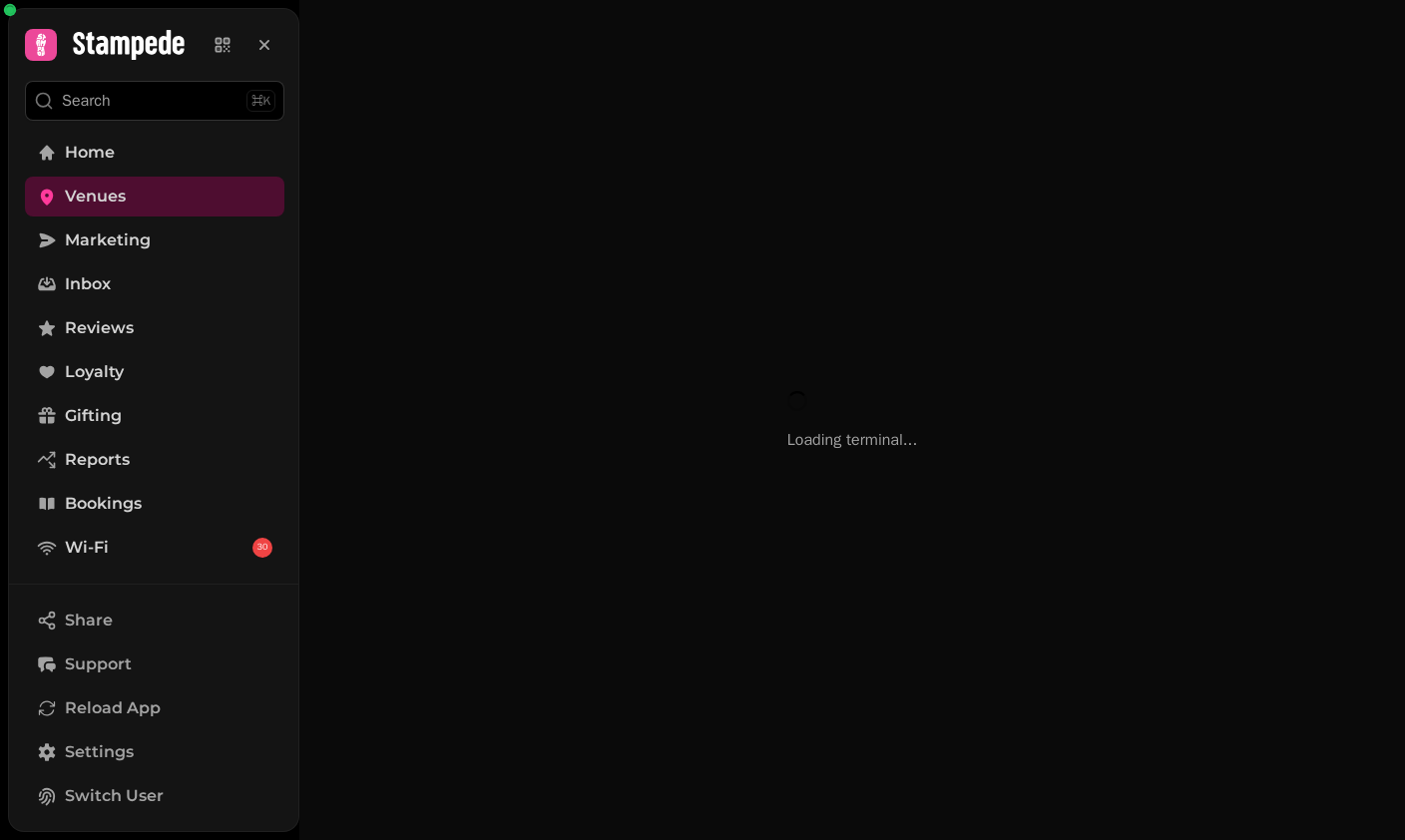 scroll, scrollTop: 0, scrollLeft: 0, axis: both 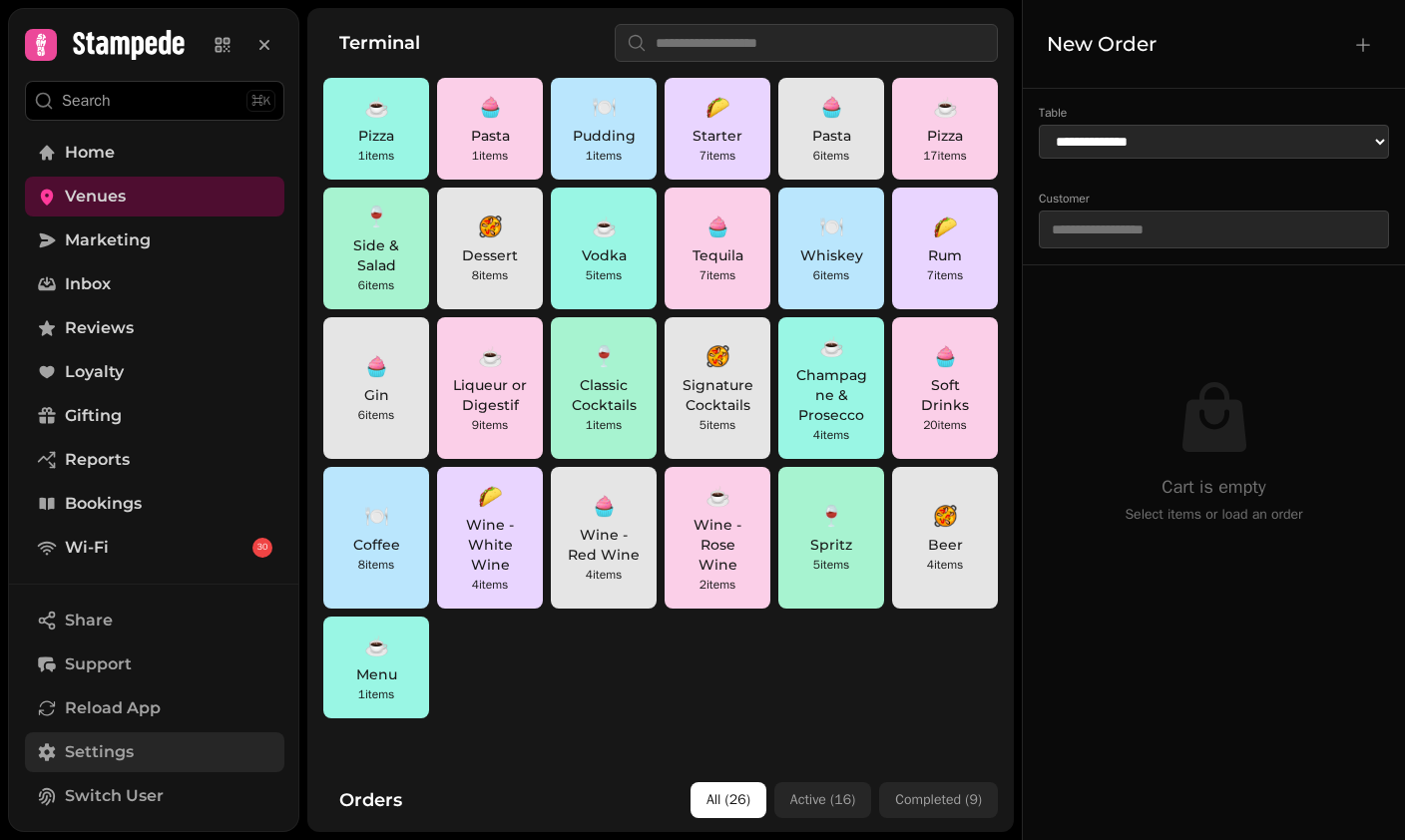 click on "Settings" at bounding box center [155, 752] 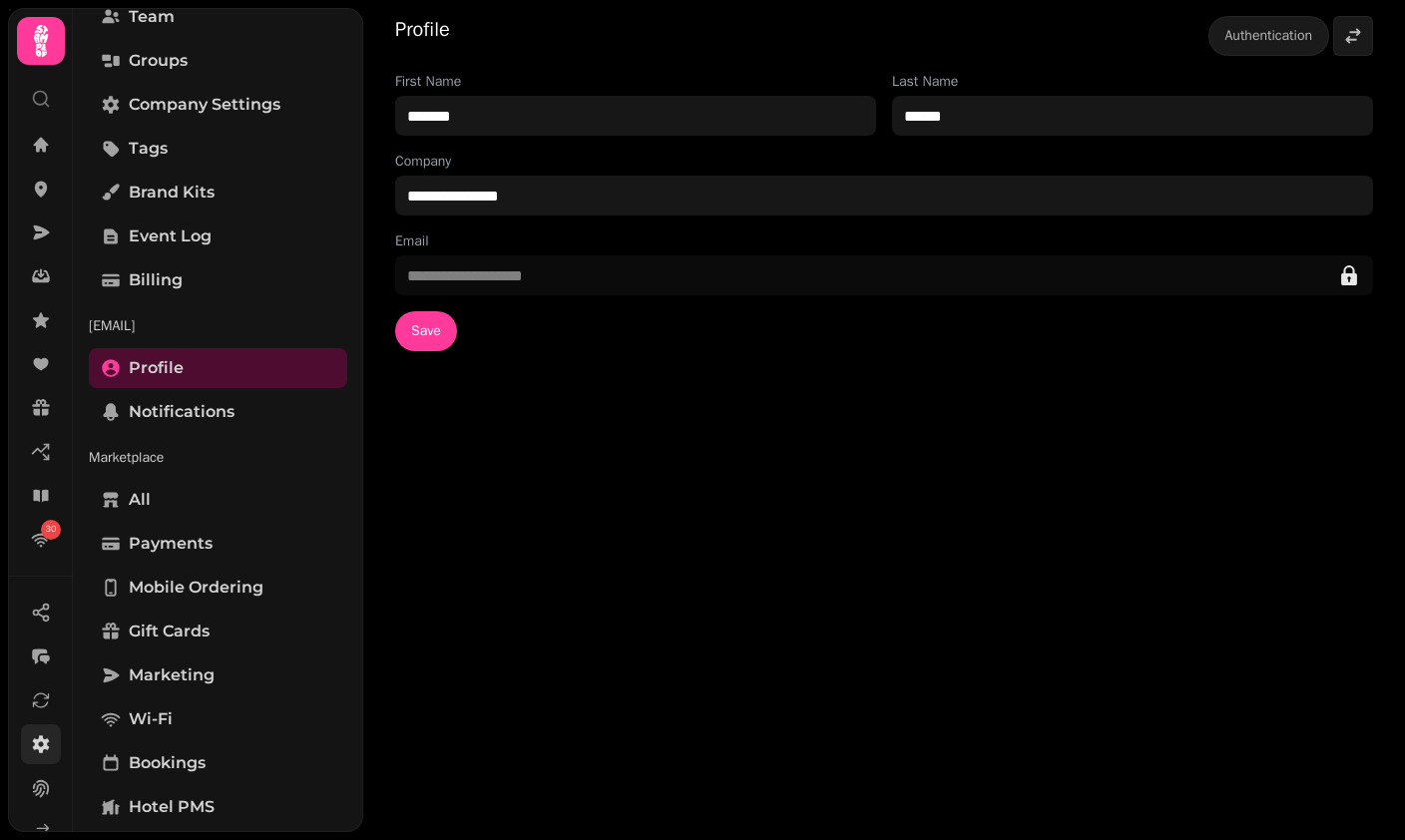 scroll, scrollTop: 173, scrollLeft: 0, axis: vertical 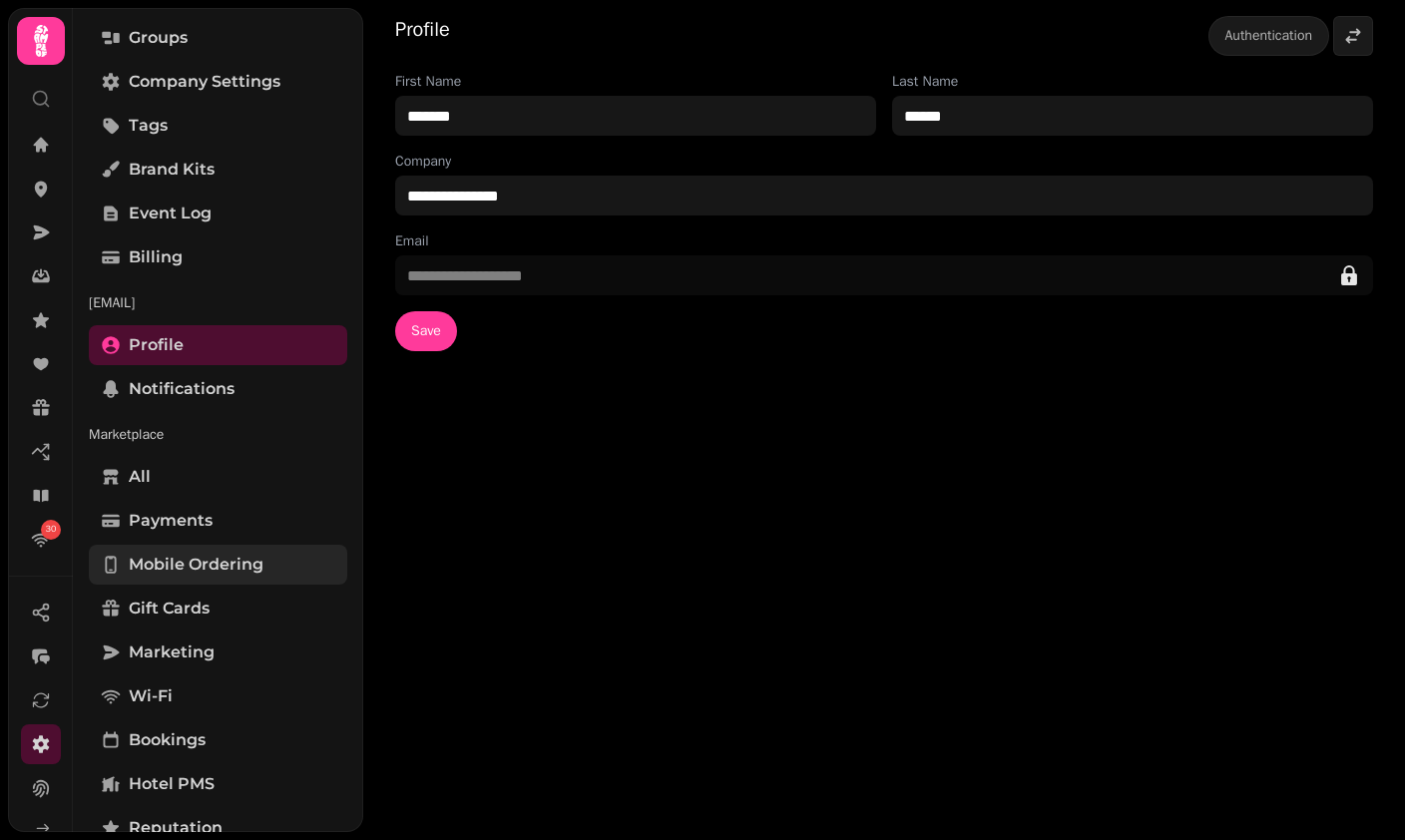 click on "Mobile ordering" at bounding box center [196, 565] 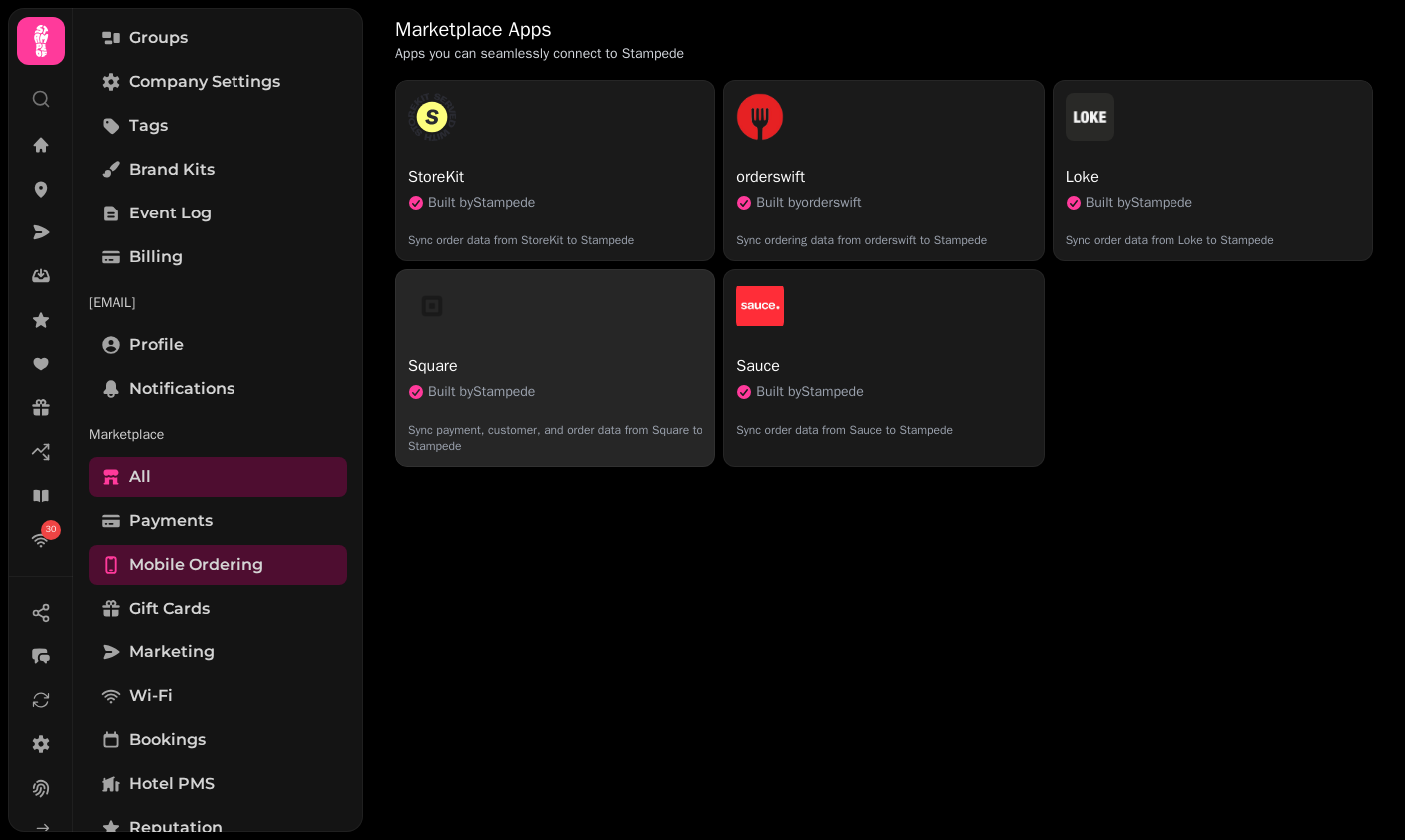 click at bounding box center (555, 306) 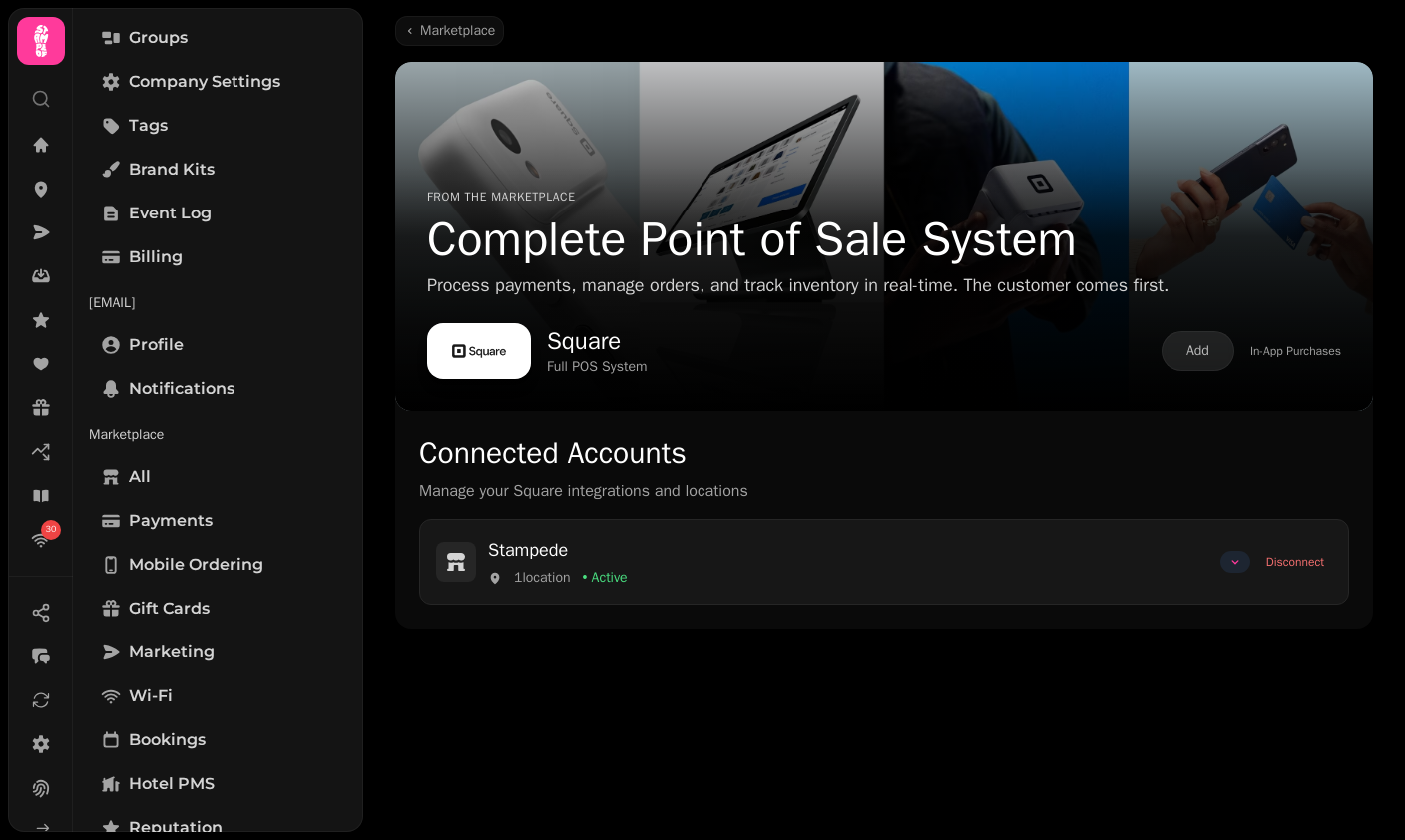 click at bounding box center (1235, 562) 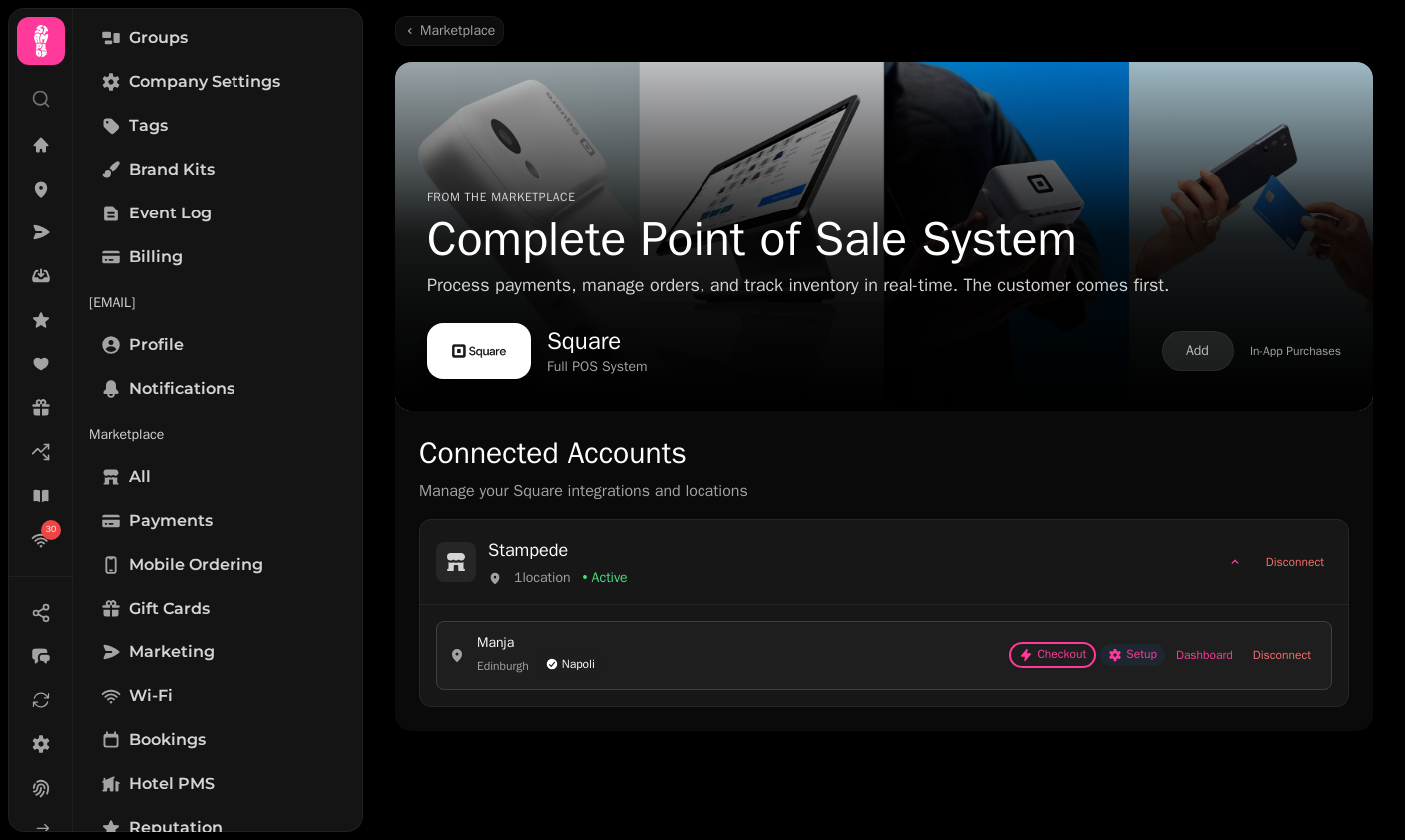 click on "Setup" at bounding box center [1132, 655] 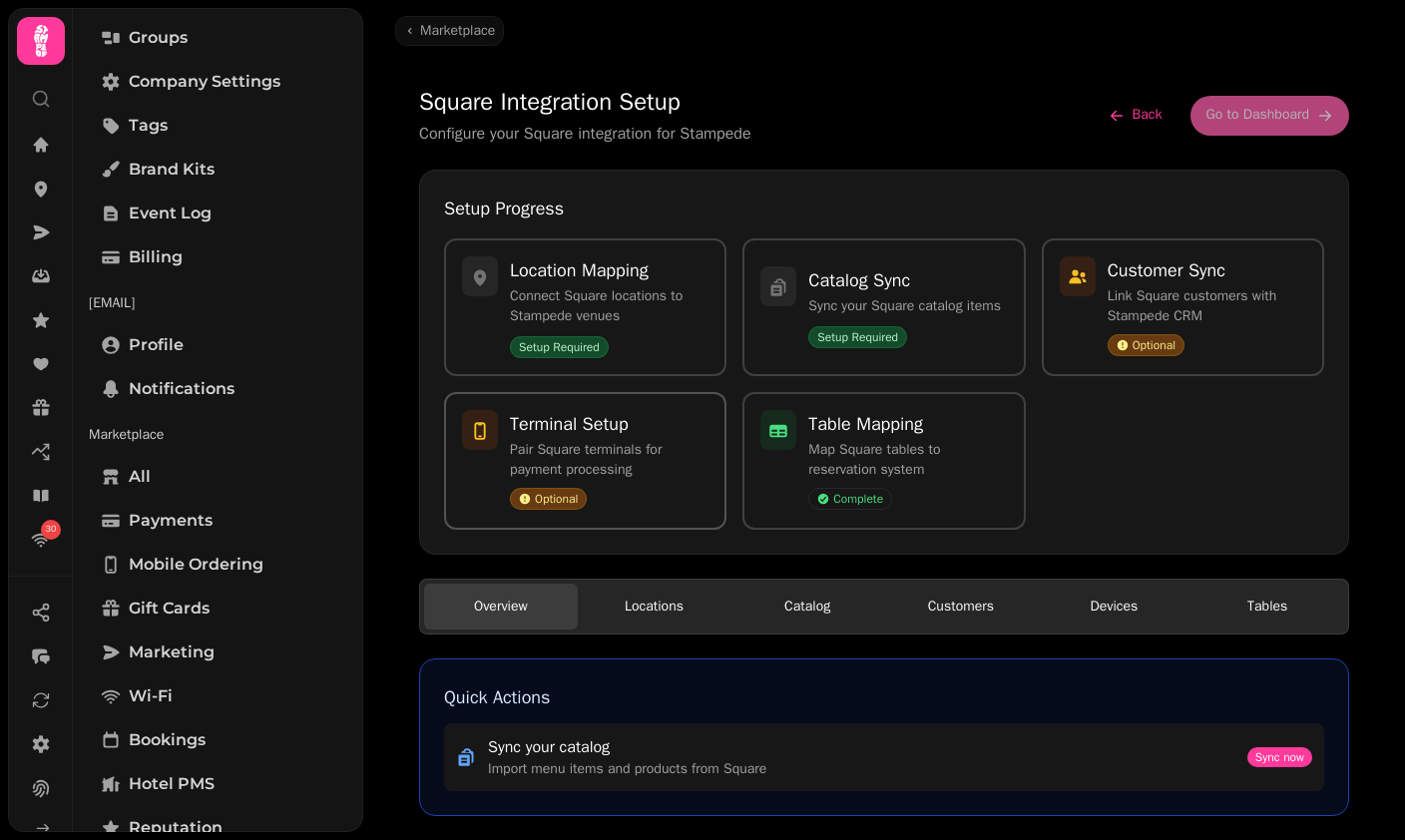 click on "Terminal Setup" at bounding box center (609, 424) 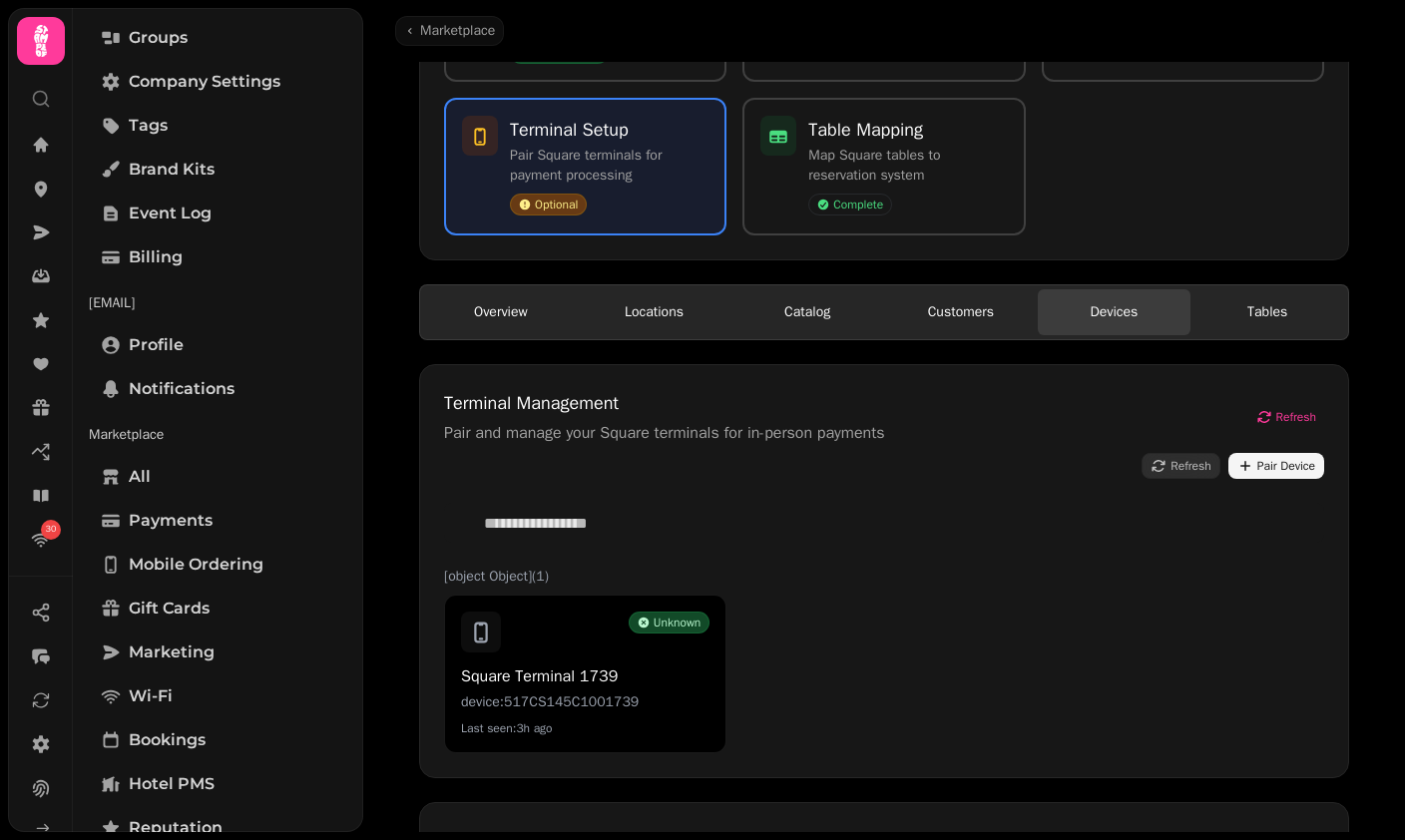 scroll, scrollTop: 292, scrollLeft: 0, axis: vertical 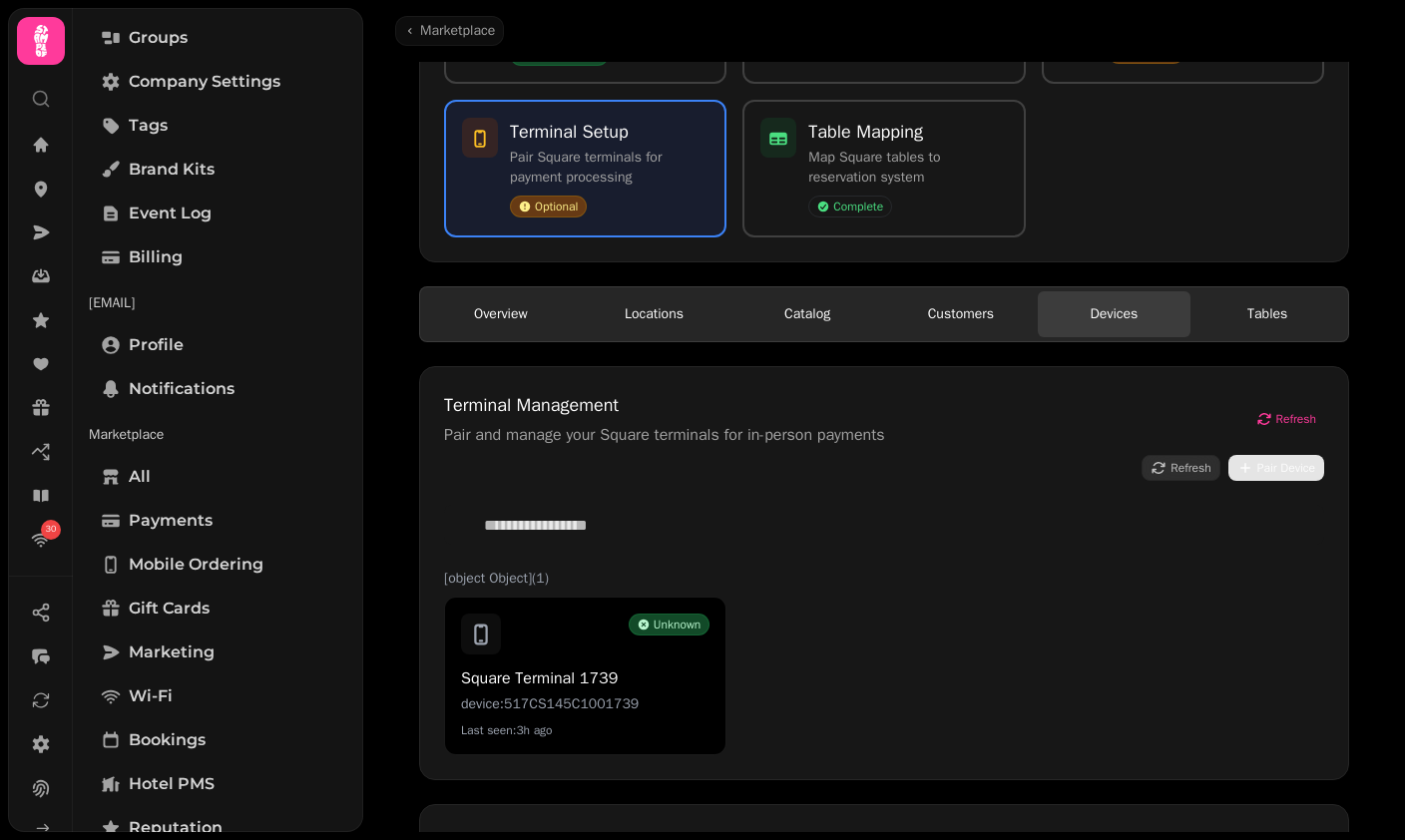 click on "Pair Device" at bounding box center [1286, 468] 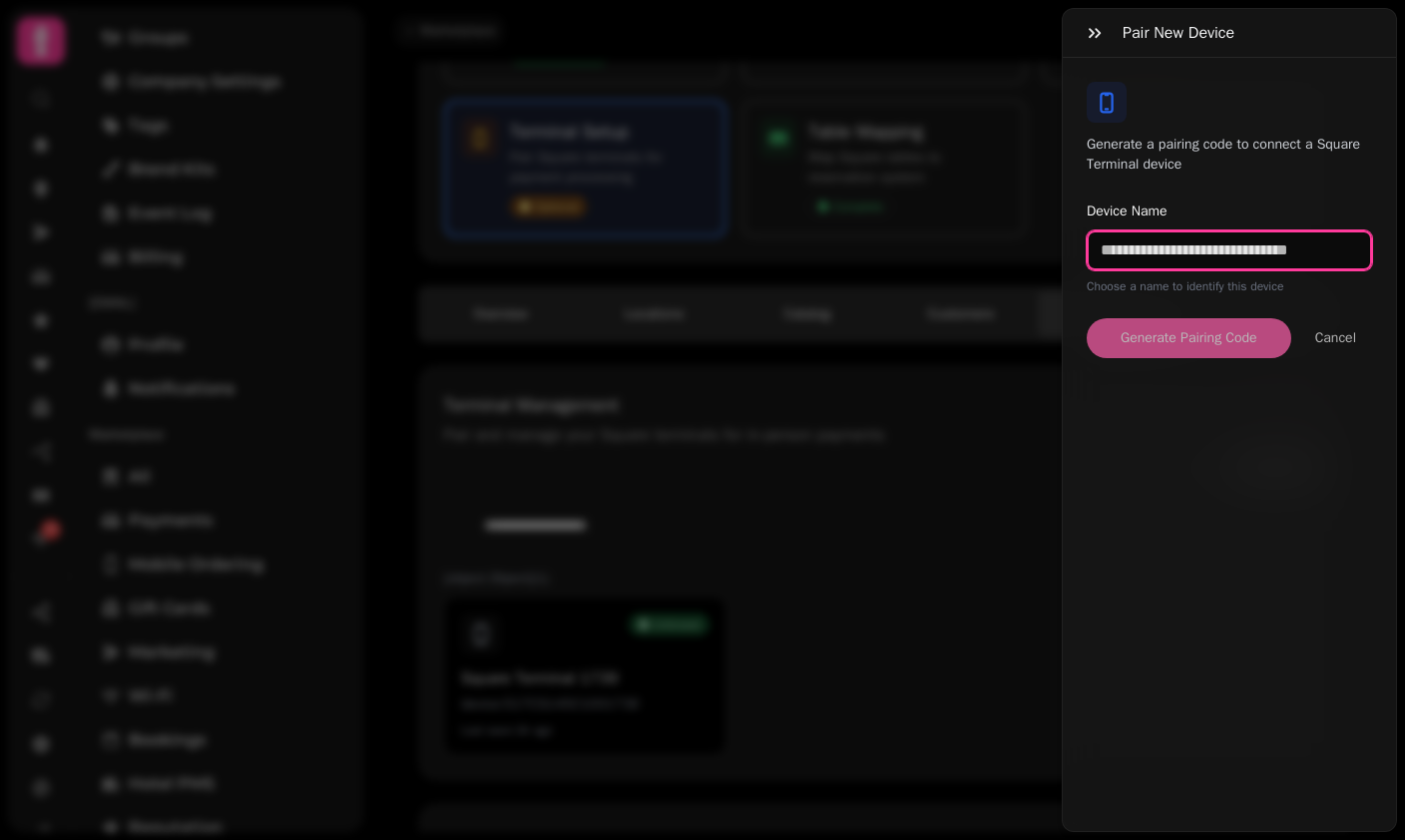 click at bounding box center (1229, 250) 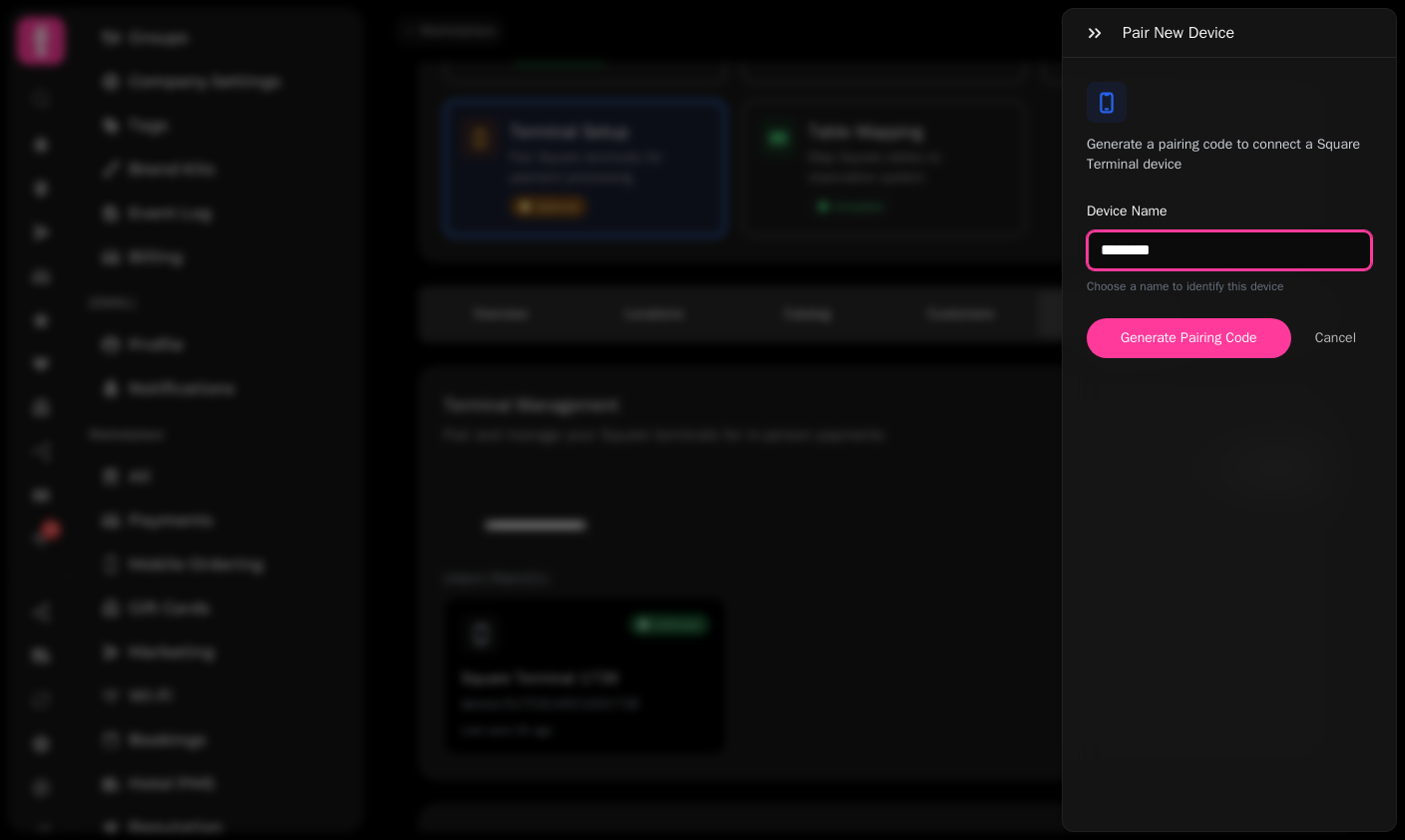 type on "********" 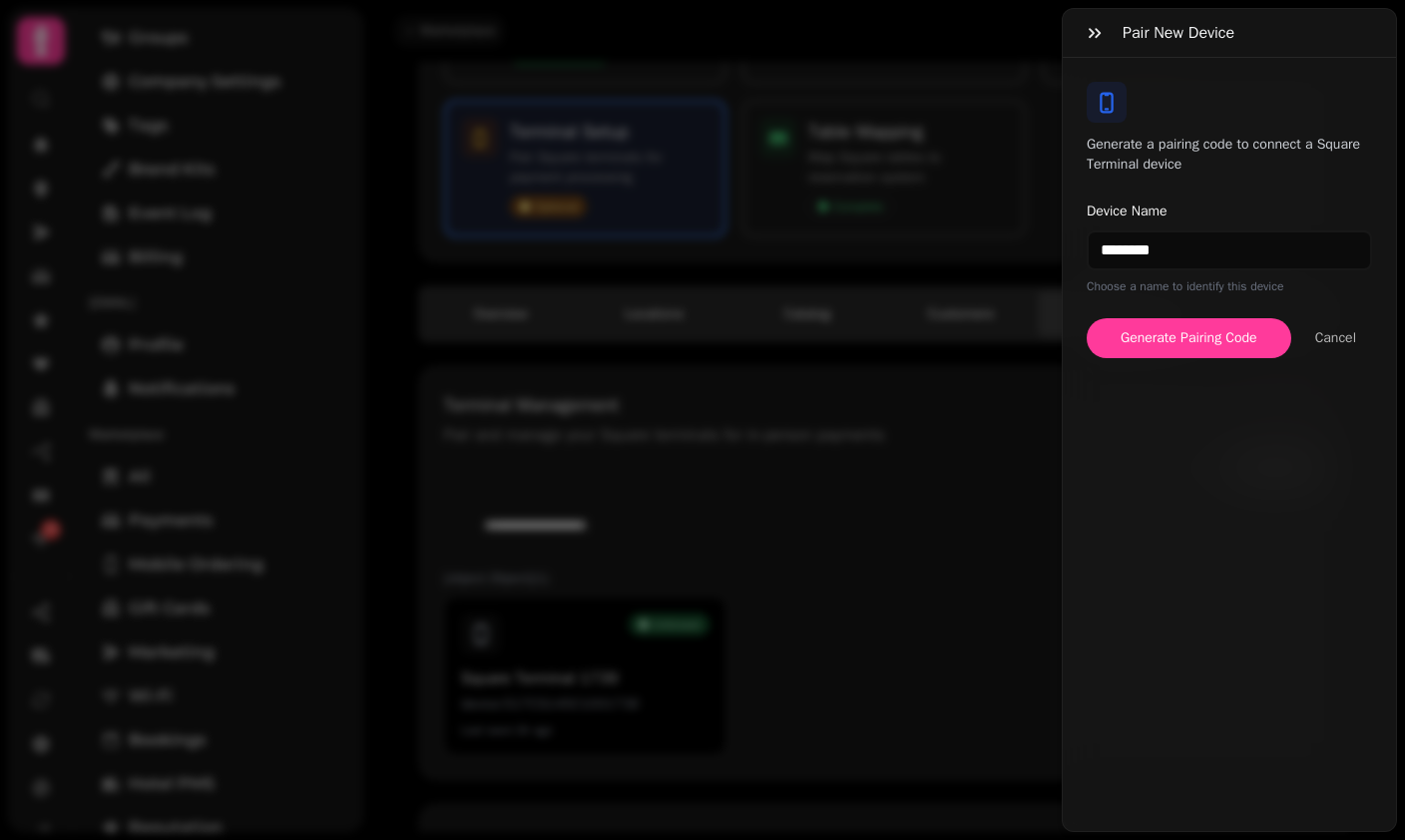 click on "Generate a pairing code to connect a Square Terminal device Device Name ******** Choose a name to identify this device Generate Pairing Code Cancel" at bounding box center (1229, 219) 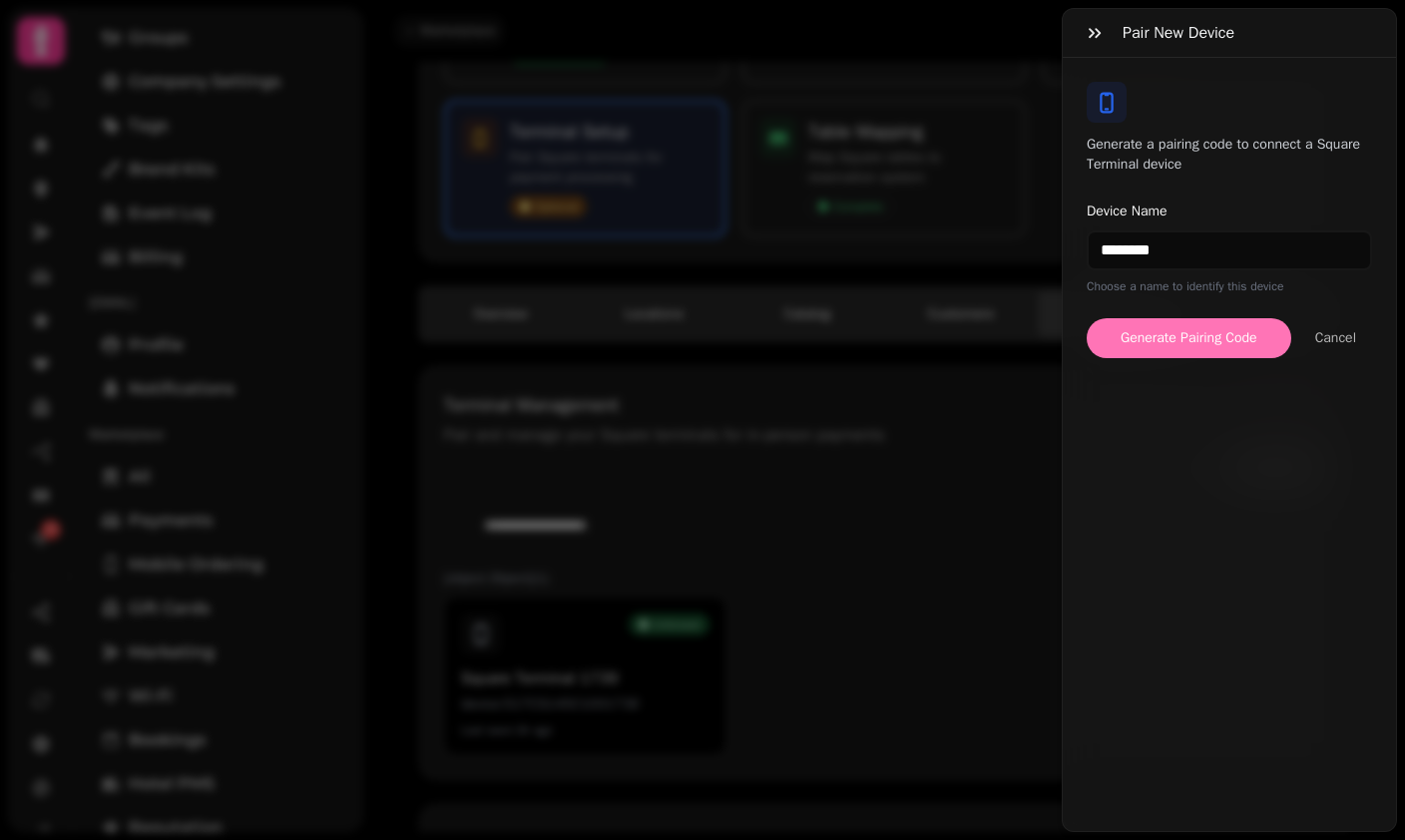click on "Generate Pairing Code" at bounding box center (1188, 338) 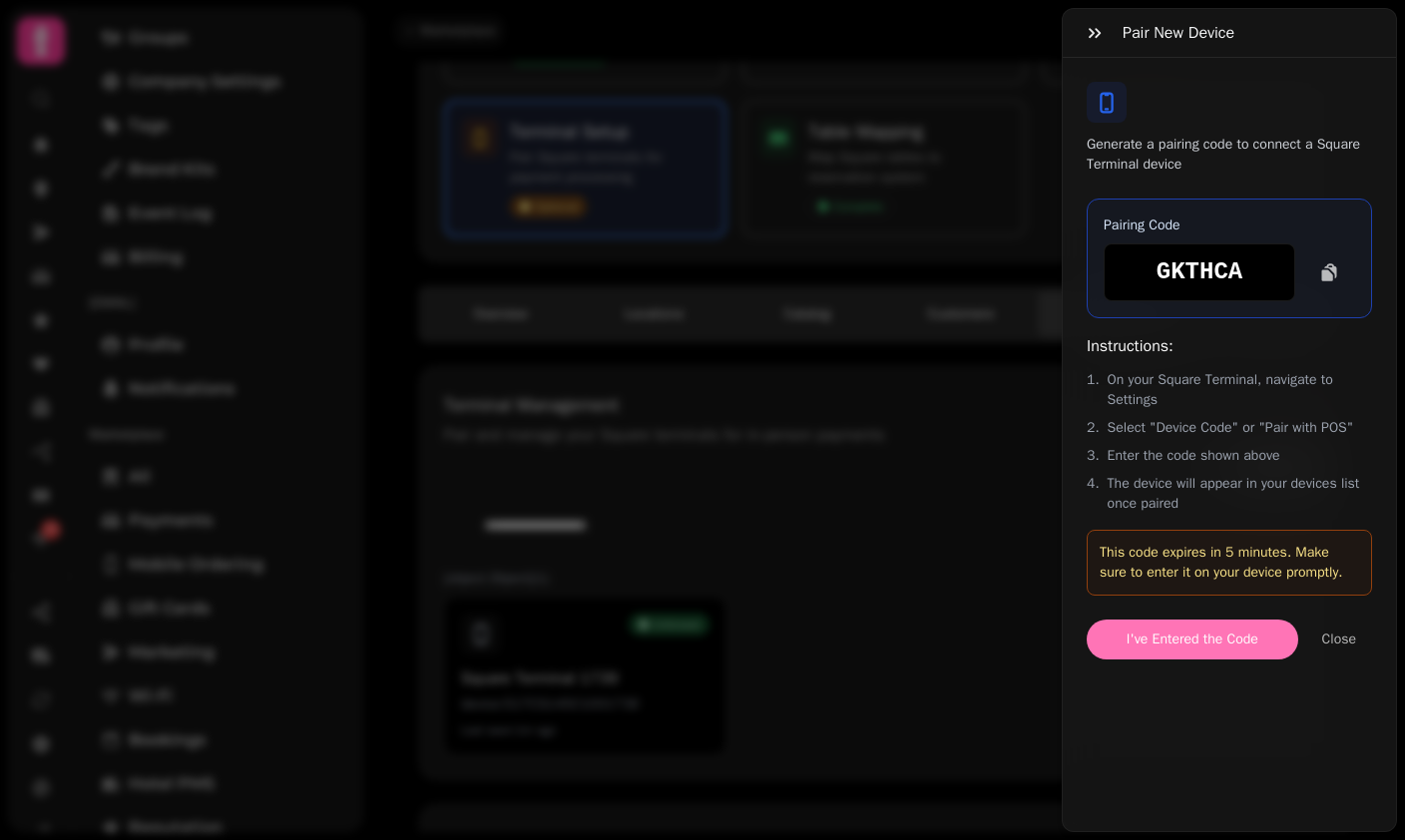 click on "I've Entered the Code" at bounding box center (1192, 639) 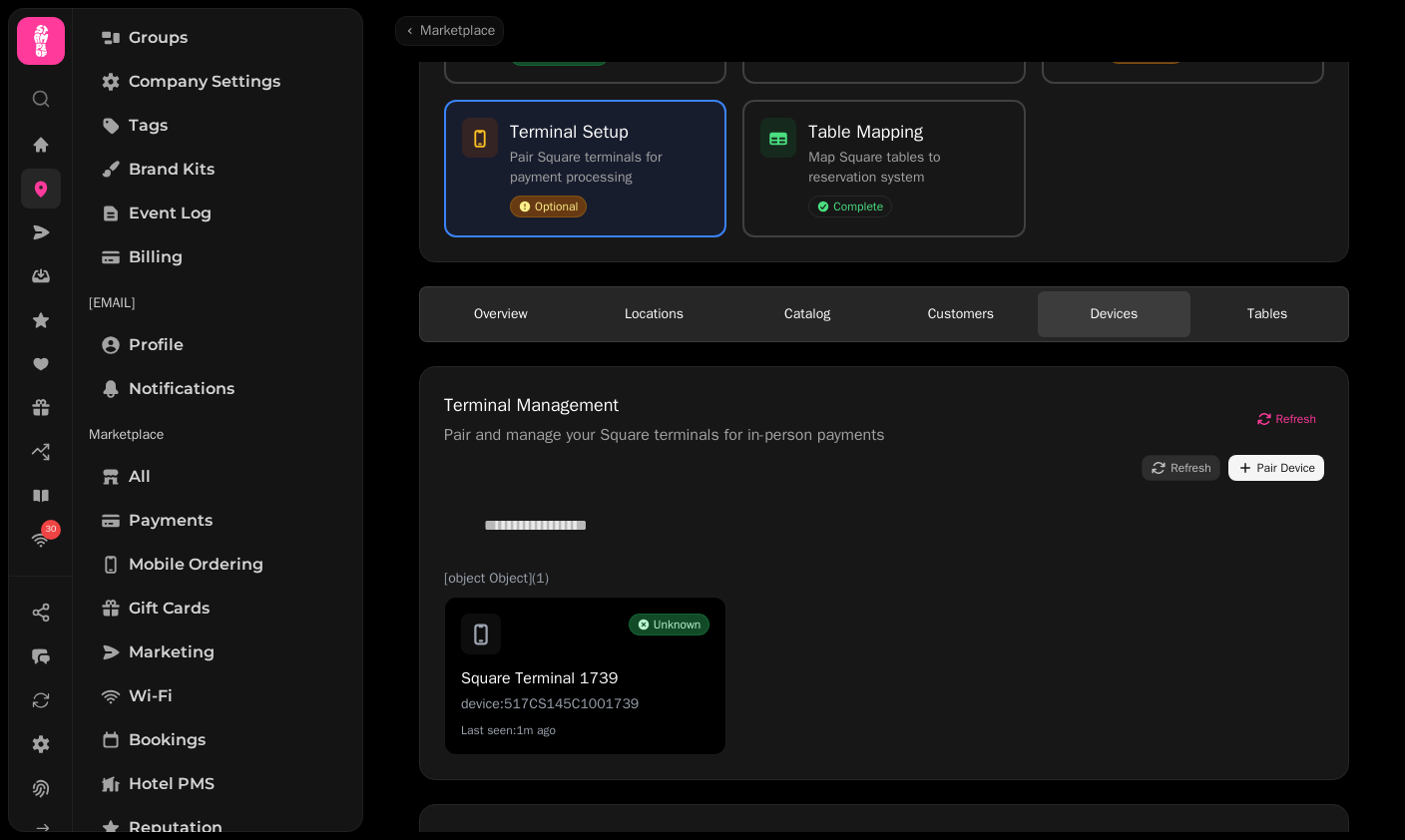 click 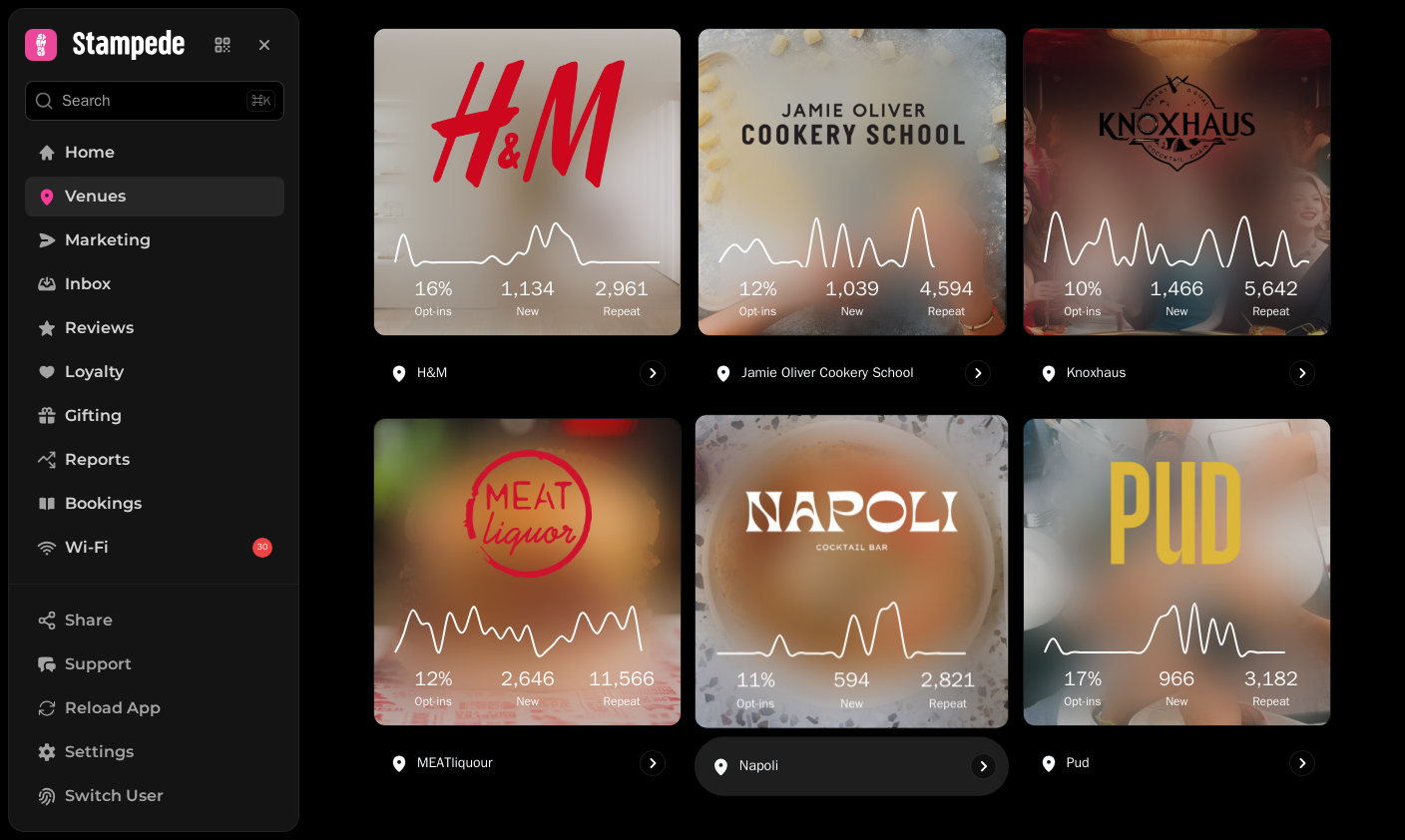 scroll, scrollTop: 1058, scrollLeft: 0, axis: vertical 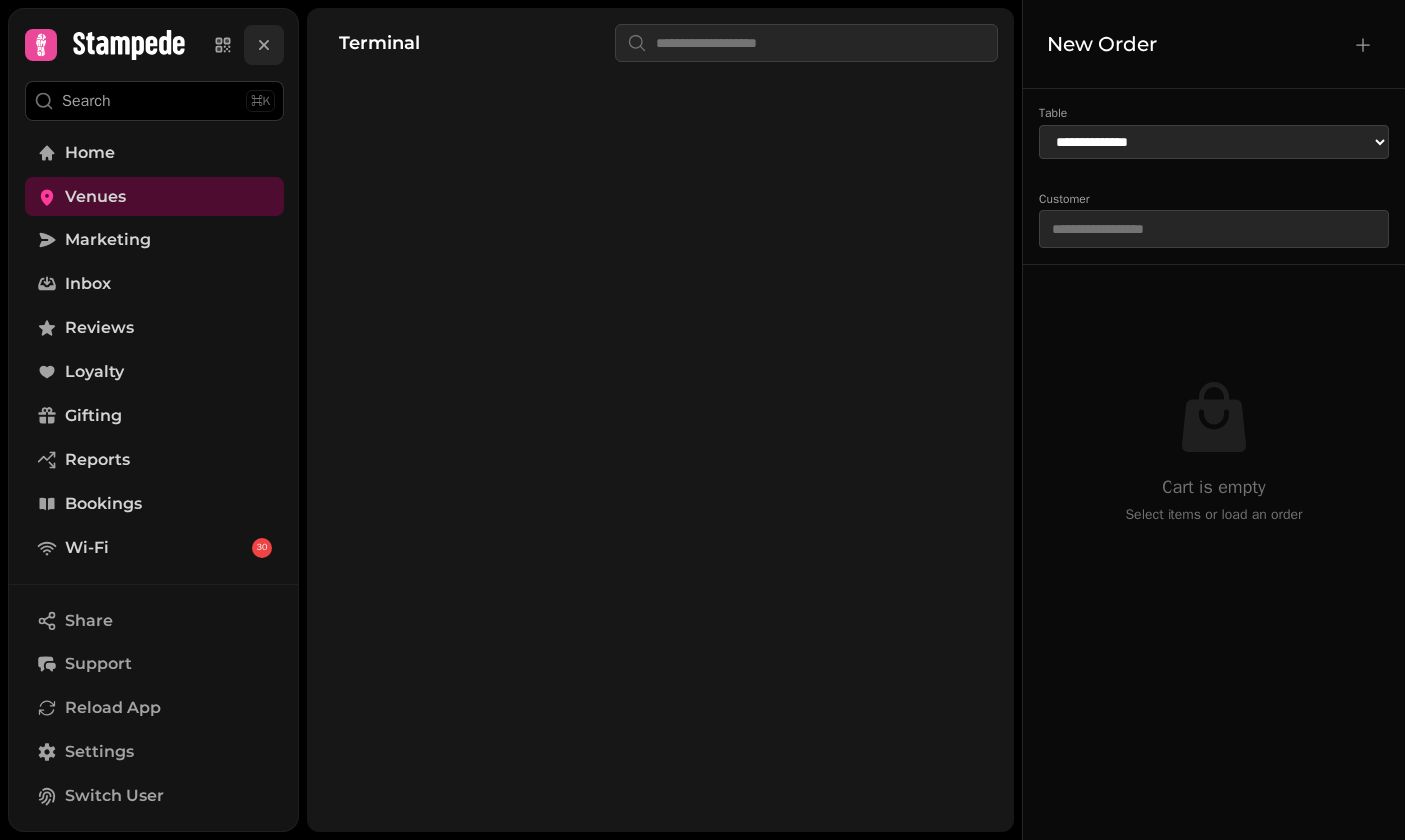 click 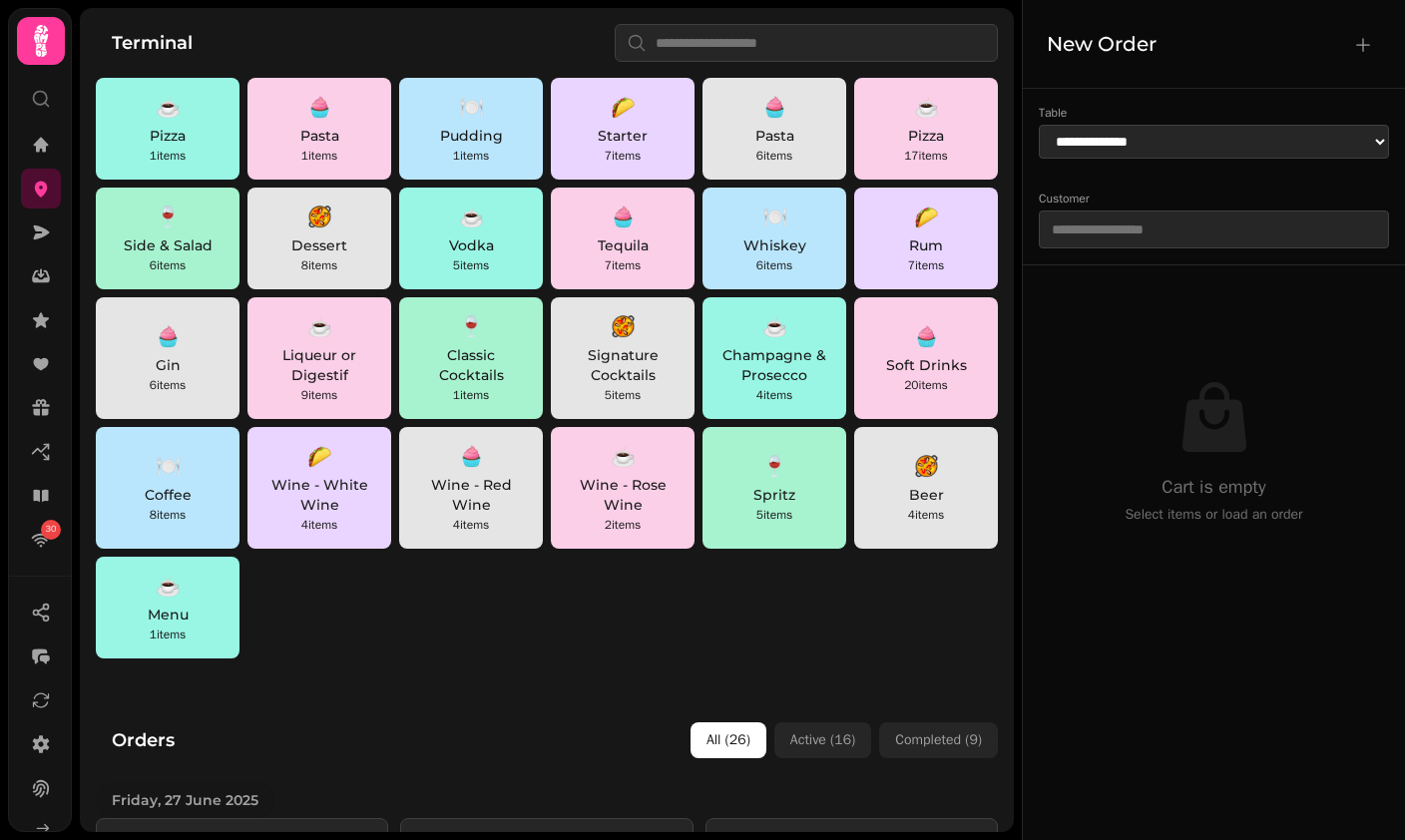 scroll, scrollTop: 0, scrollLeft: 0, axis: both 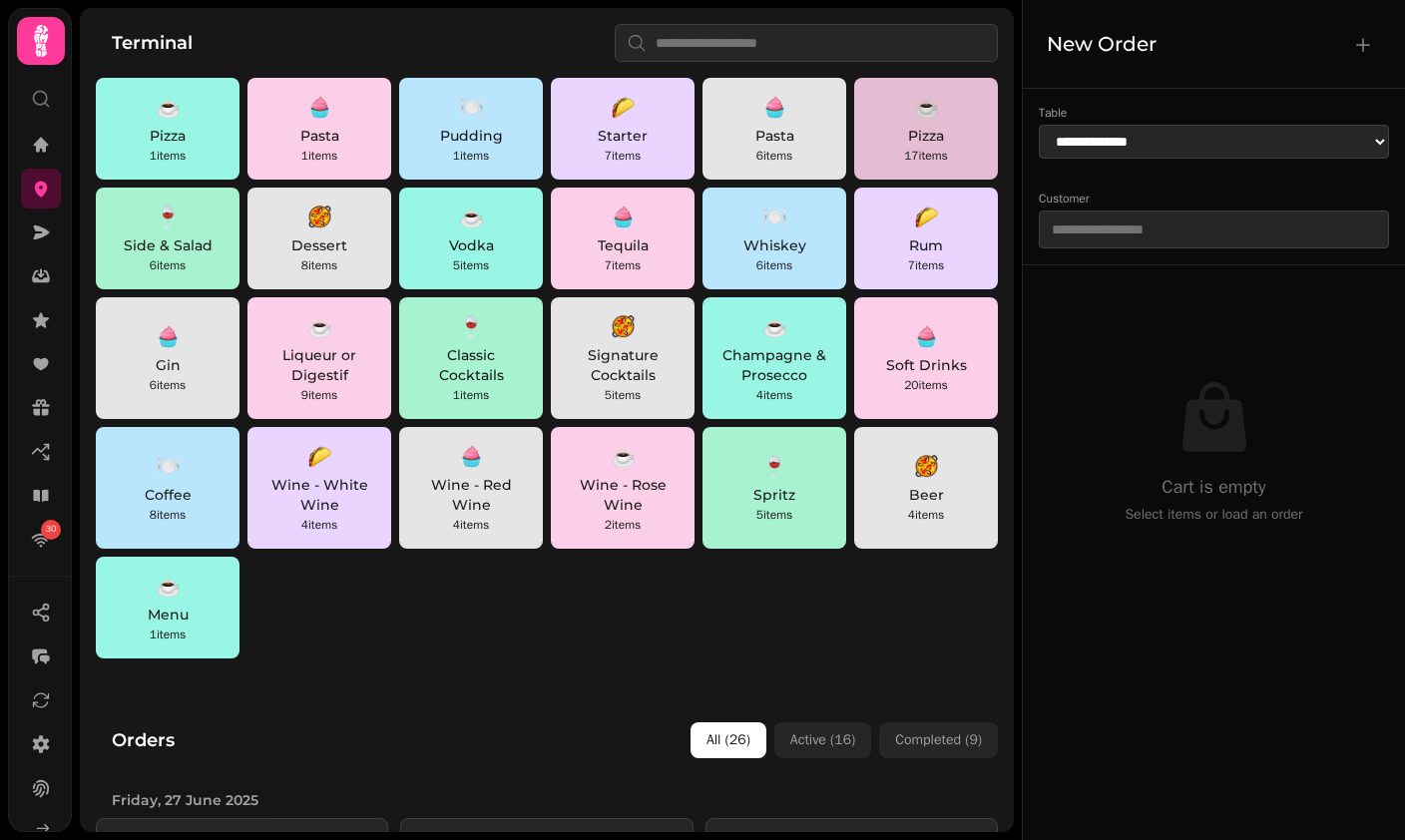 click on "Pizza" at bounding box center (926, 136) 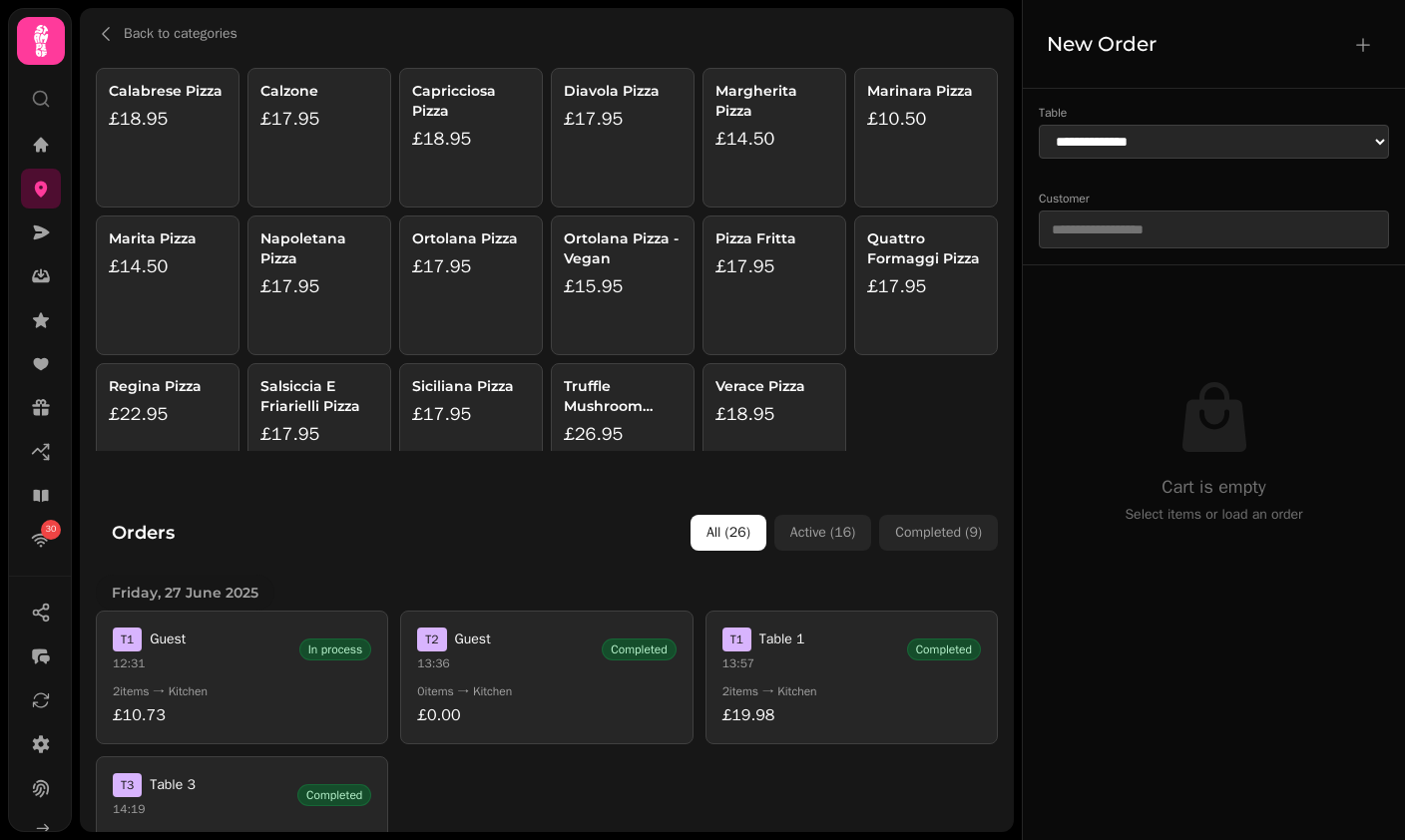 click on "£14.50" at bounding box center (774, 139) 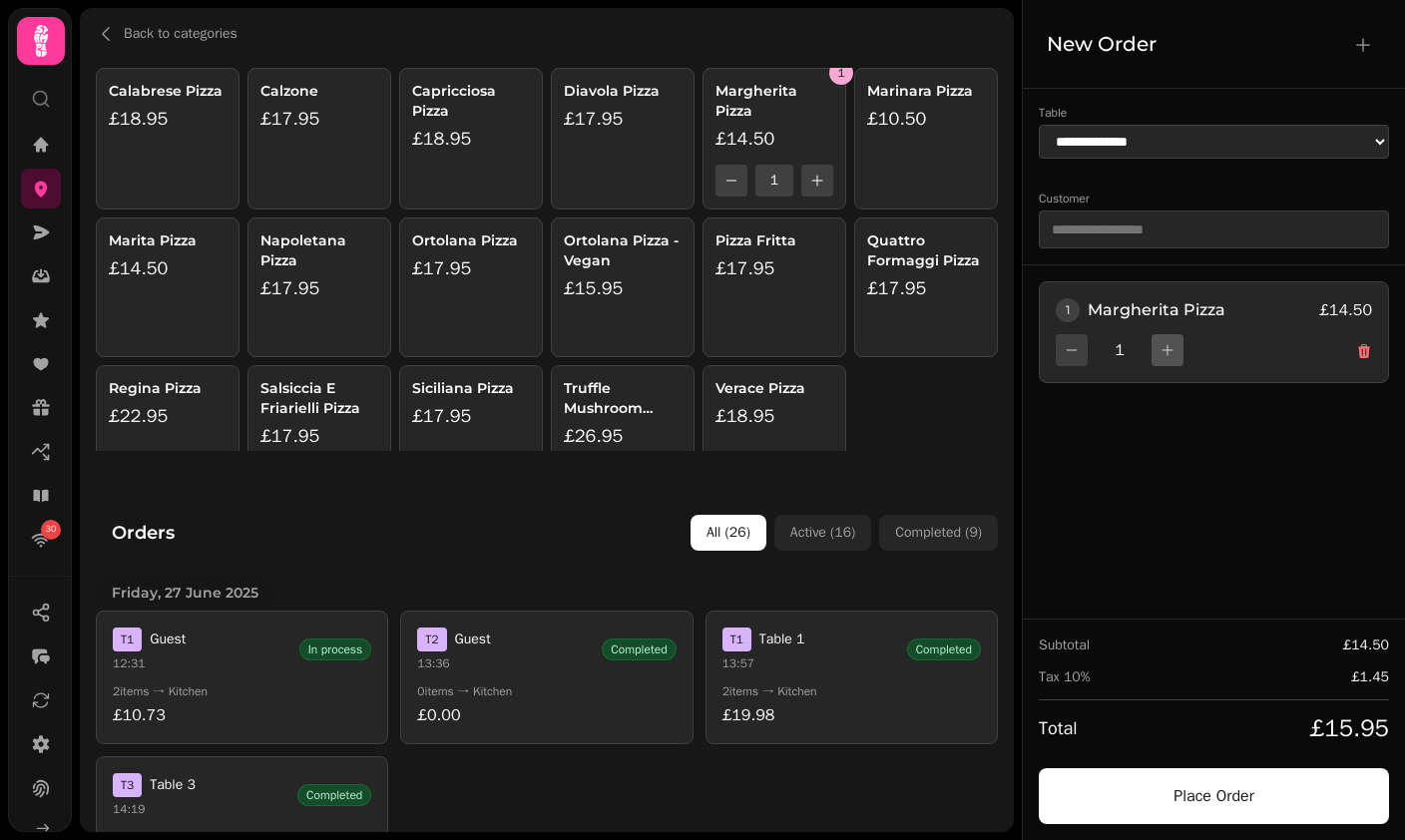 click at bounding box center [1168, 350] 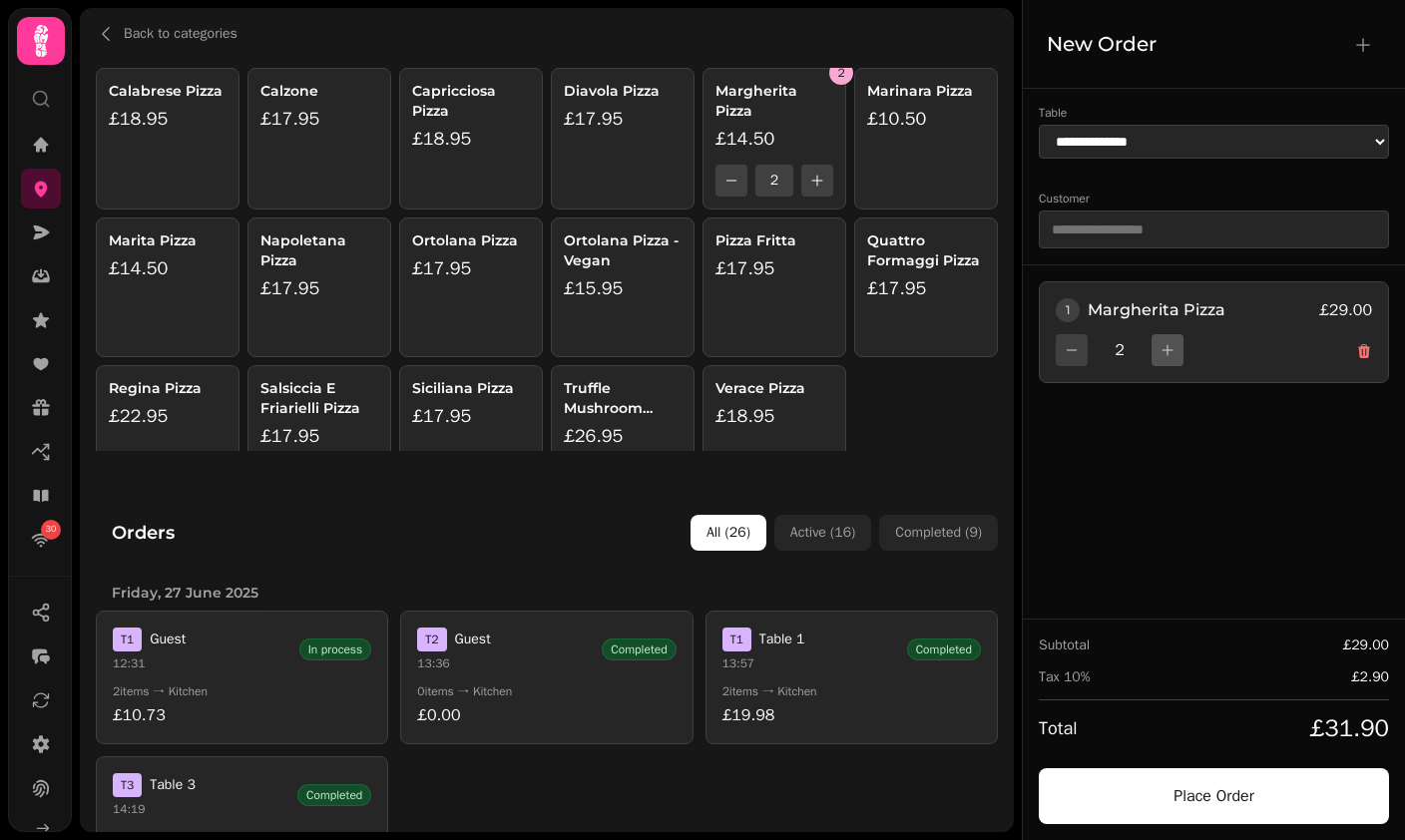 click 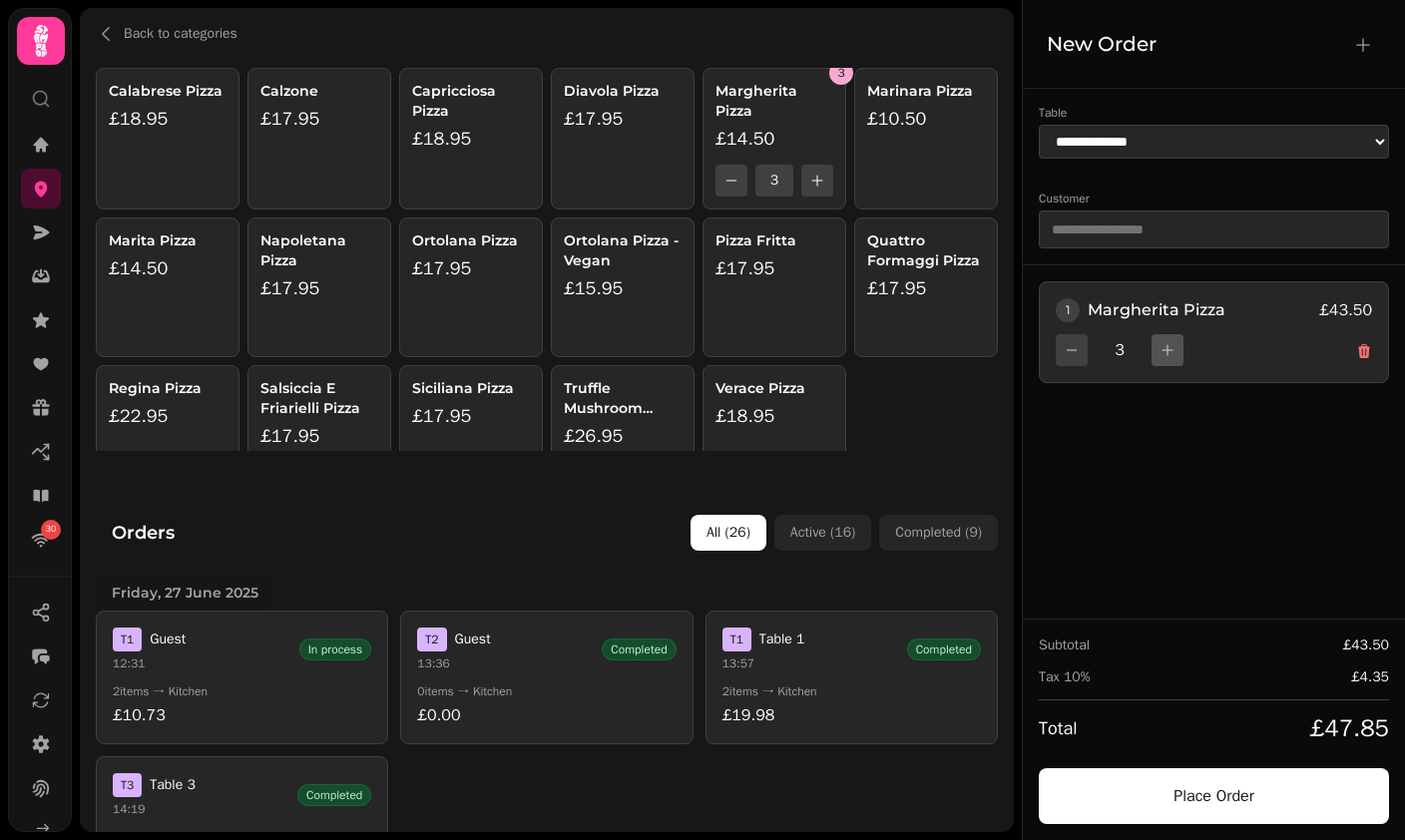 click at bounding box center (1168, 350) 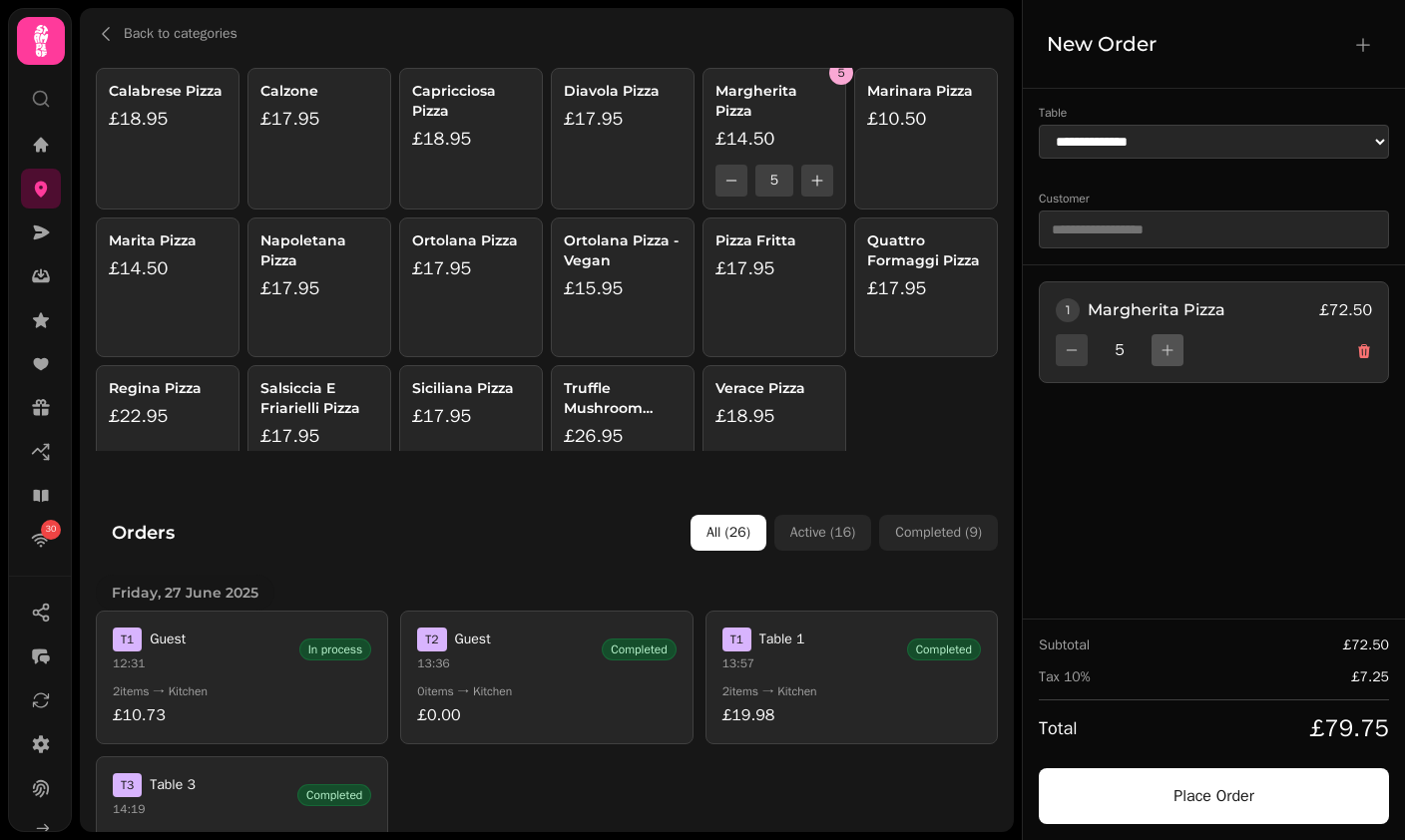 click at bounding box center [1168, 350] 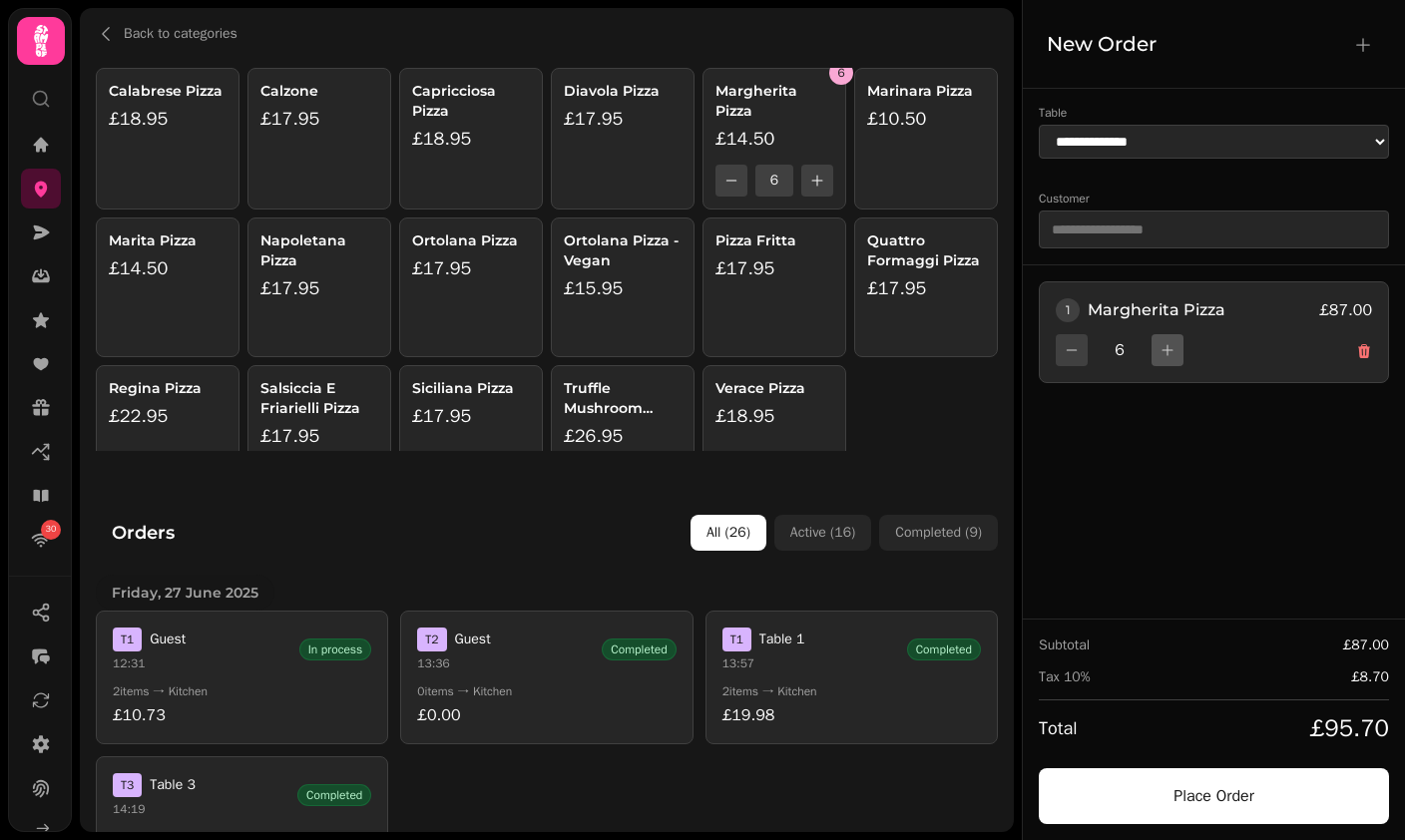click at bounding box center [1168, 350] 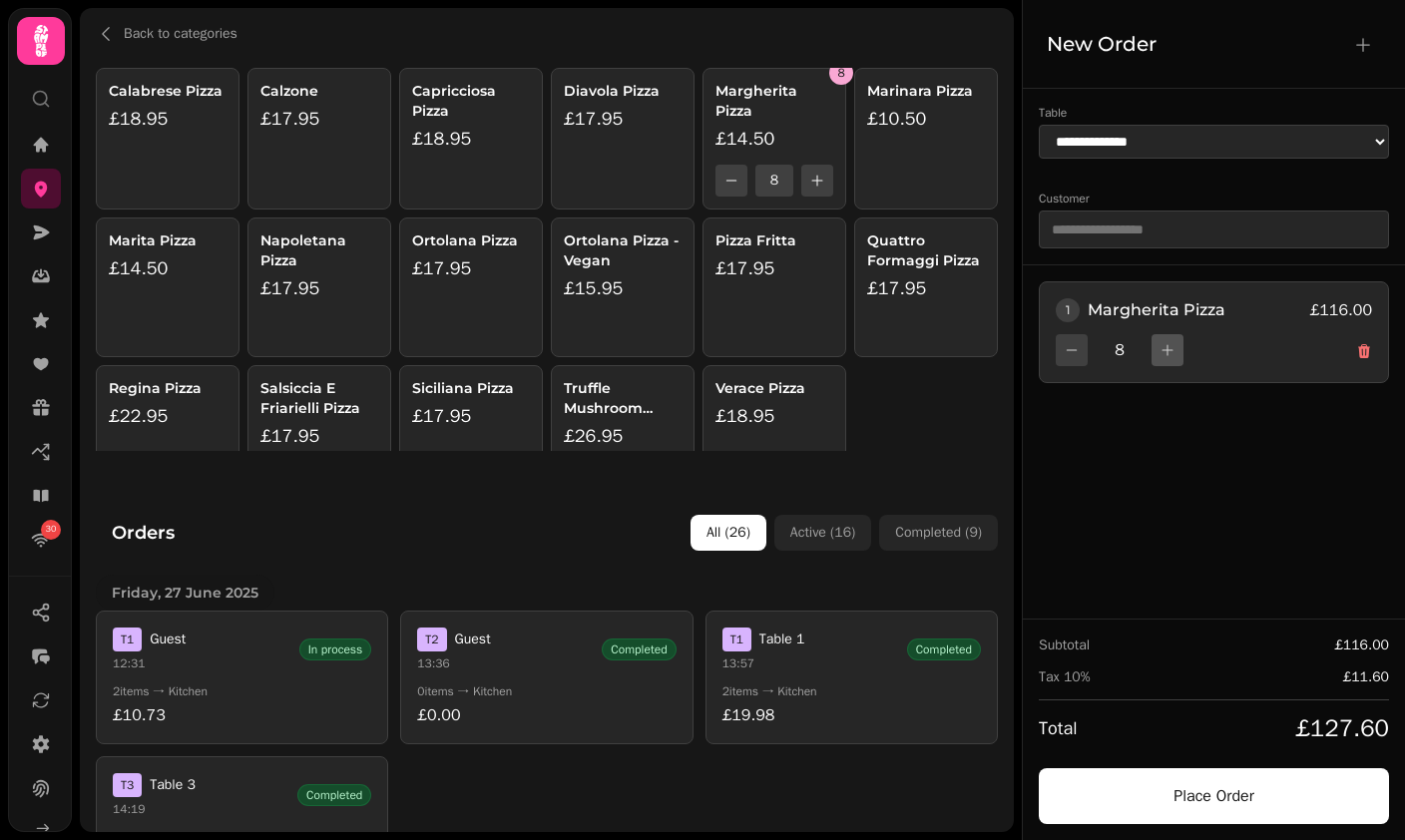 click 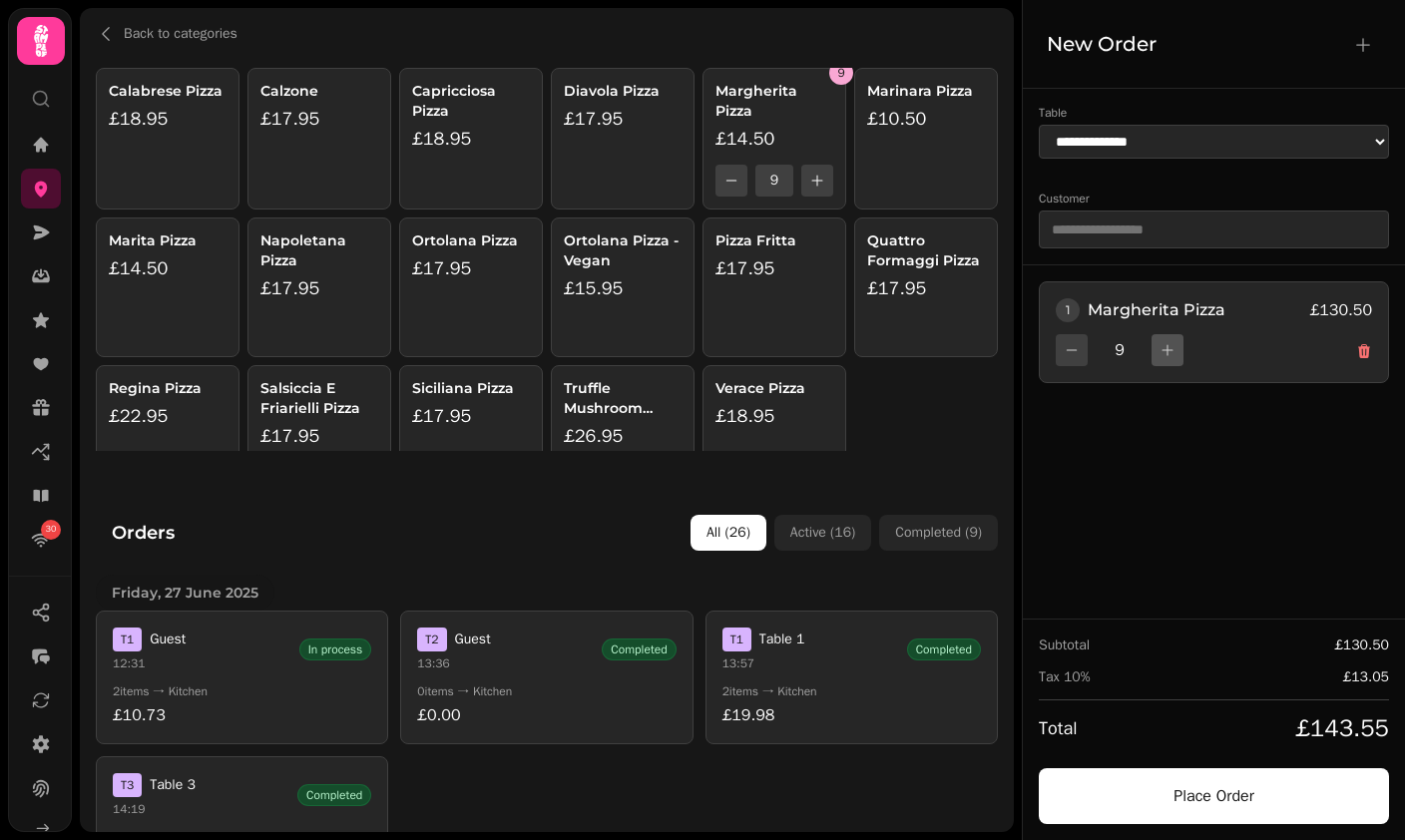 click at bounding box center (1168, 350) 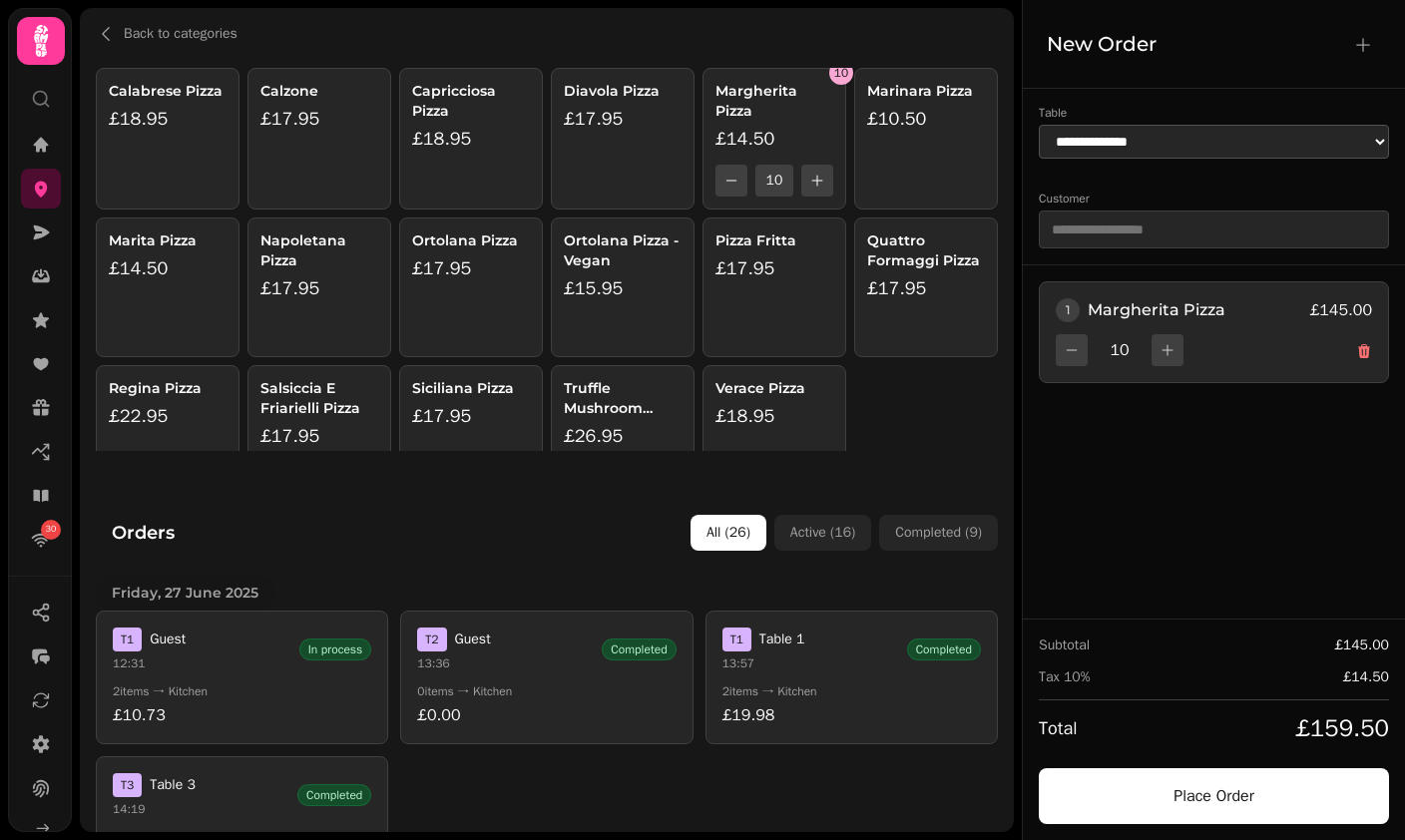 click on "**********" at bounding box center (1213, 142) 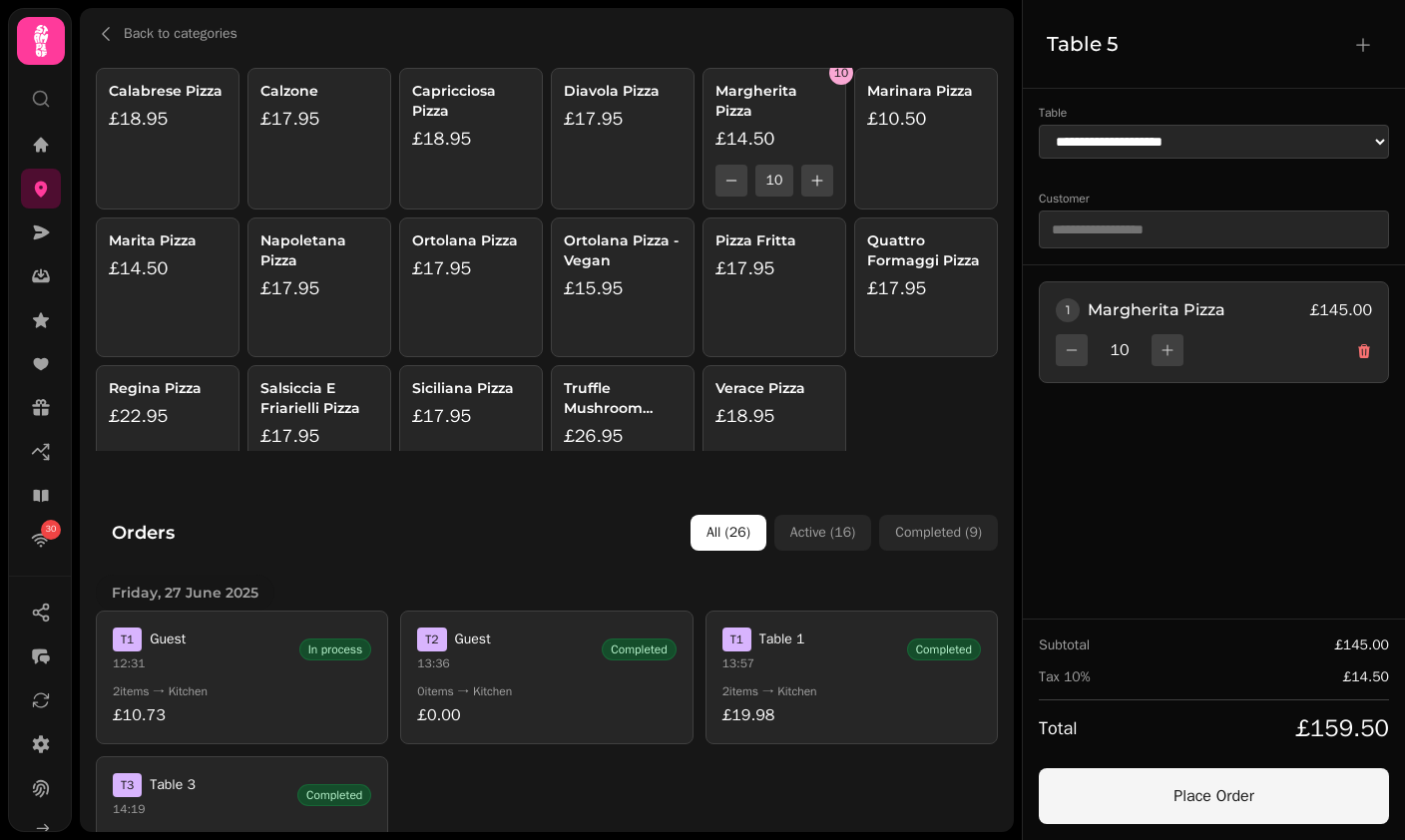click on "Place Order" at bounding box center [1213, 796] 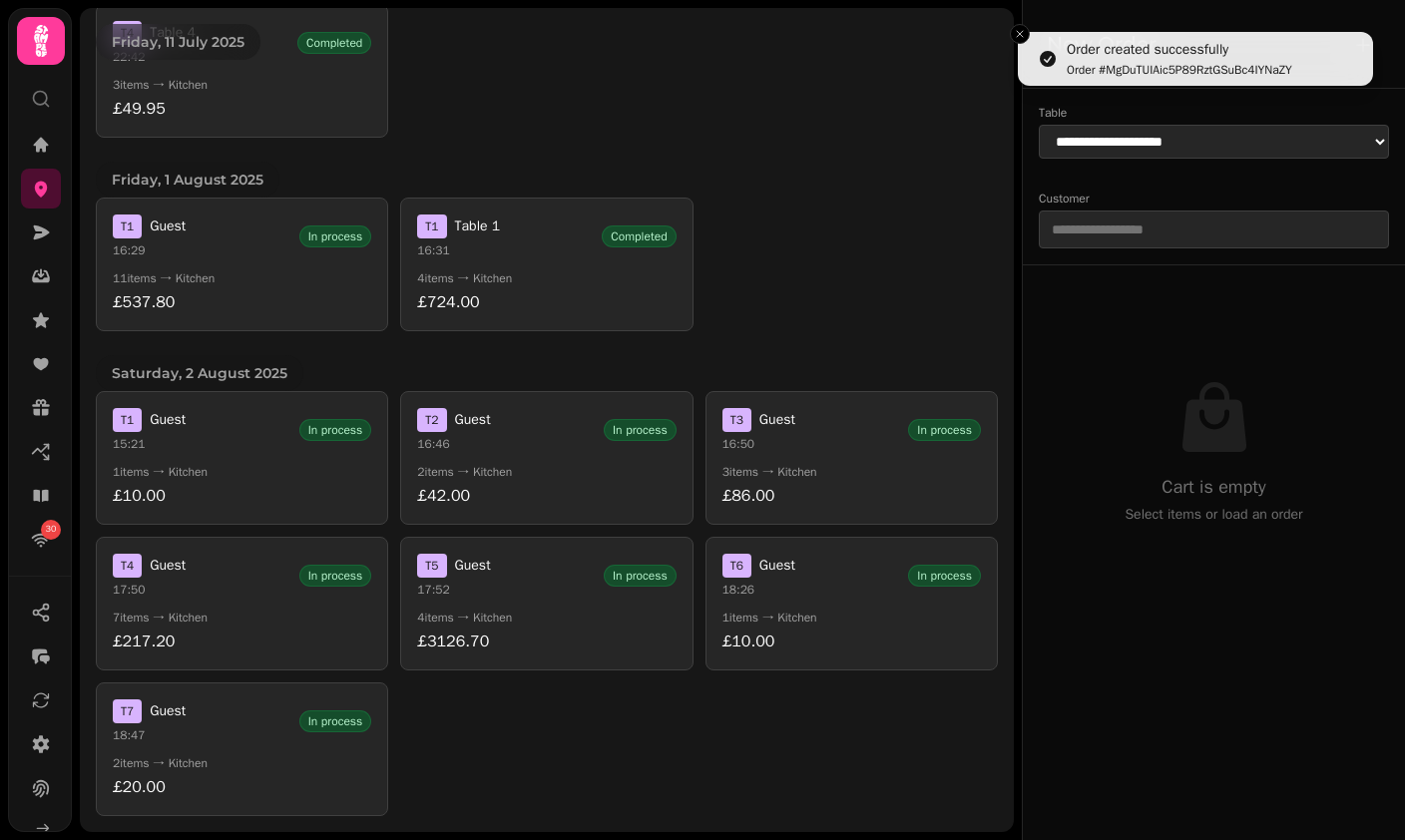 scroll, scrollTop: 1624, scrollLeft: 0, axis: vertical 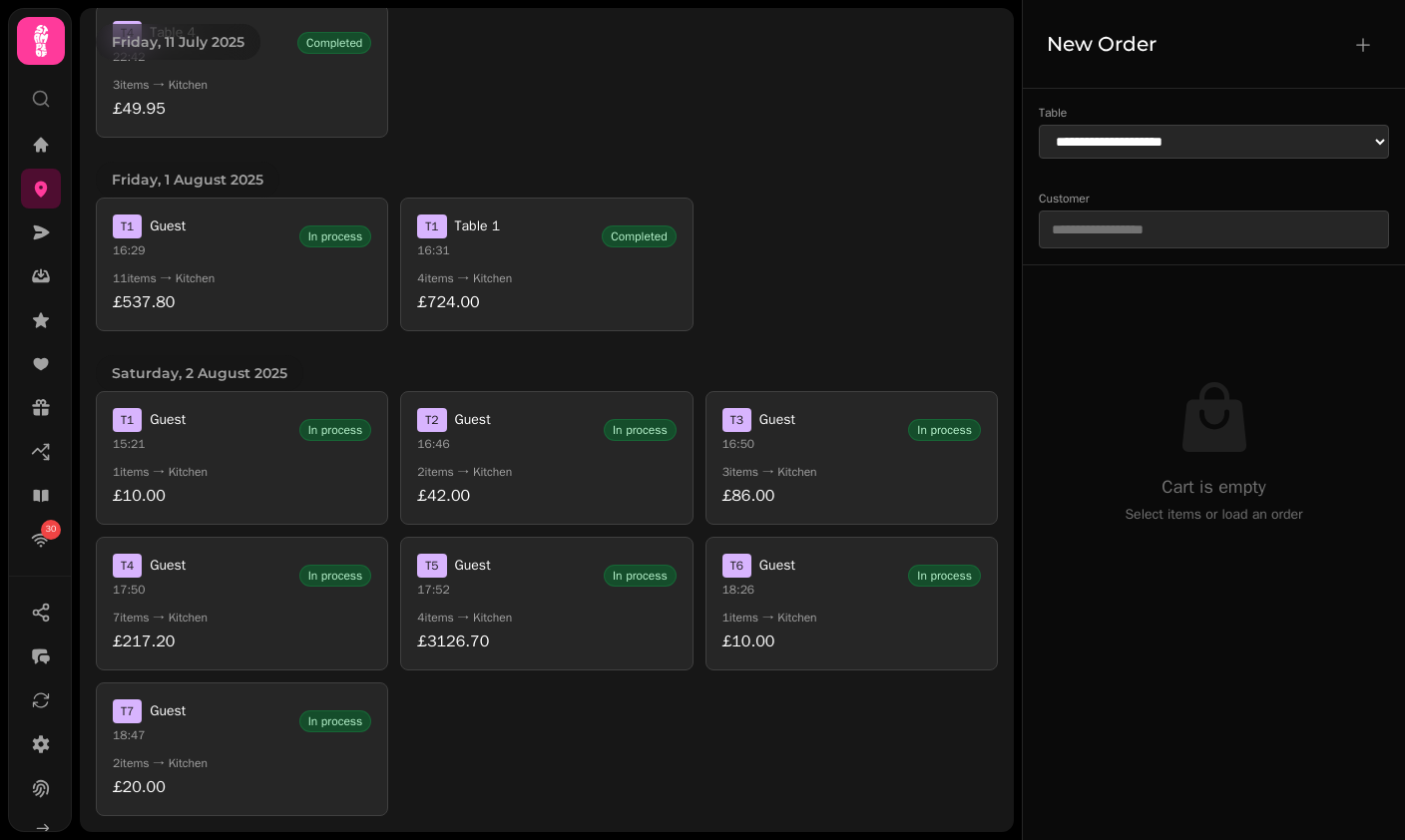 click on "T 7 Guest 18:47 In process 2 items → Kitchen £20.00" at bounding box center (241, 749) 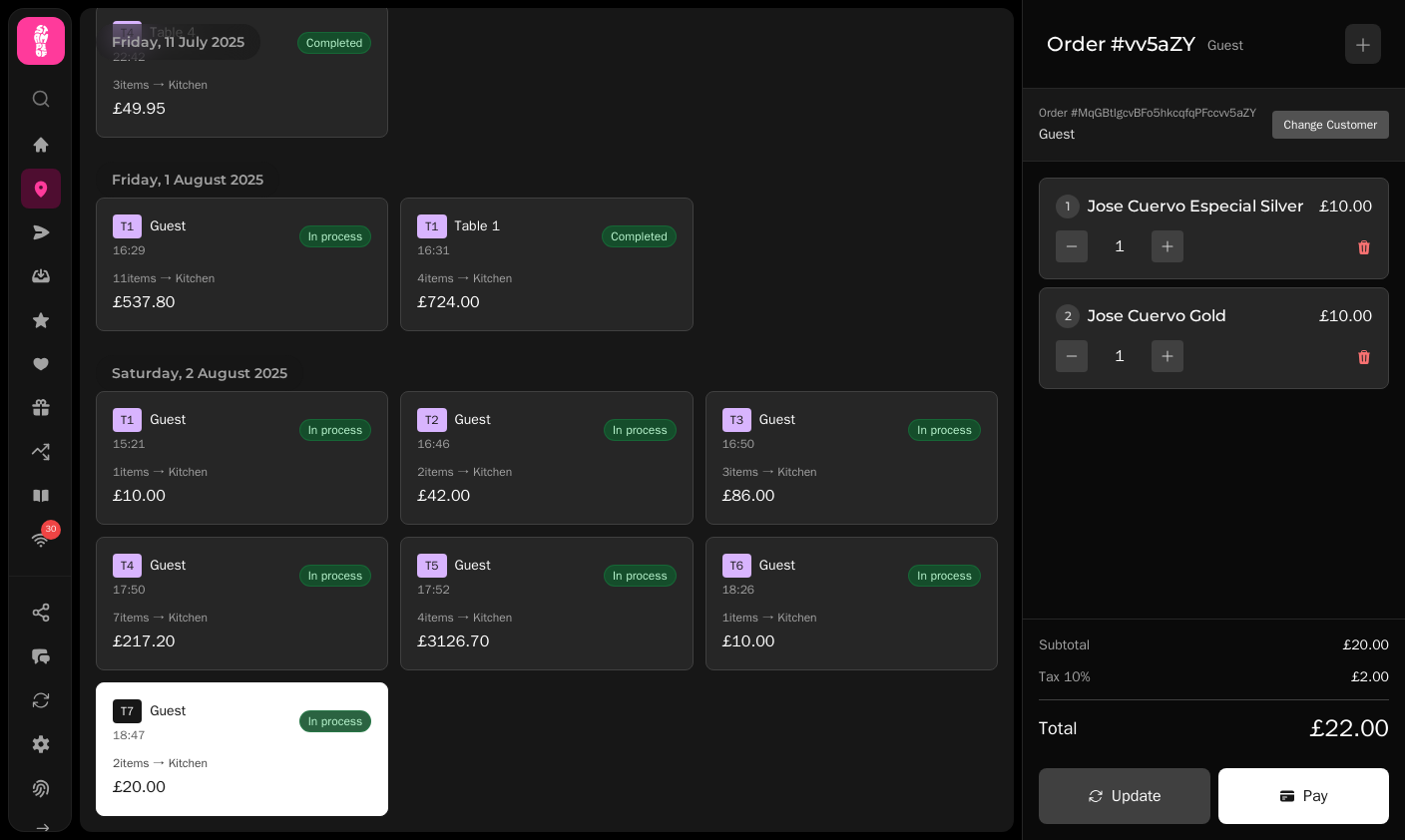 click on "T 6 Guest 18:26 In process" at bounding box center [851, 576] 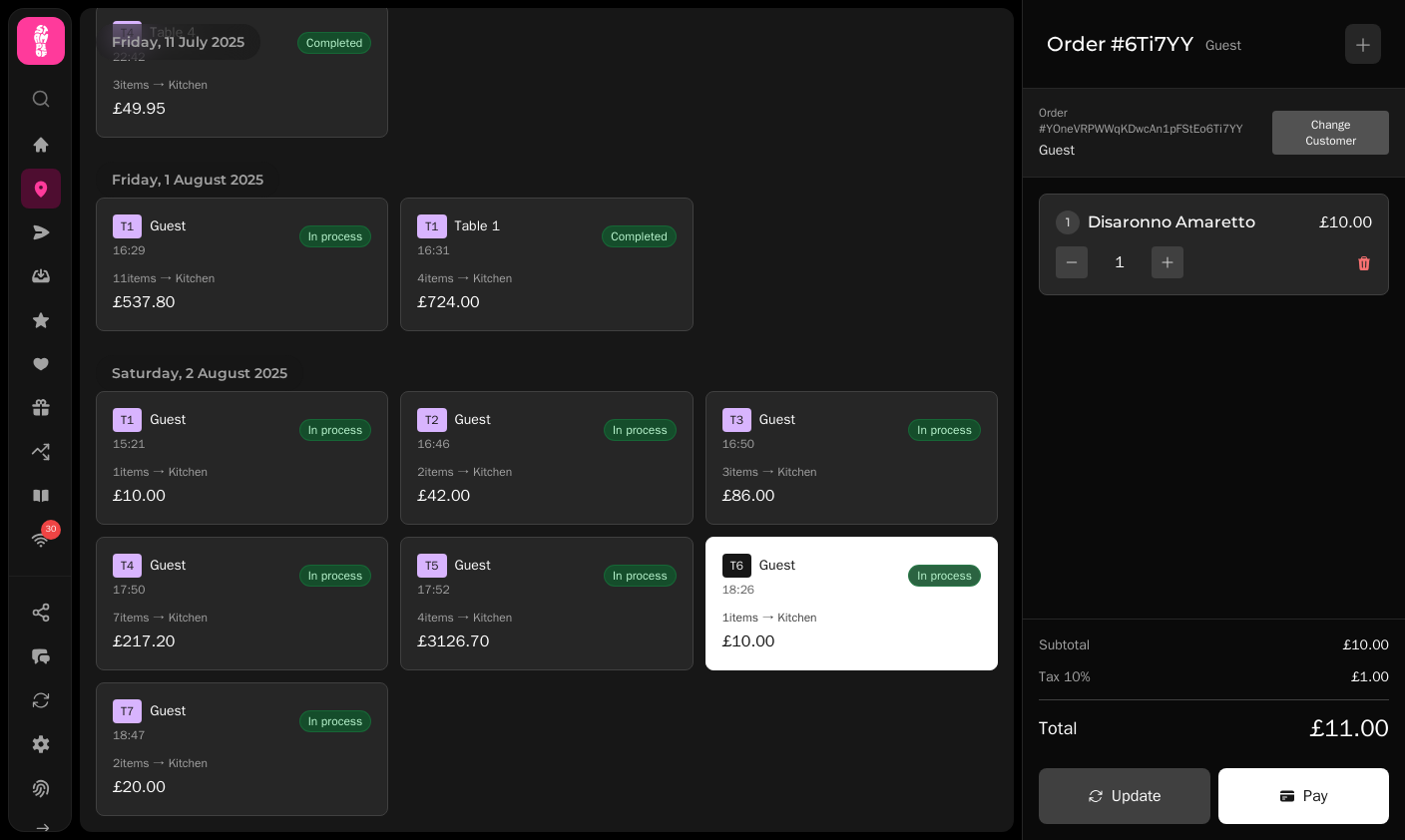 click on "4  items → Kitchen" at bounding box center (546, 618) 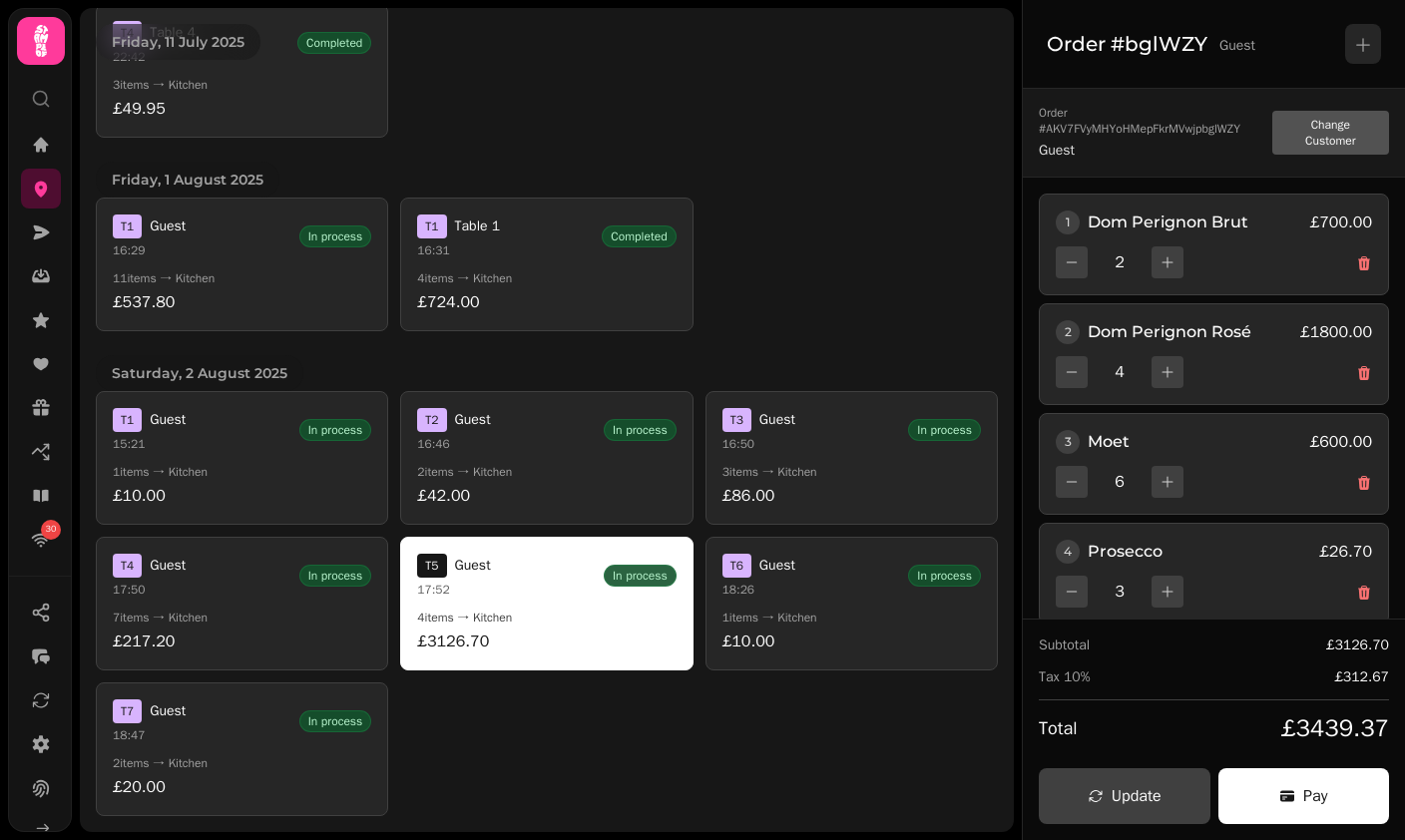 scroll, scrollTop: 0, scrollLeft: 0, axis: both 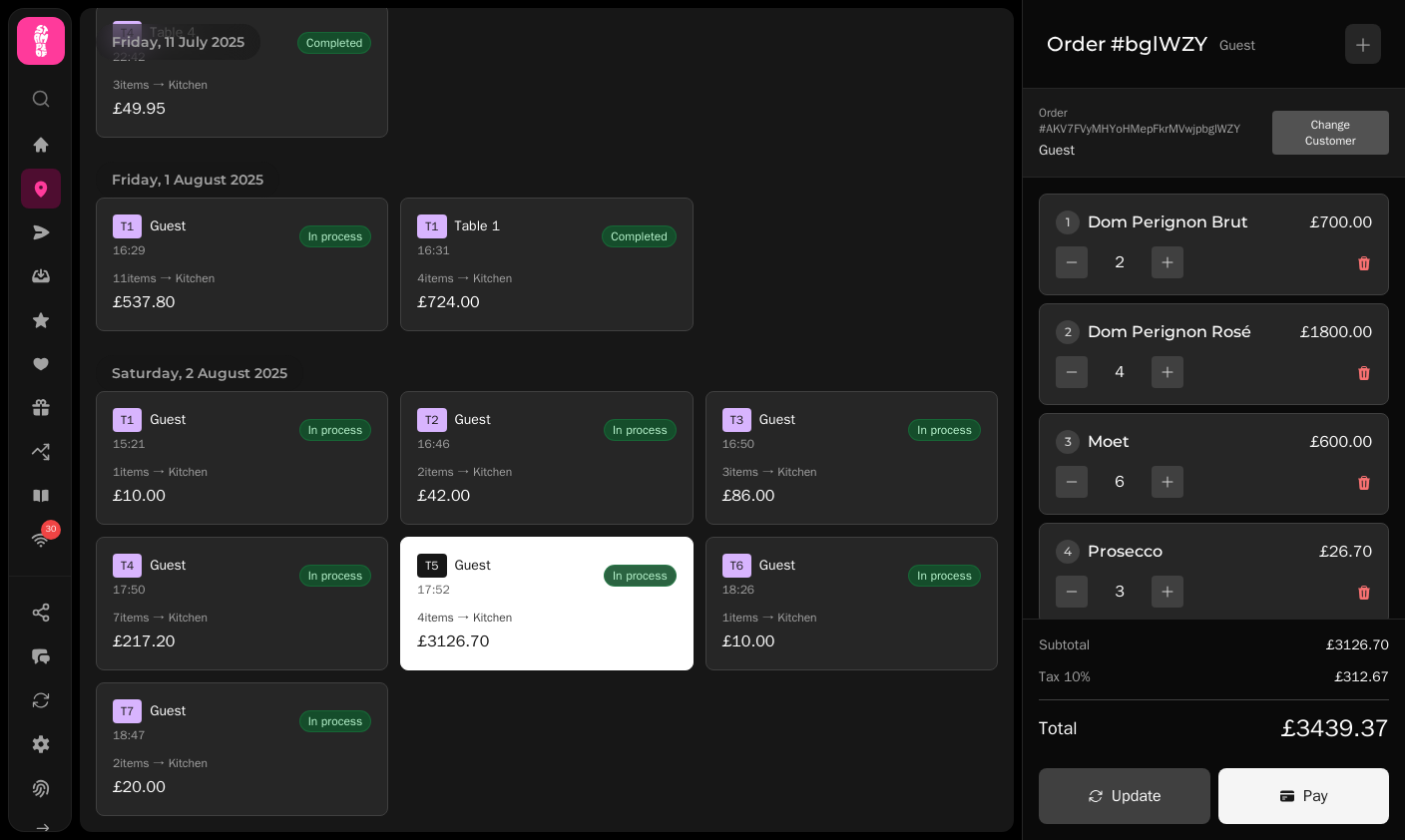 click on "Pay" at bounding box center (1304, 796) 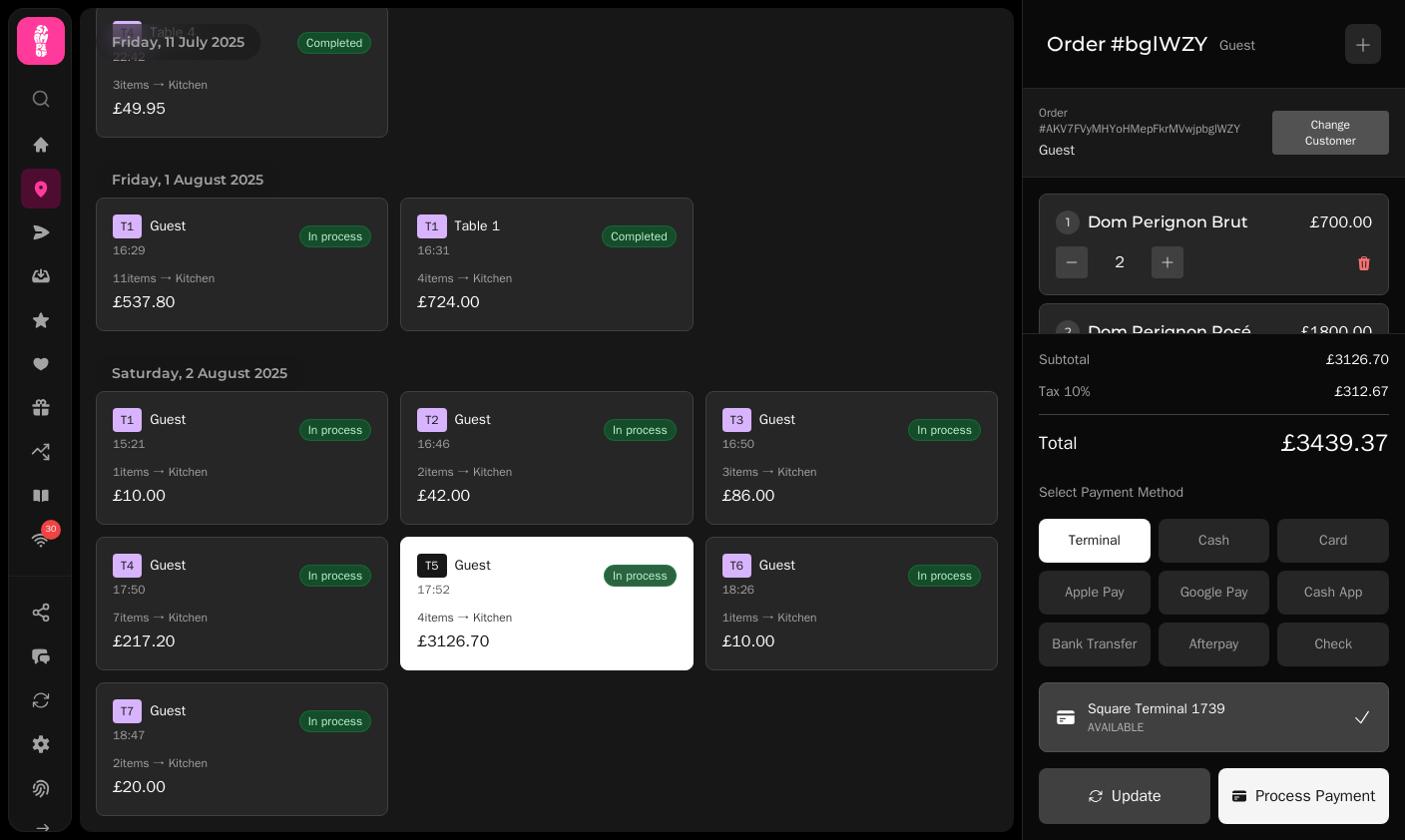 click on "Process Payment" at bounding box center [1315, 796] 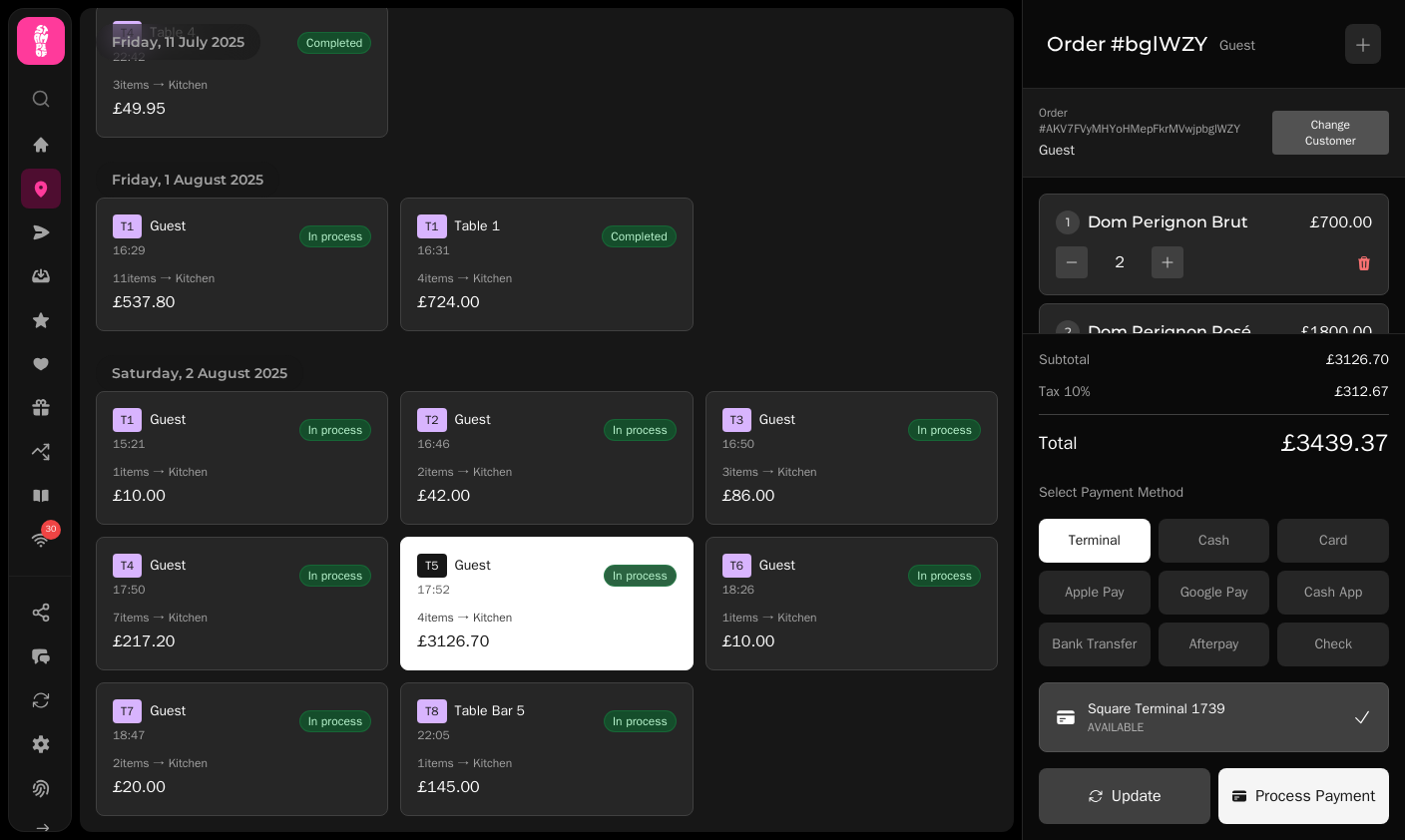 scroll, scrollTop: 0, scrollLeft: 0, axis: both 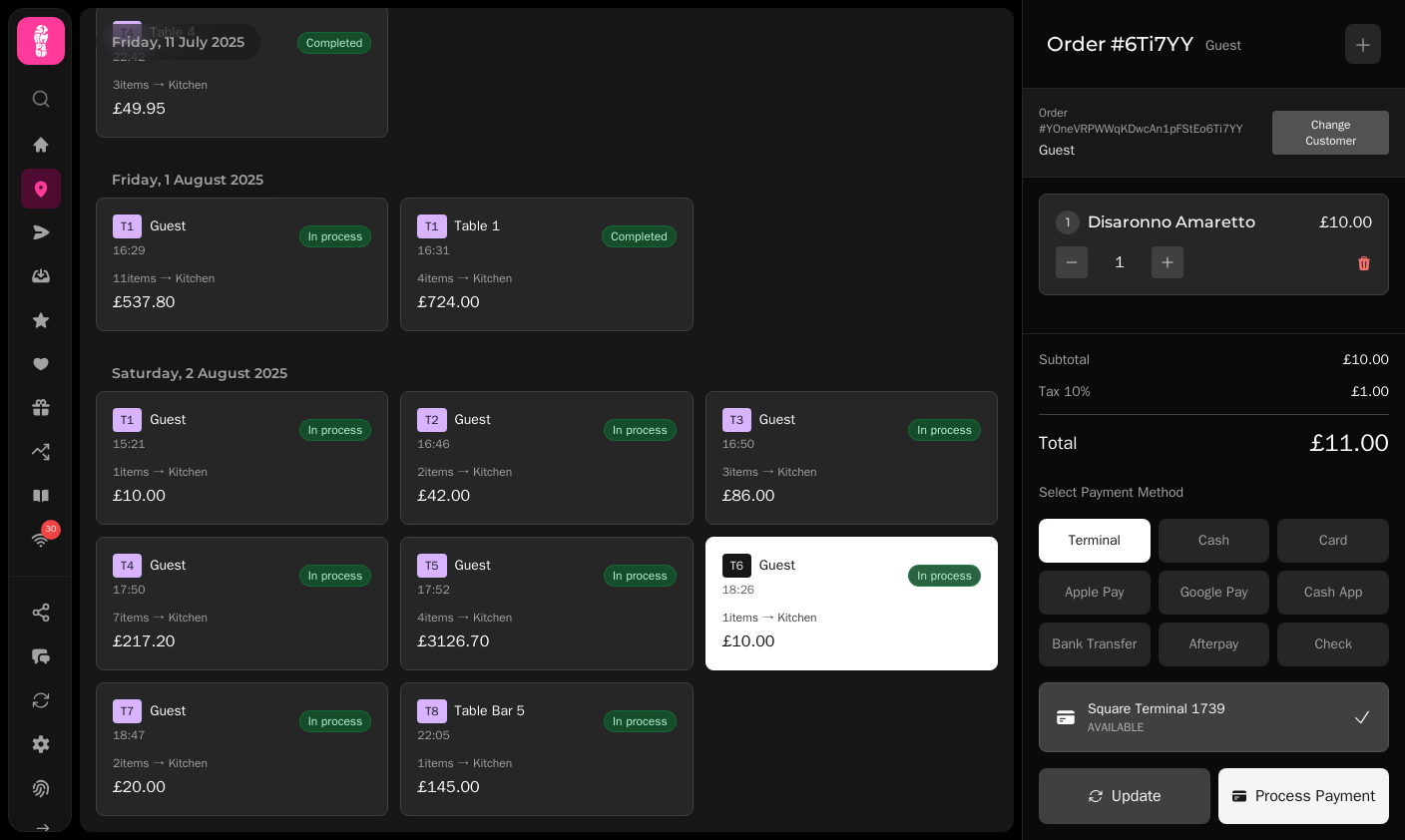 click on "1  items → Kitchen" at bounding box center (546, 763) 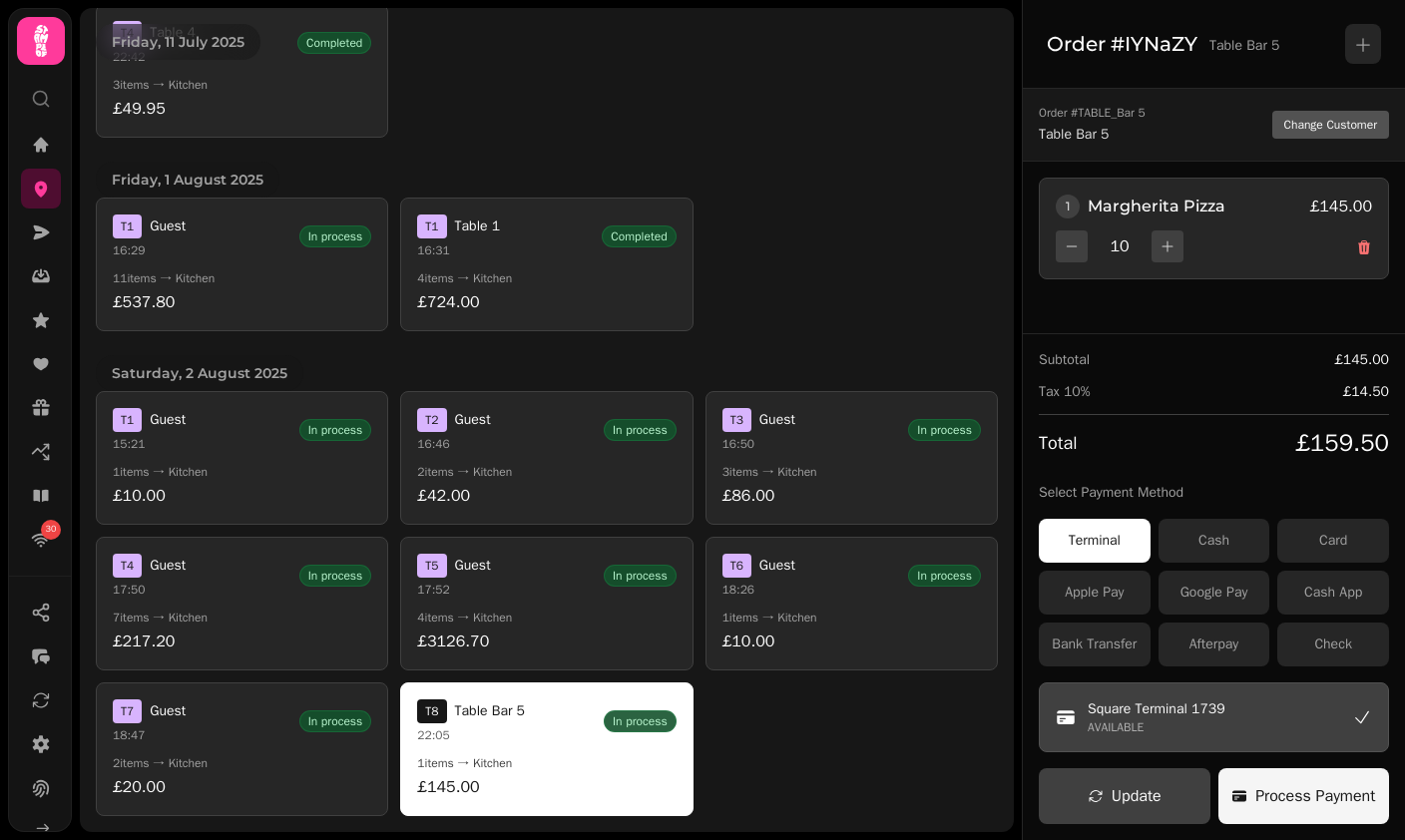 click on "Process Payment" at bounding box center [1304, 796] 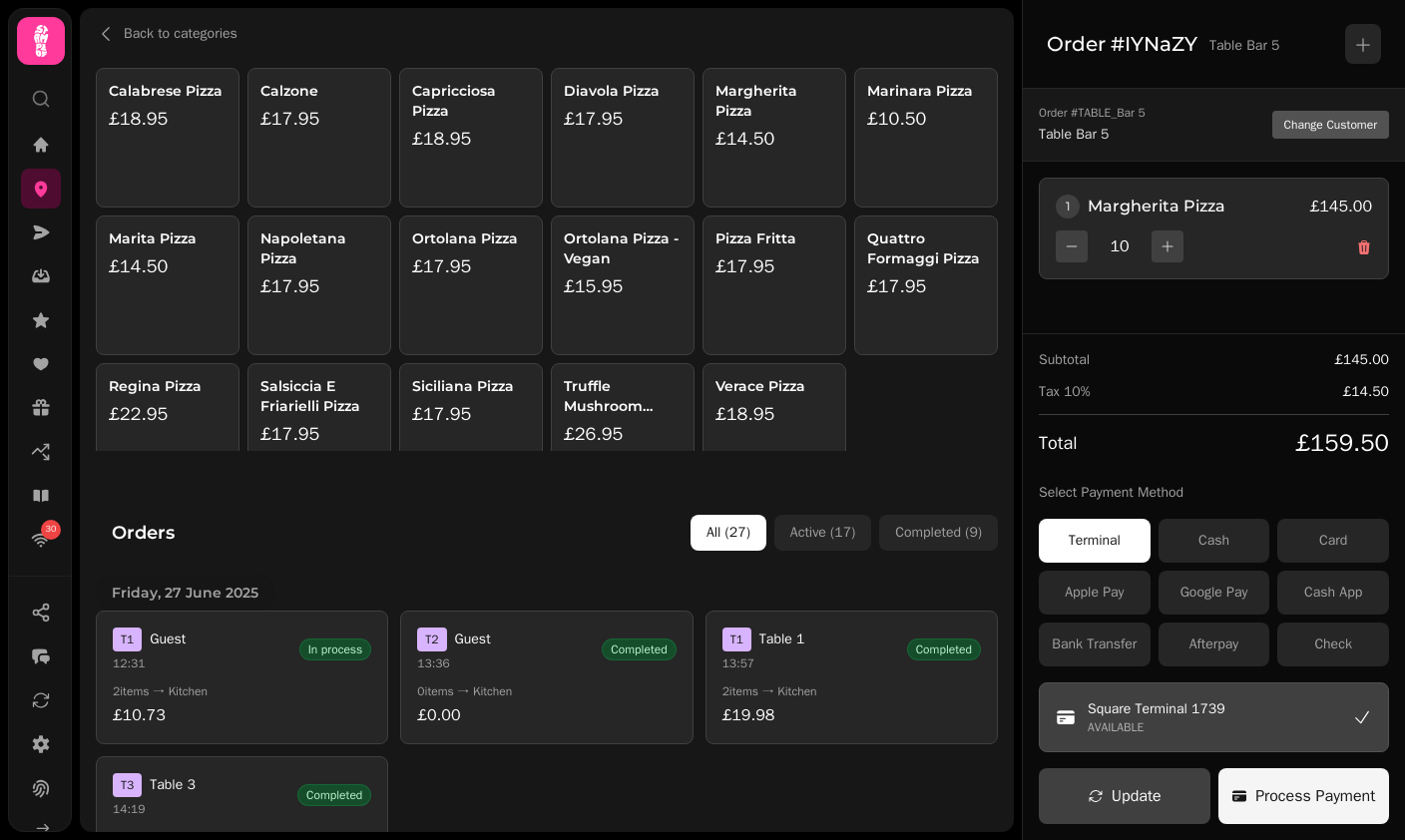 scroll, scrollTop: 0, scrollLeft: 0, axis: both 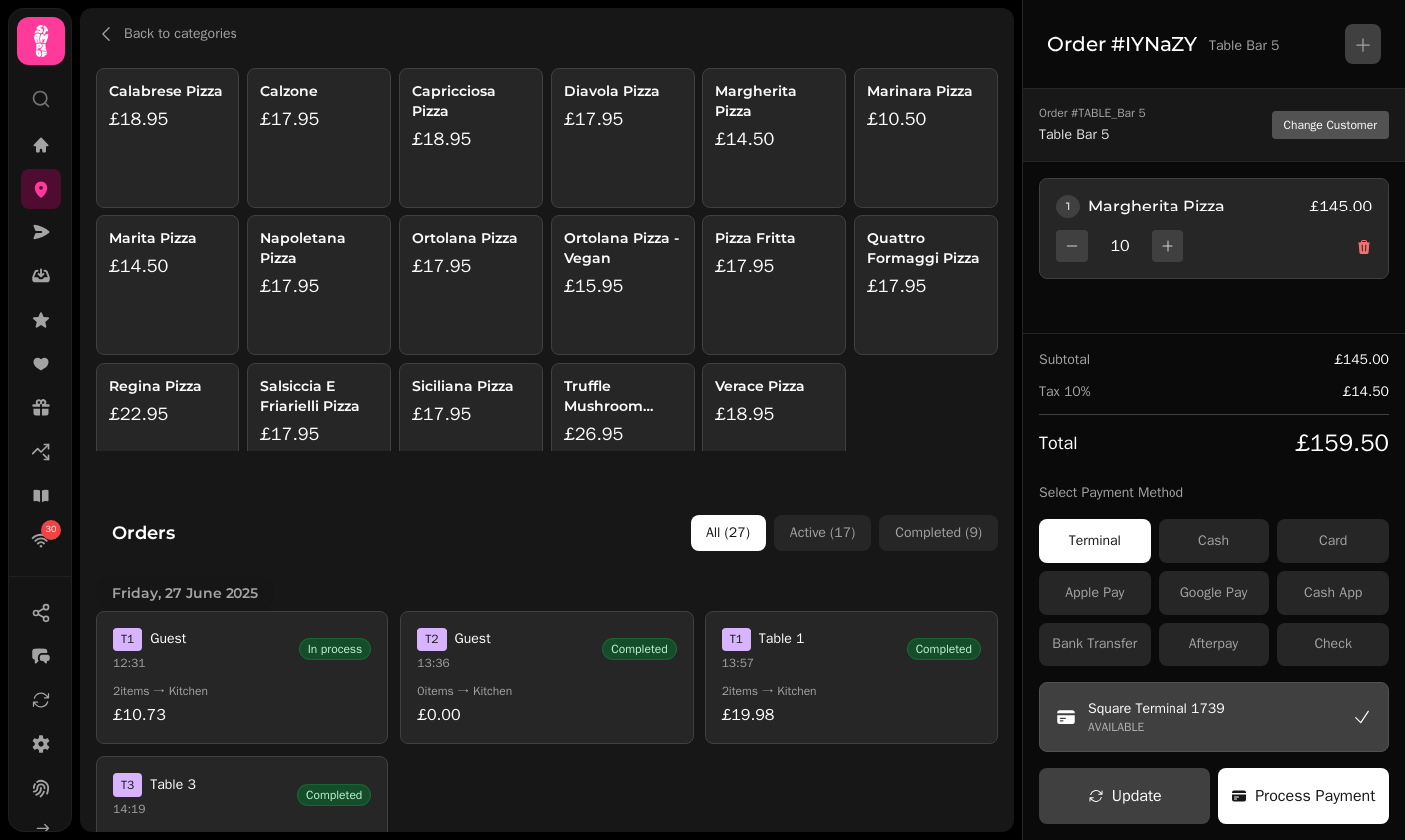 click 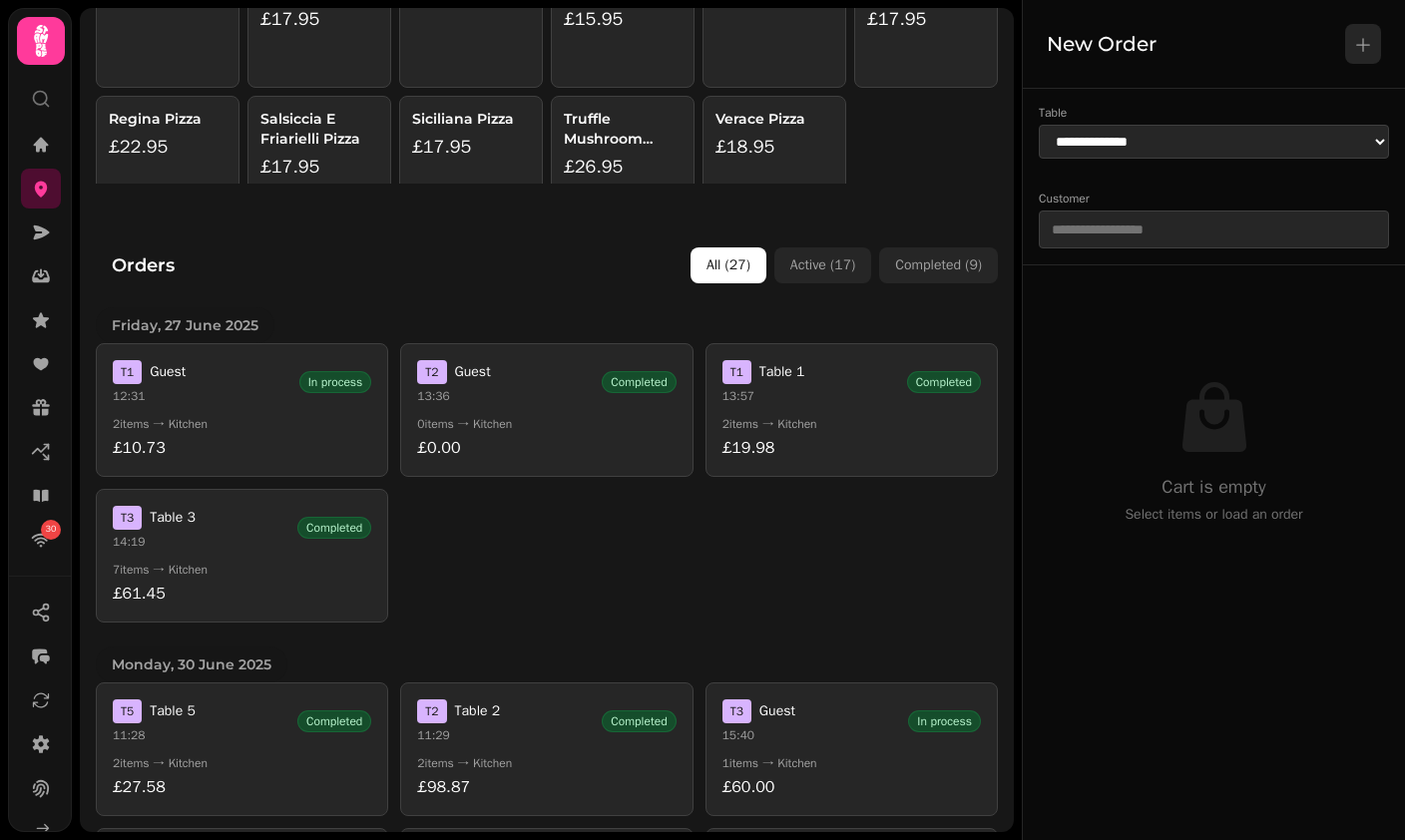 scroll, scrollTop: 261, scrollLeft: 0, axis: vertical 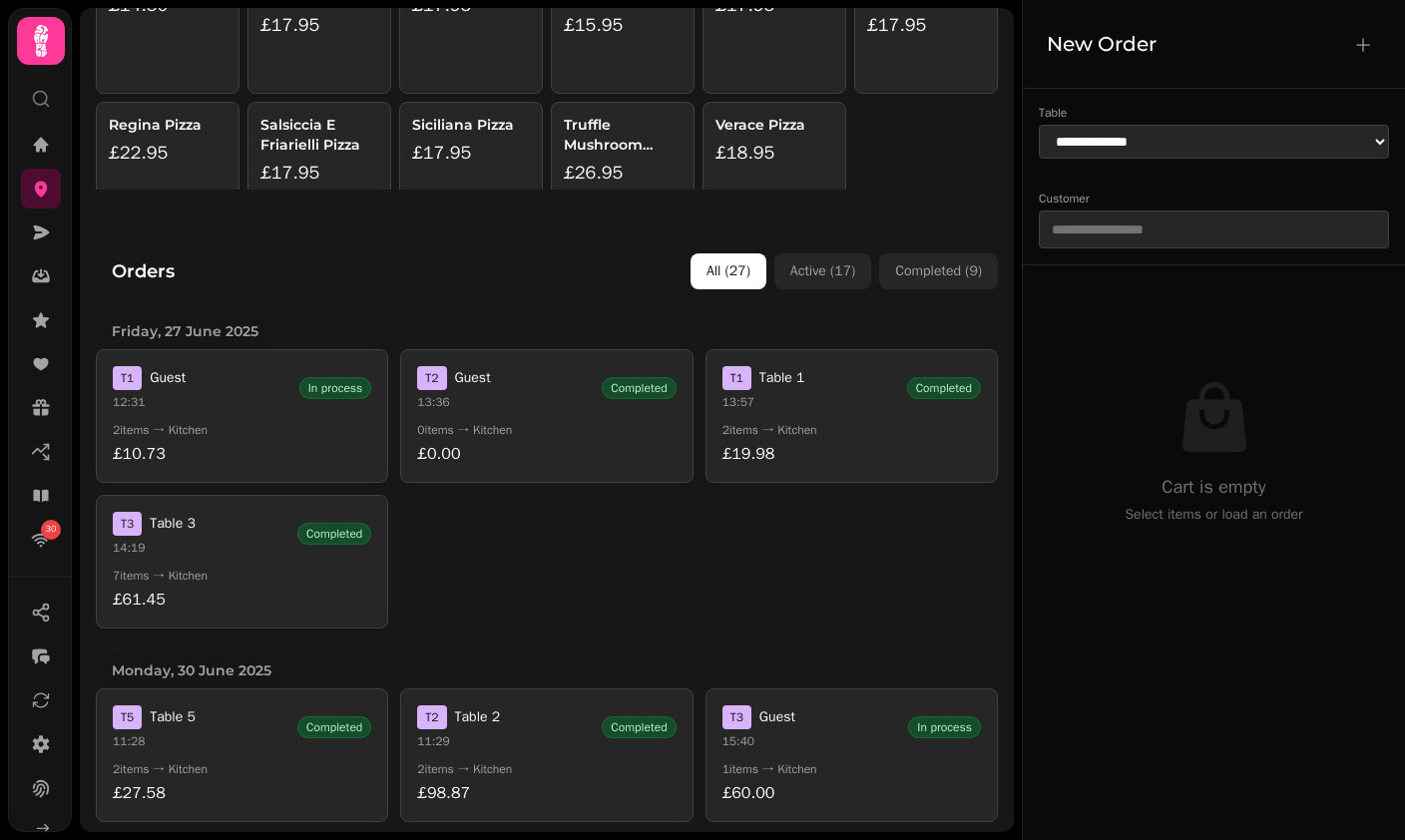click on "£19.98" at bounding box center (851, 454) 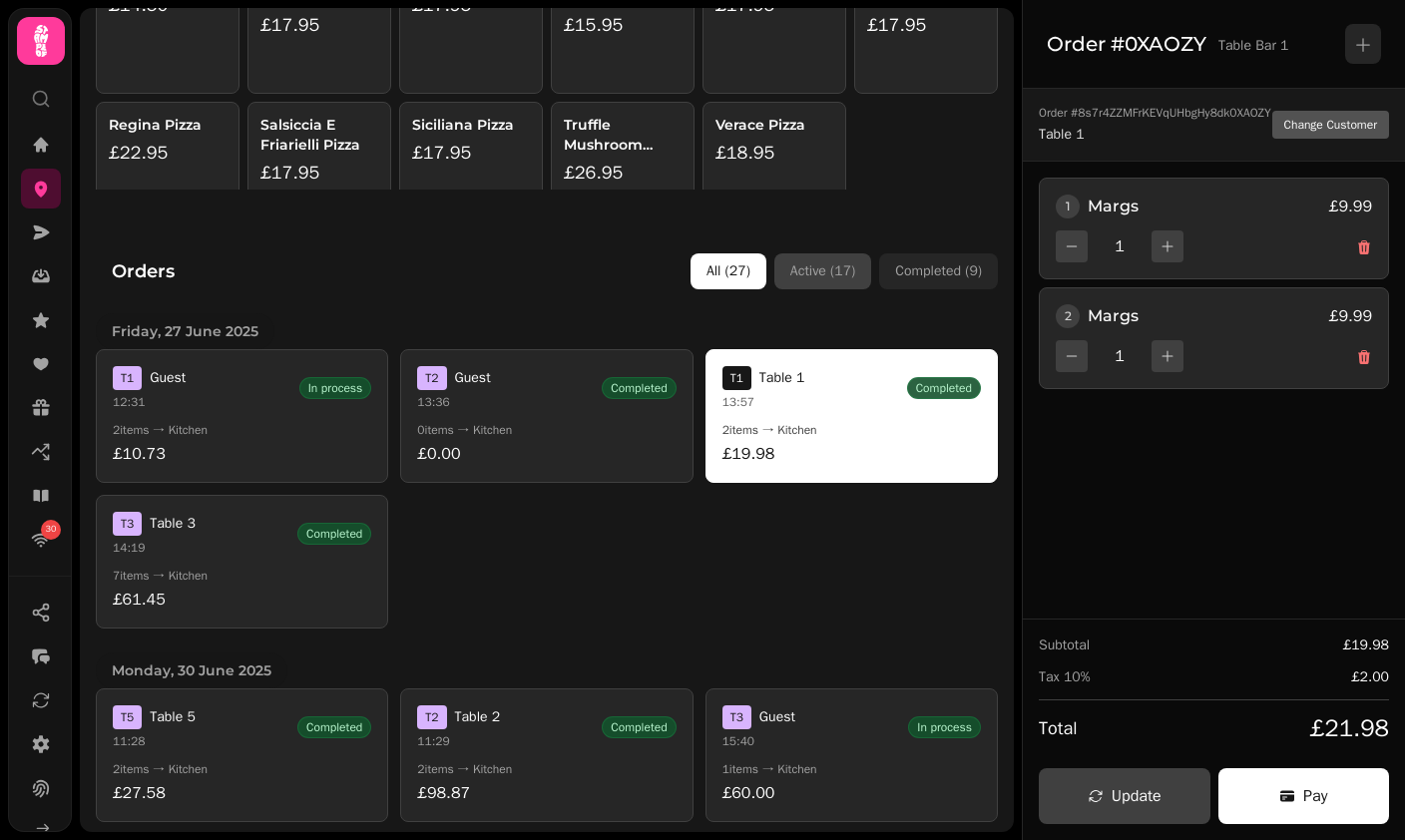 click on "Active ( 17 )" at bounding box center [822, 271] 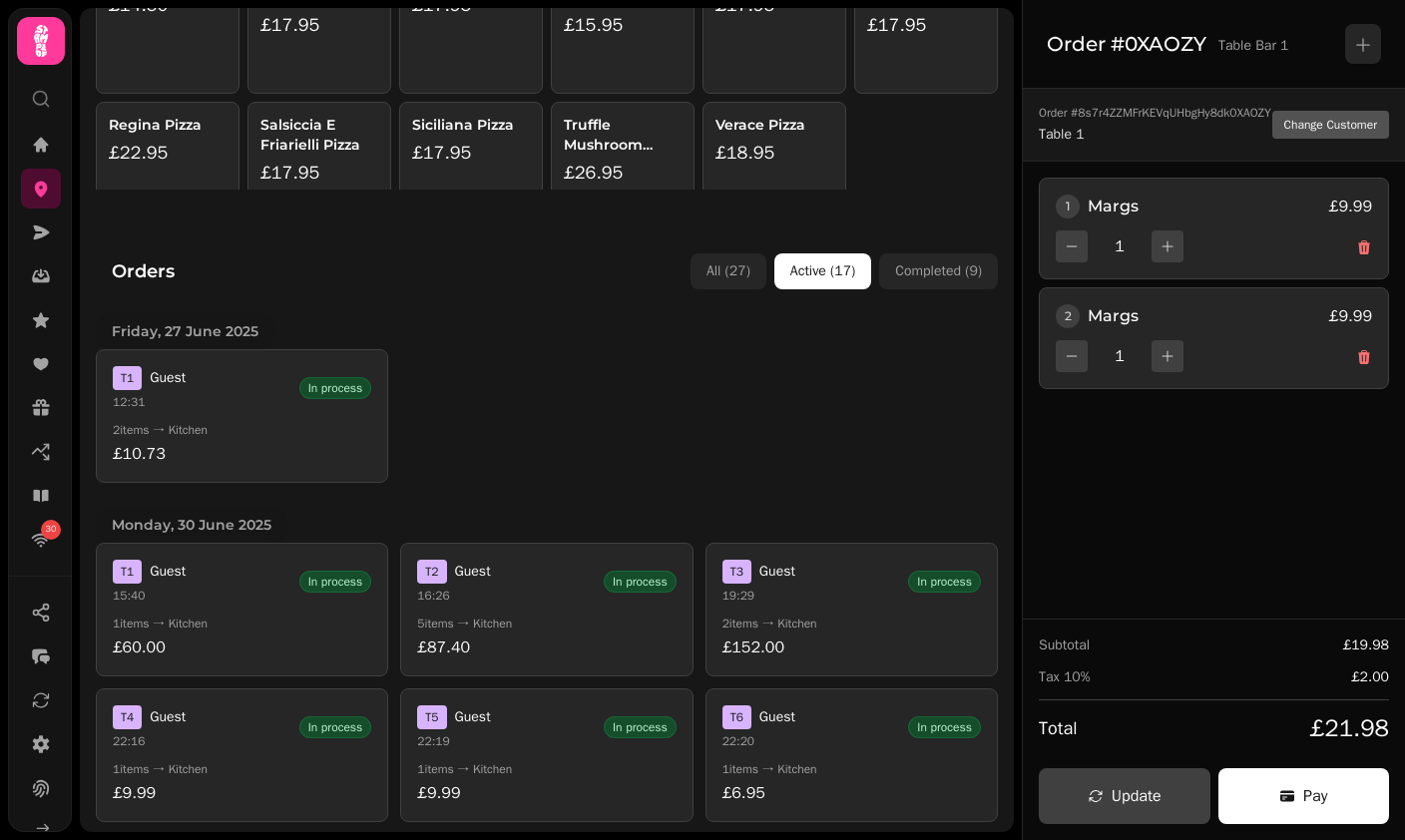 click on "2  items → Kitchen" at bounding box center (241, 430) 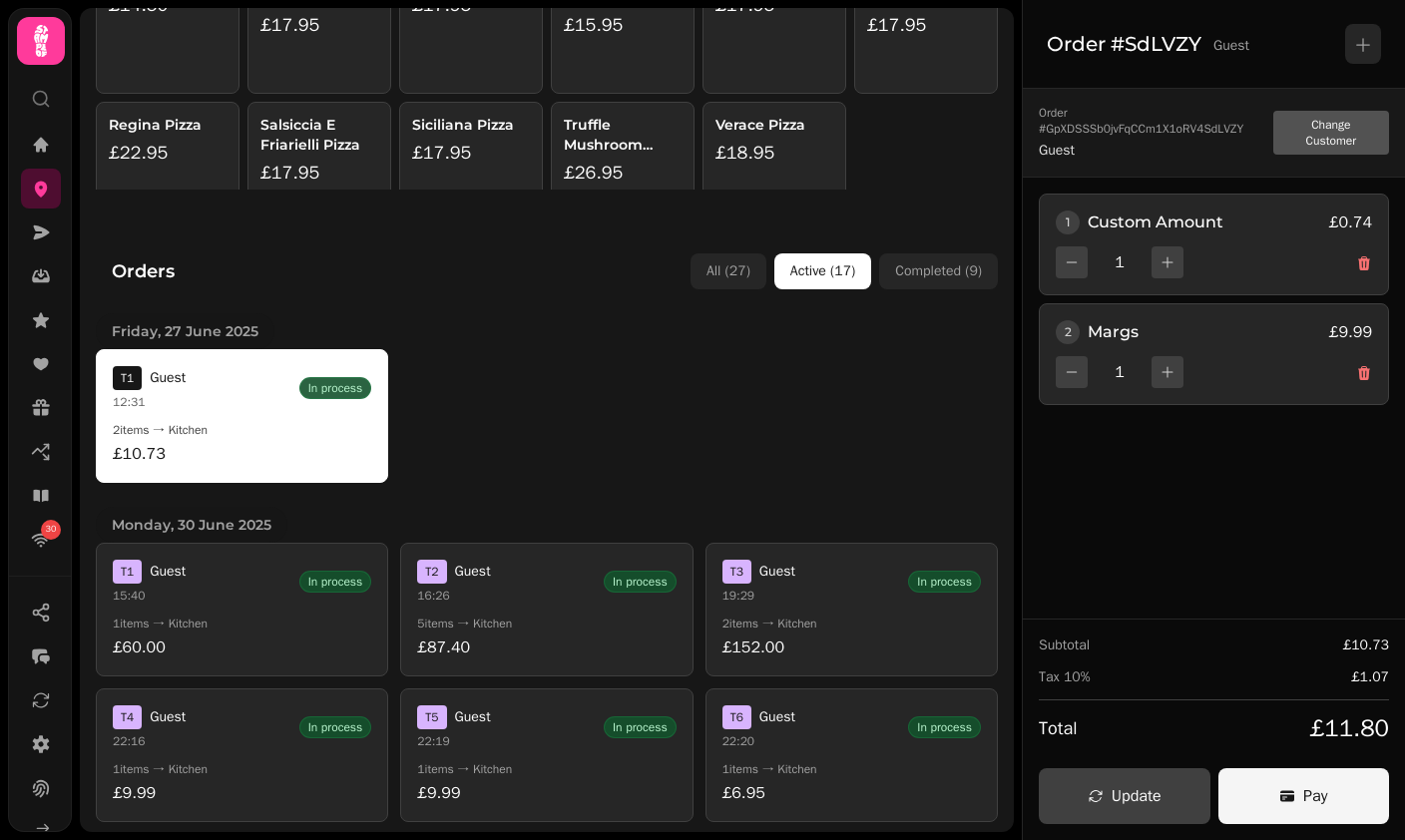 click on "Pay" at bounding box center [1304, 796] 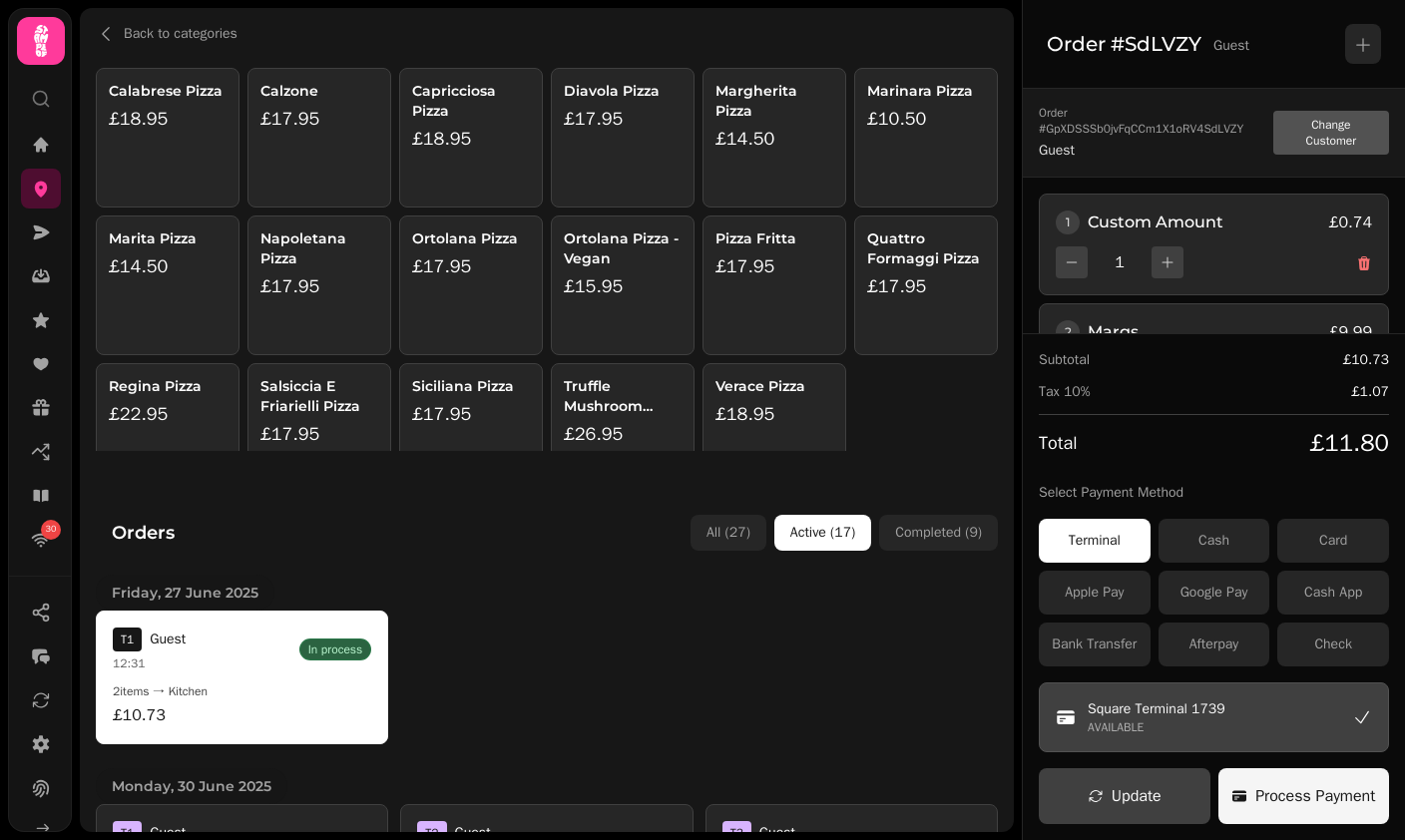 scroll, scrollTop: 0, scrollLeft: 0, axis: both 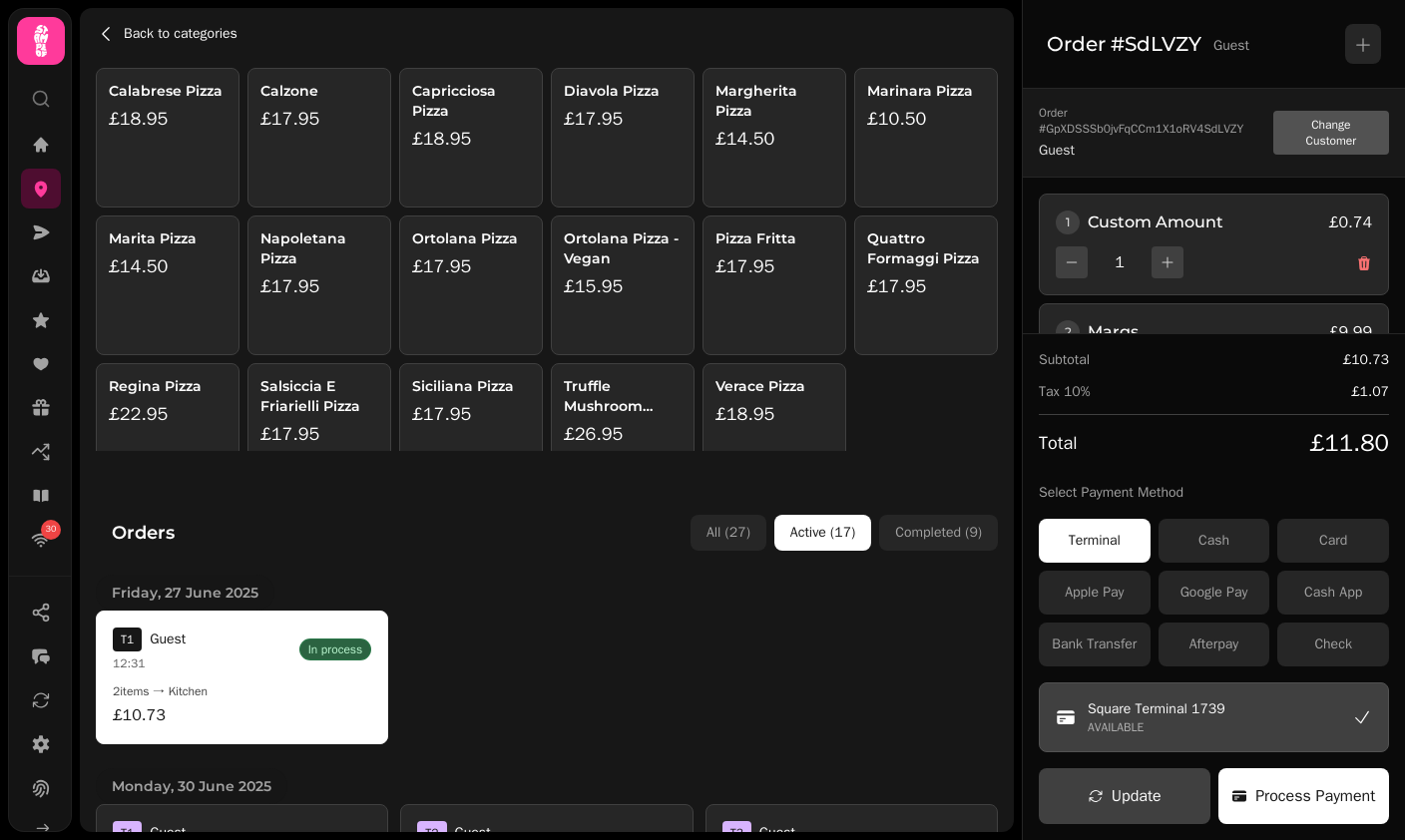 click on "Back to categories" at bounding box center [181, 34] 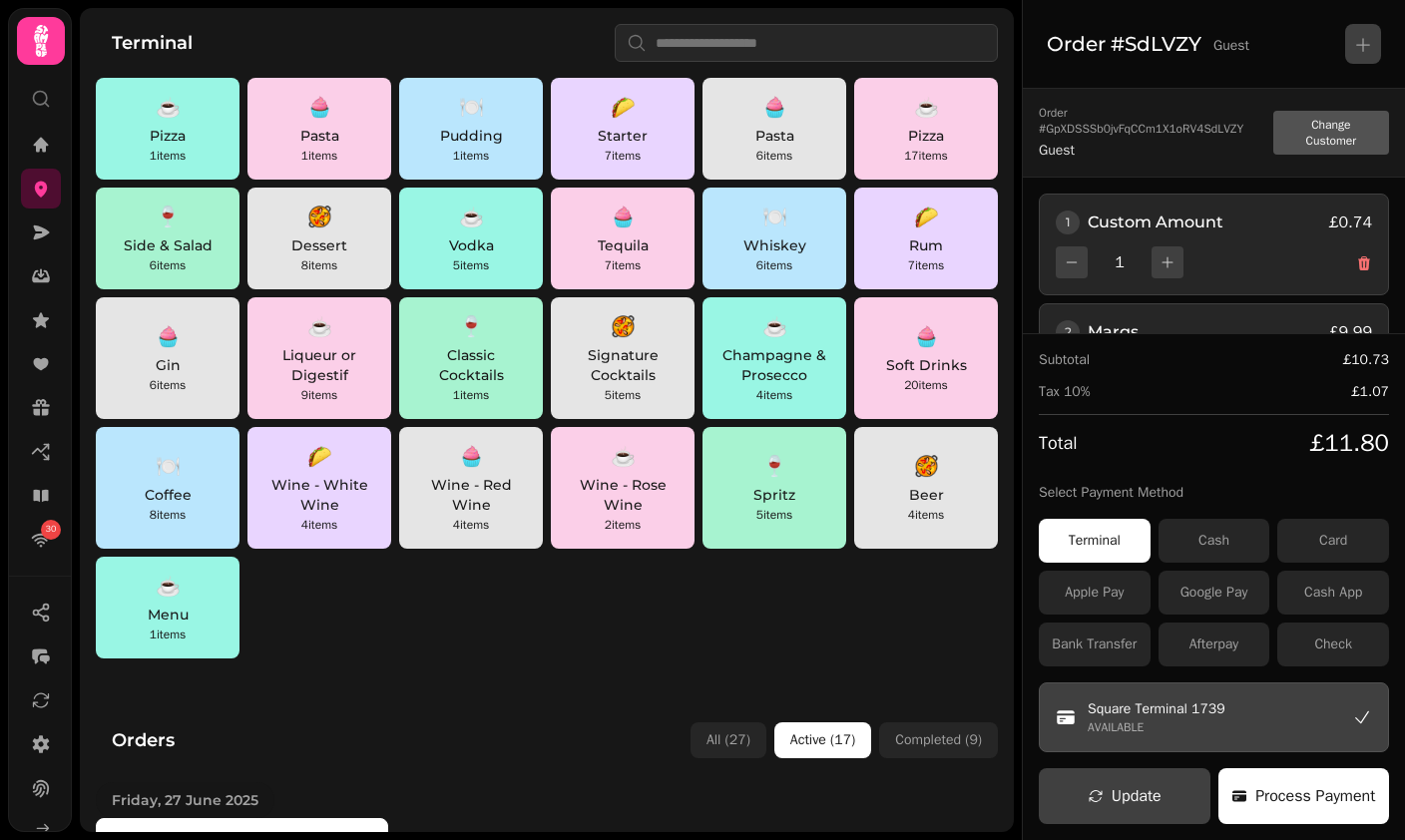 click at bounding box center (1363, 44) 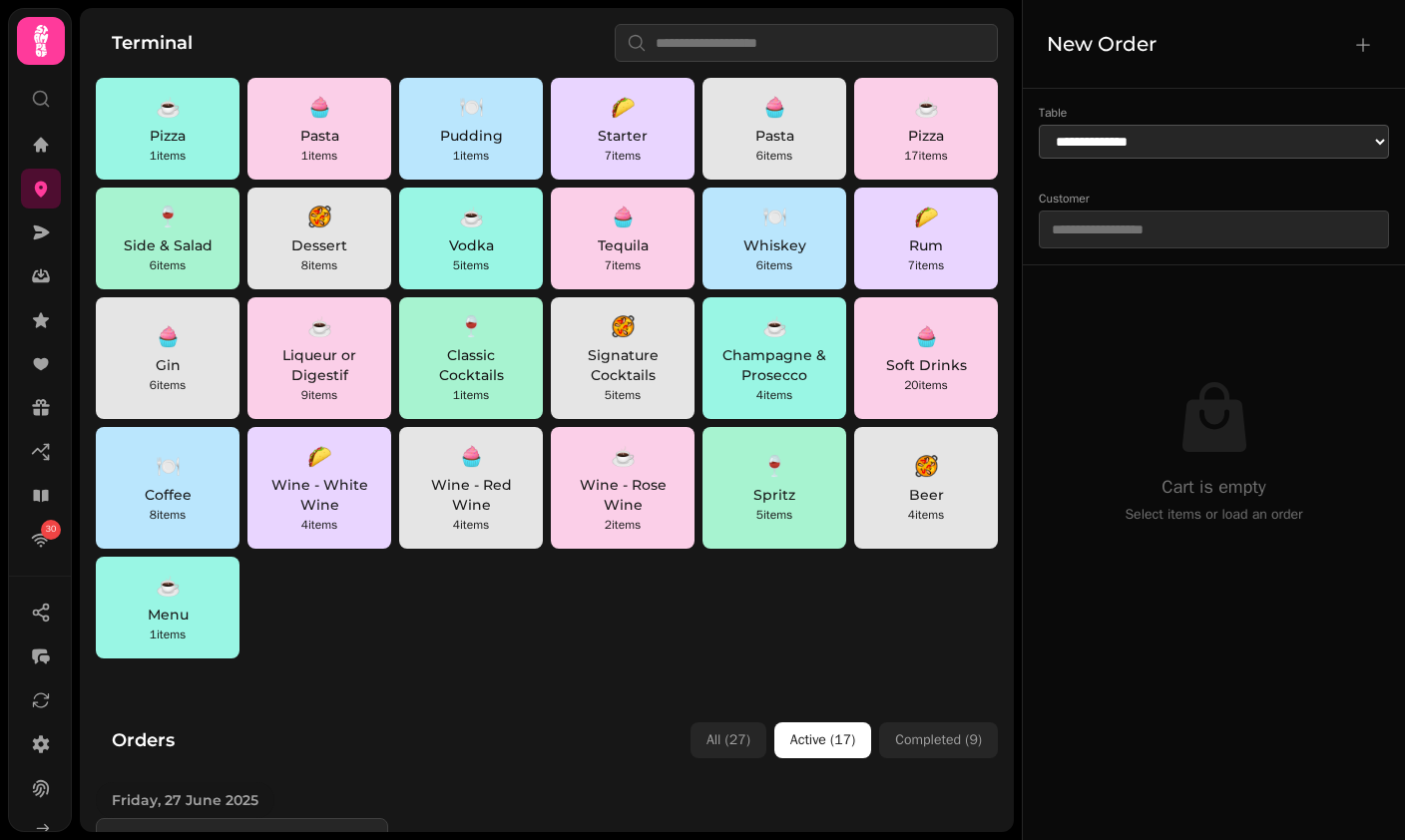 click on "**********" at bounding box center [1213, 142] 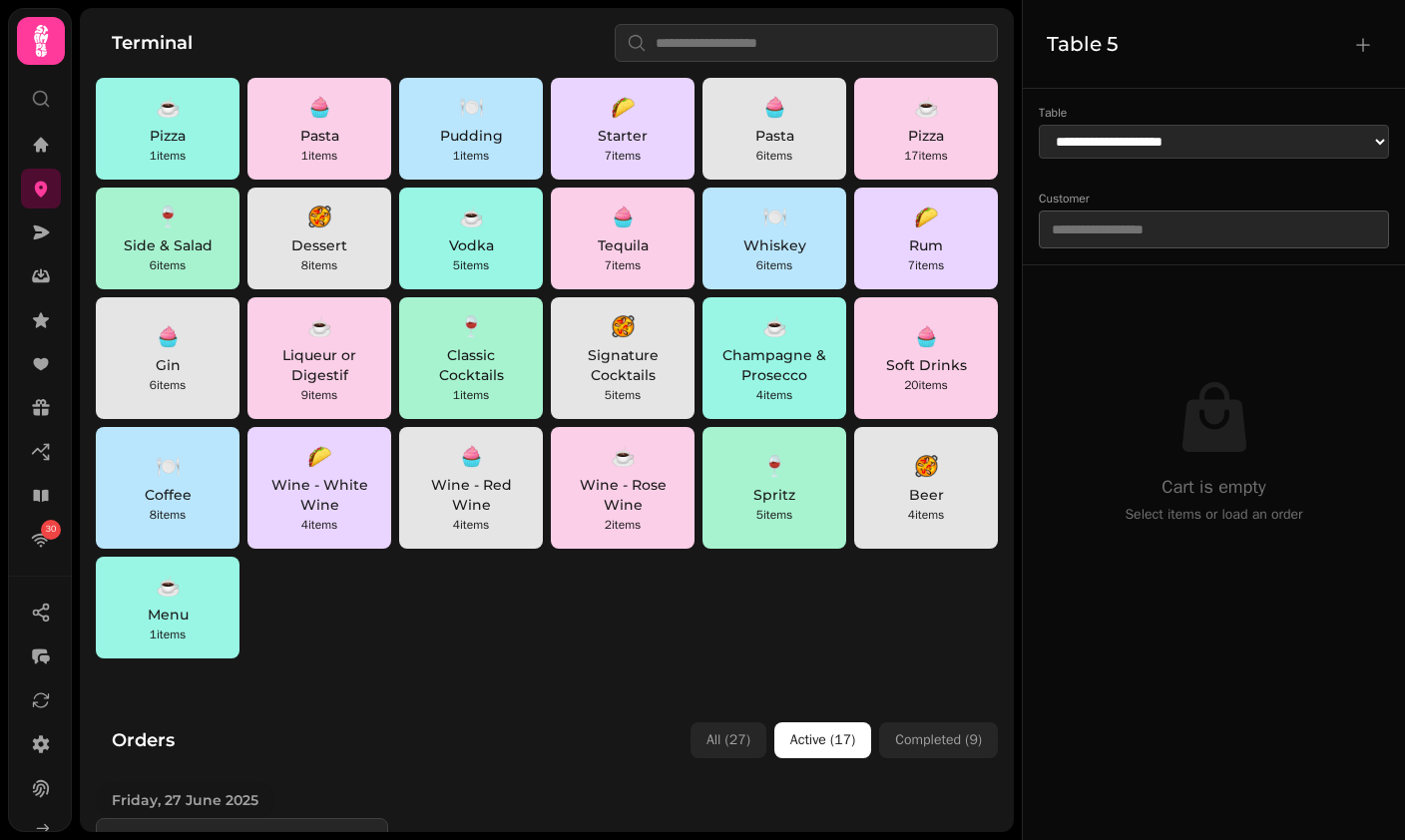 click at bounding box center [1213, 229] 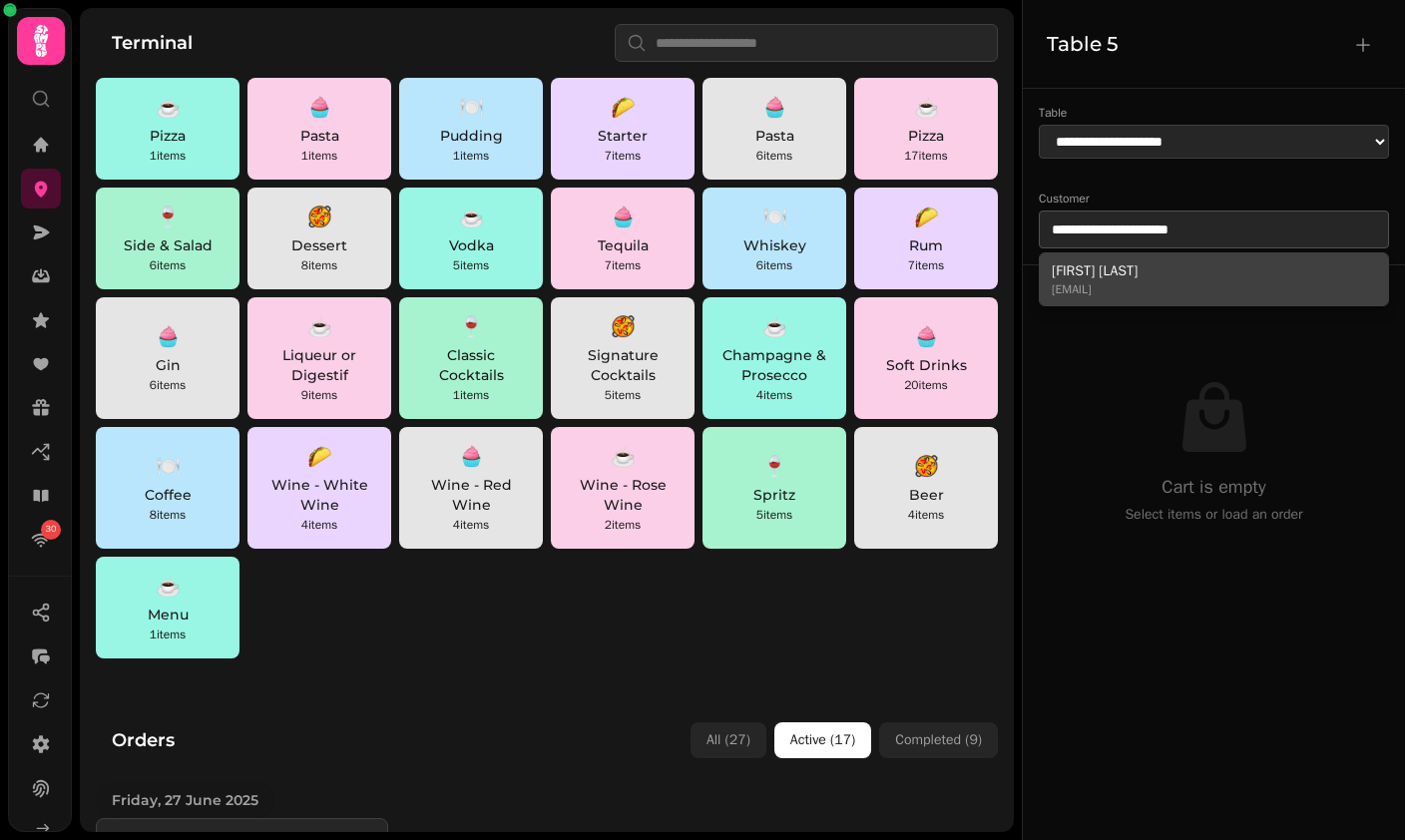 type on "**********" 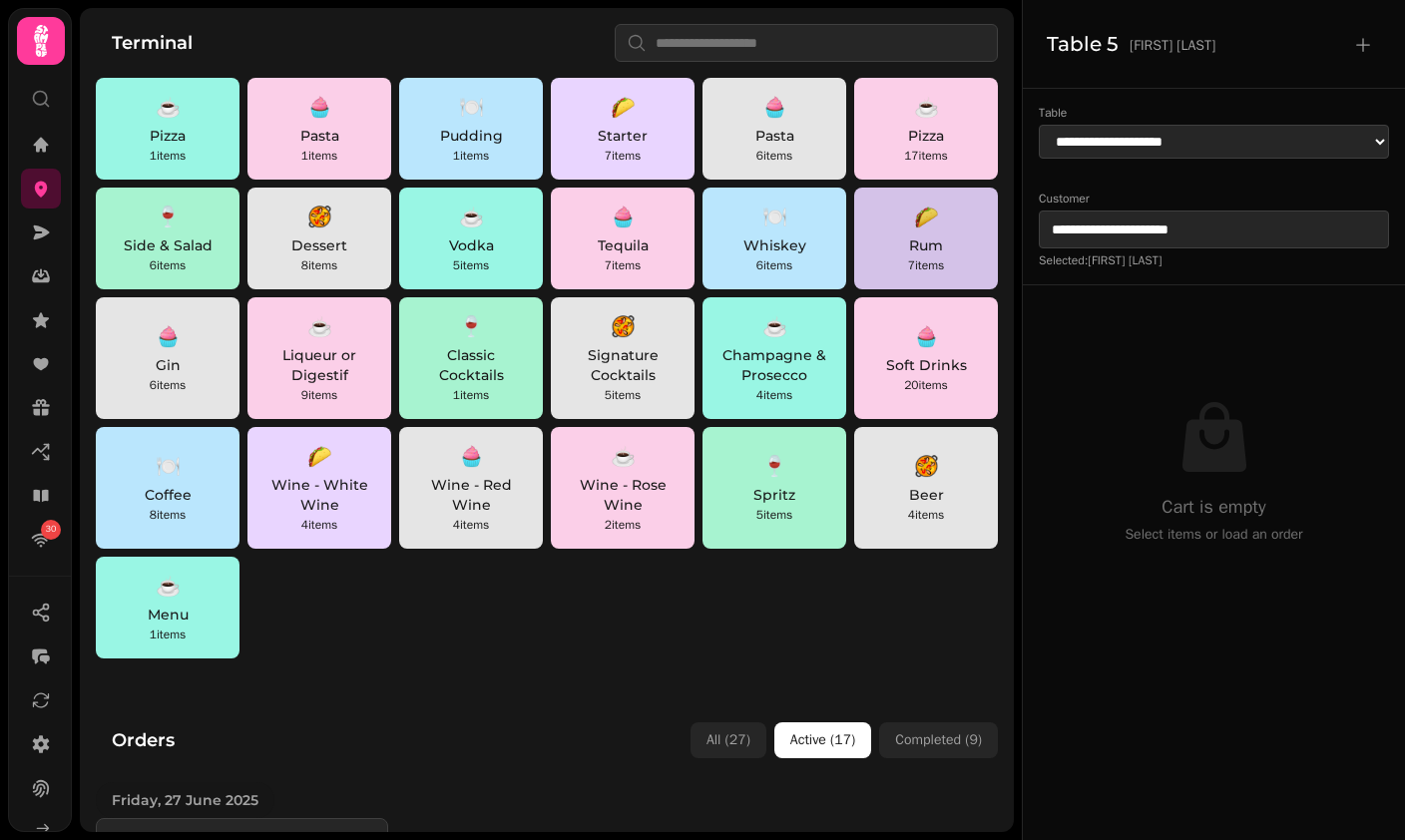 click on "Rum" at bounding box center (926, 245) 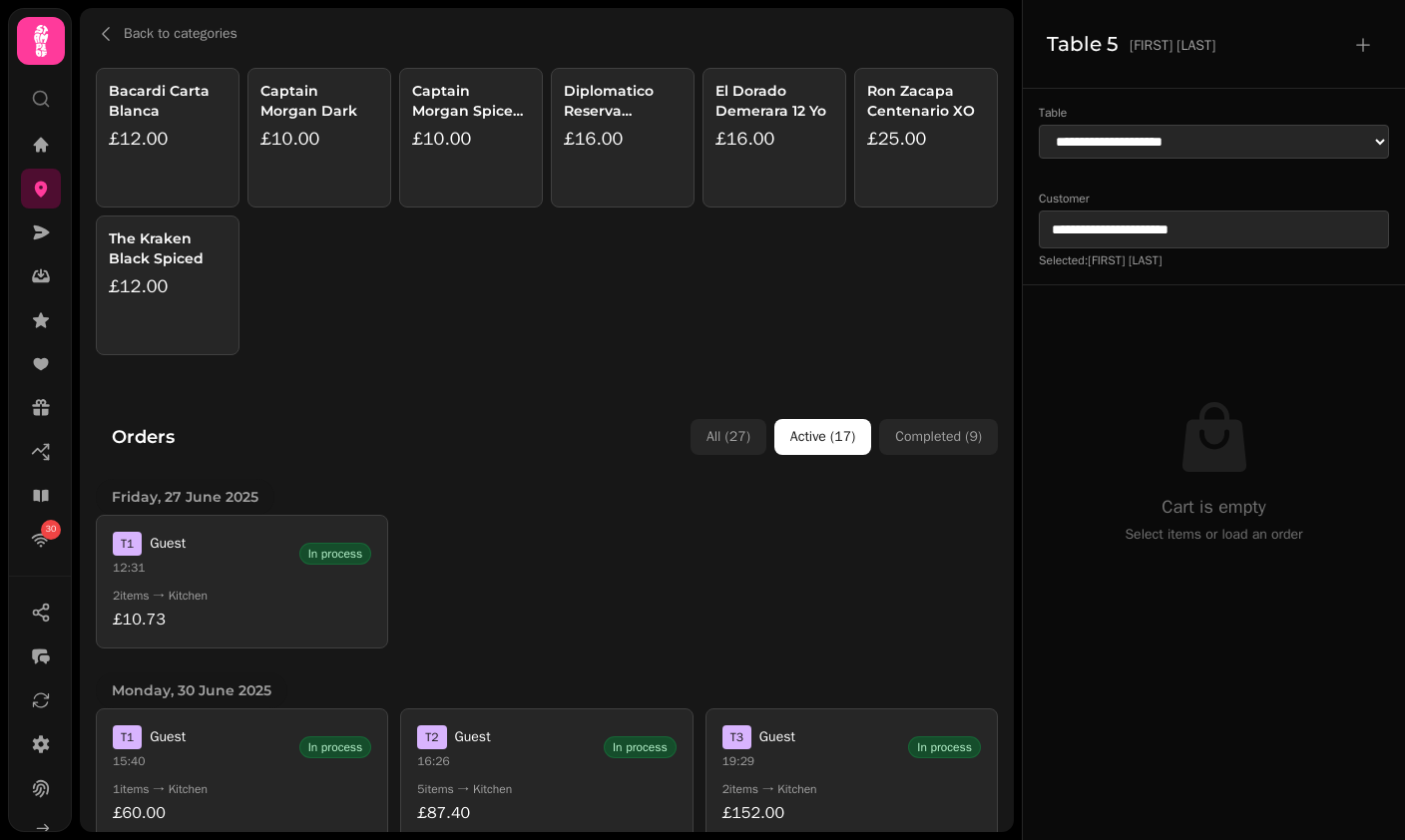 click on "El Dorado Demerara 12 Yo £16.00" at bounding box center [774, 138] 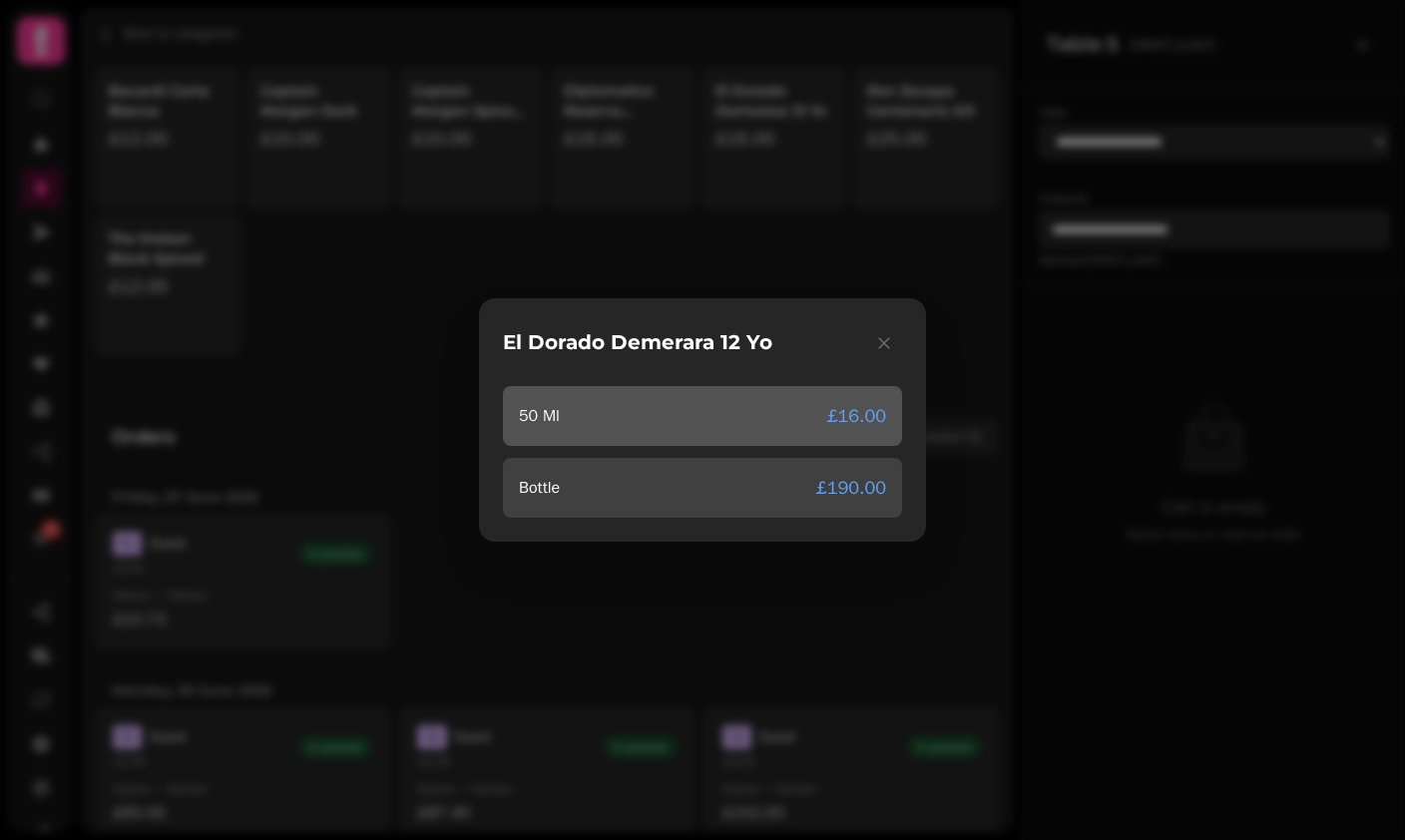 click on "50 Ml £16.00" at bounding box center (702, 416) 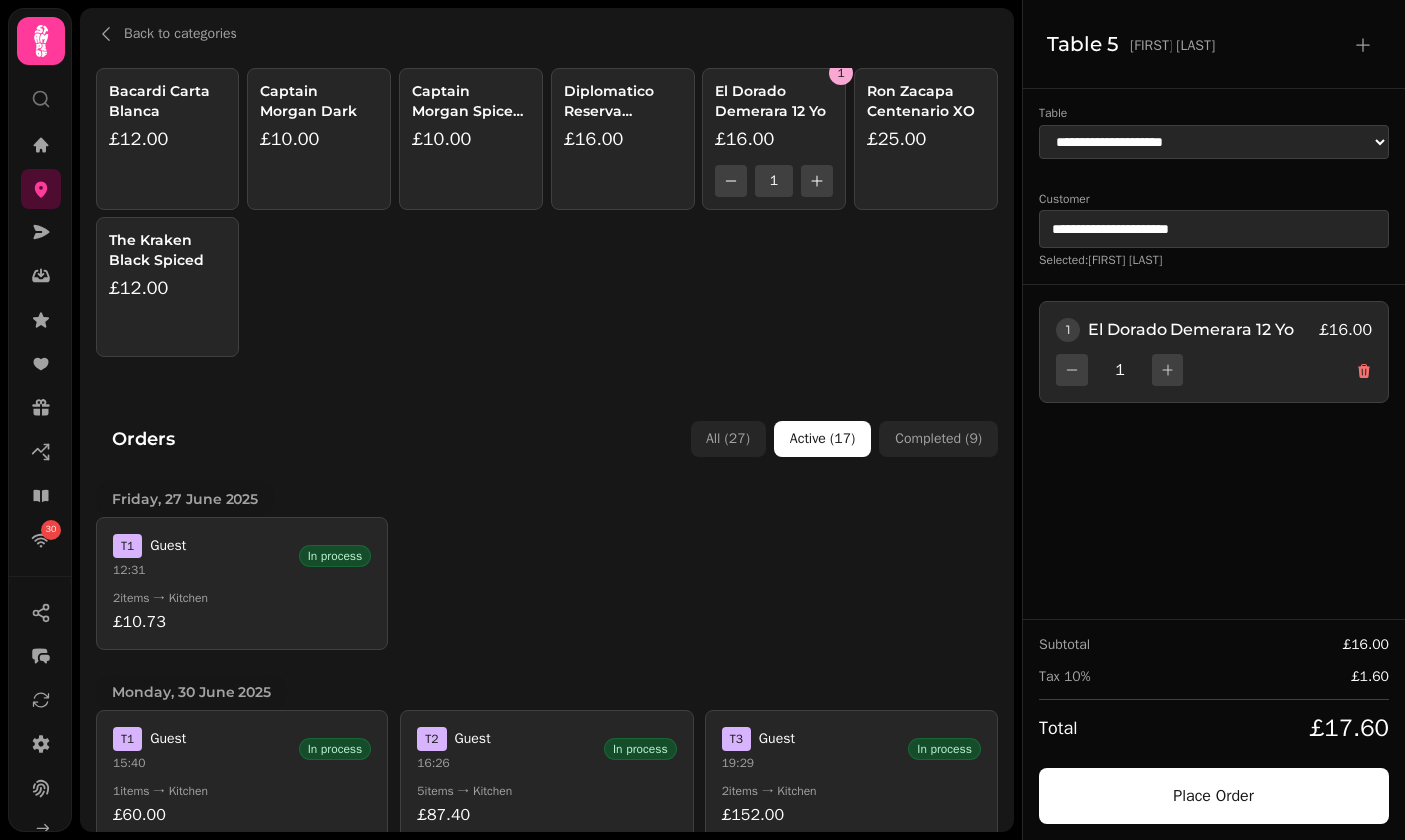 click on "£25.00" at bounding box center (926, 139) 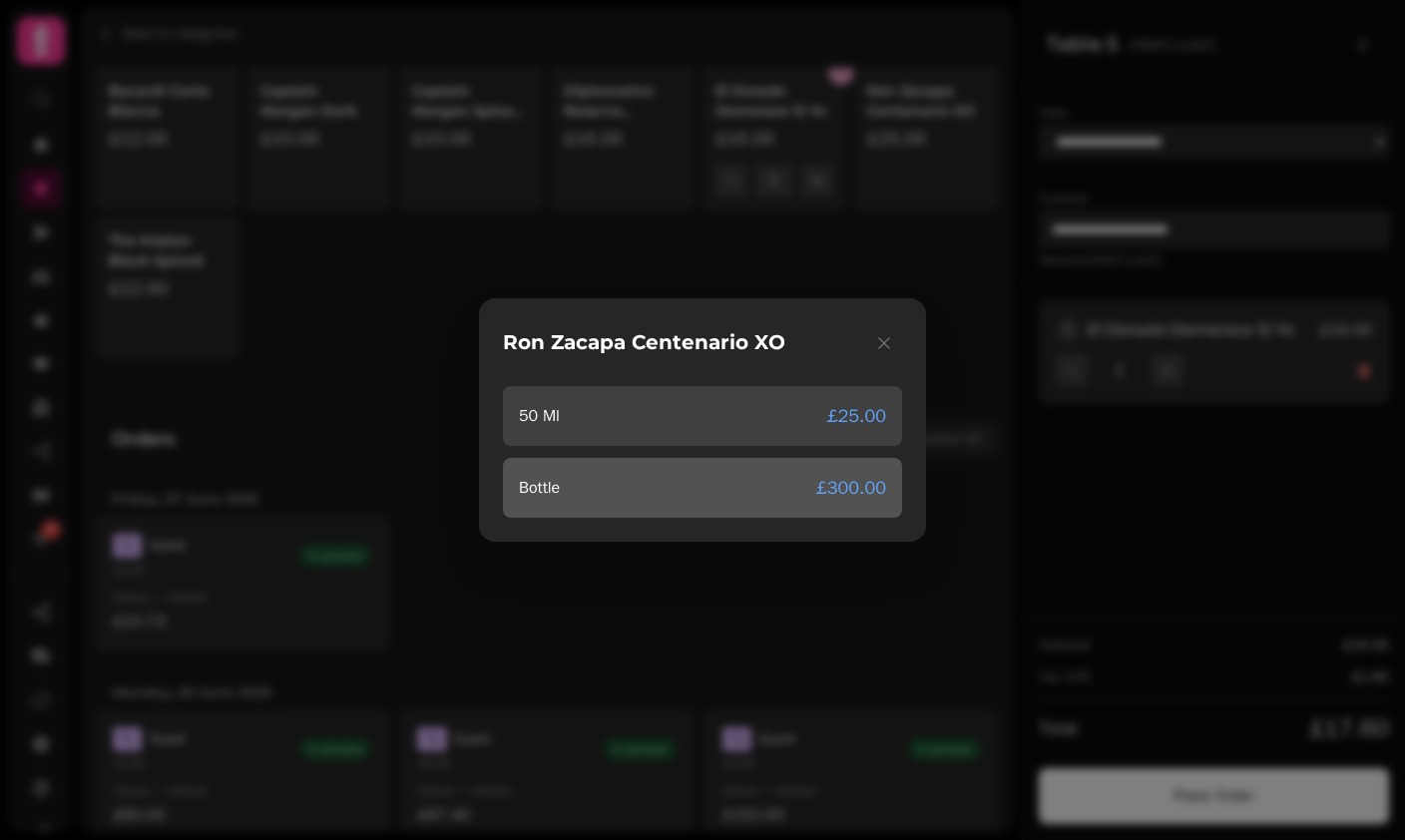 click on "Bottle £300.00" at bounding box center (702, 488) 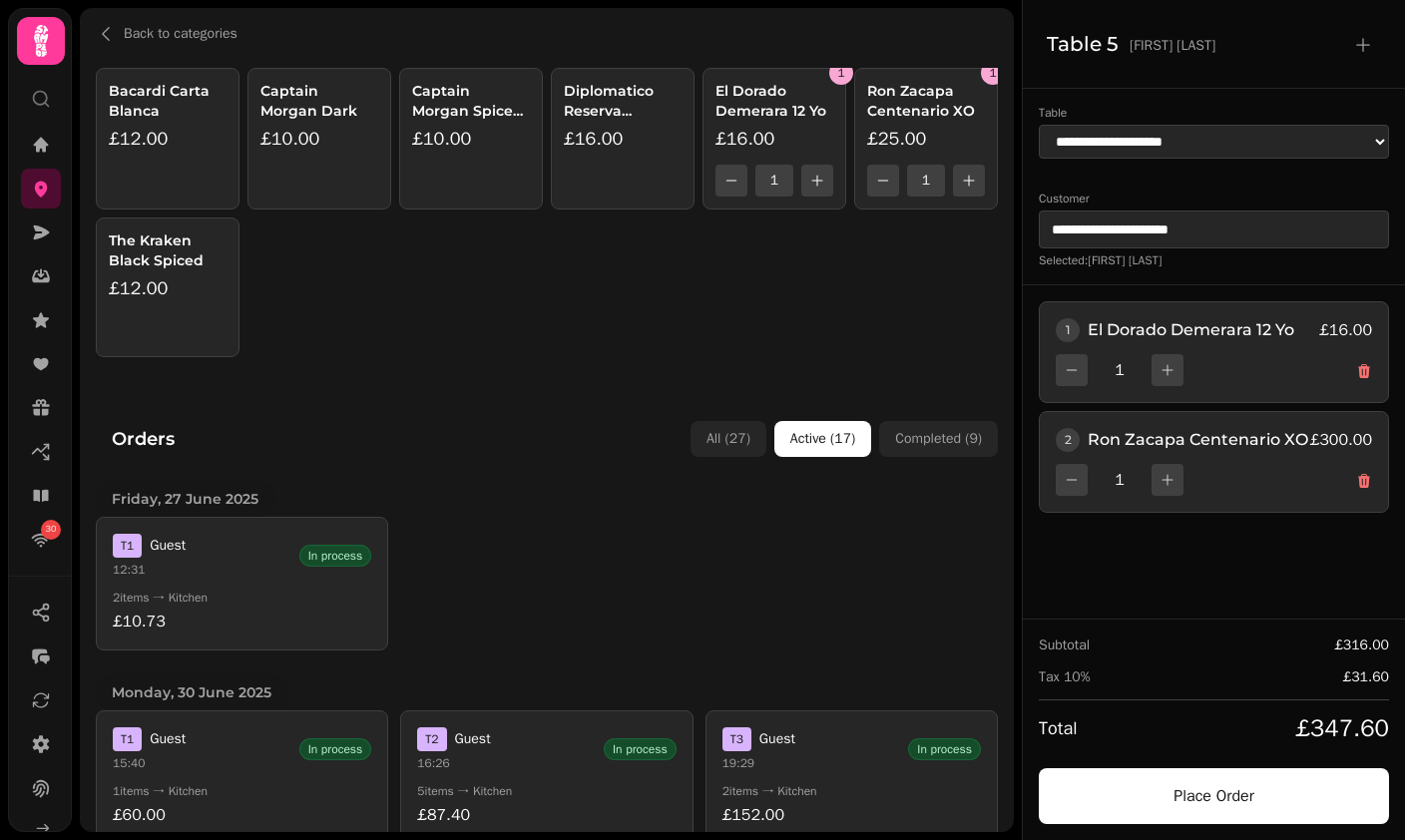 click on "£10.00" at bounding box center [471, 139] 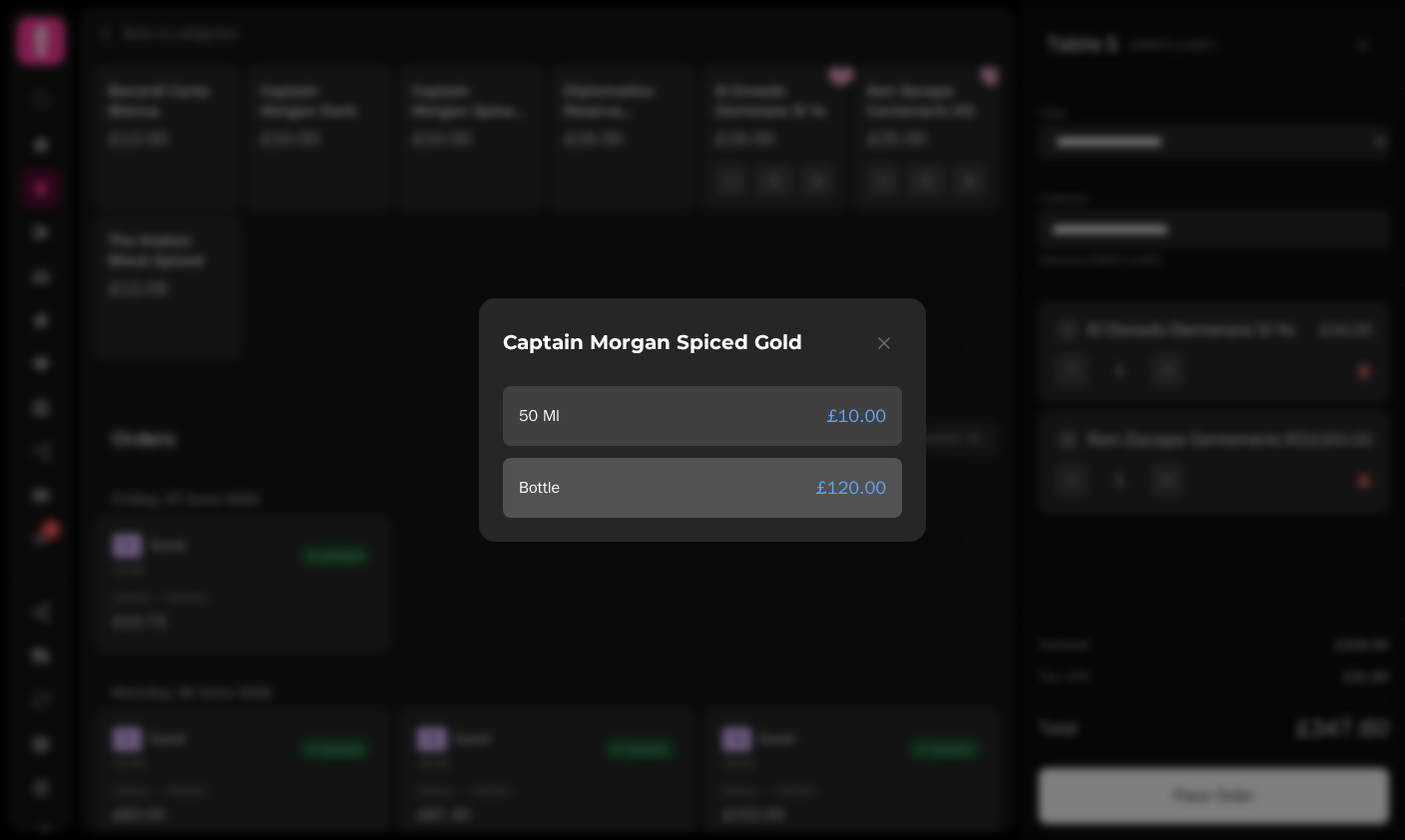 click on "Bottle £120.00" at bounding box center (702, 488) 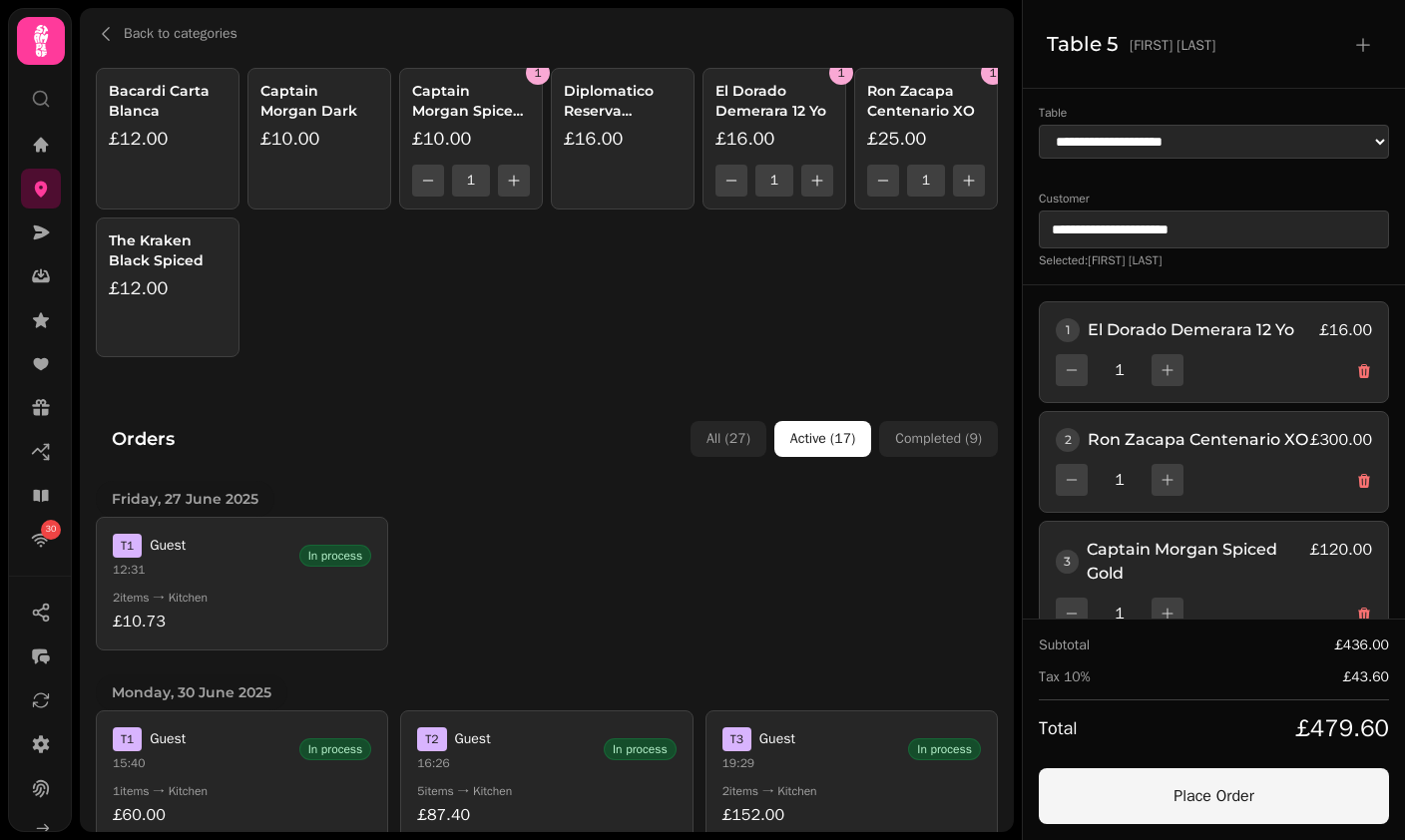 click on "Place Order" at bounding box center (1213, 796) 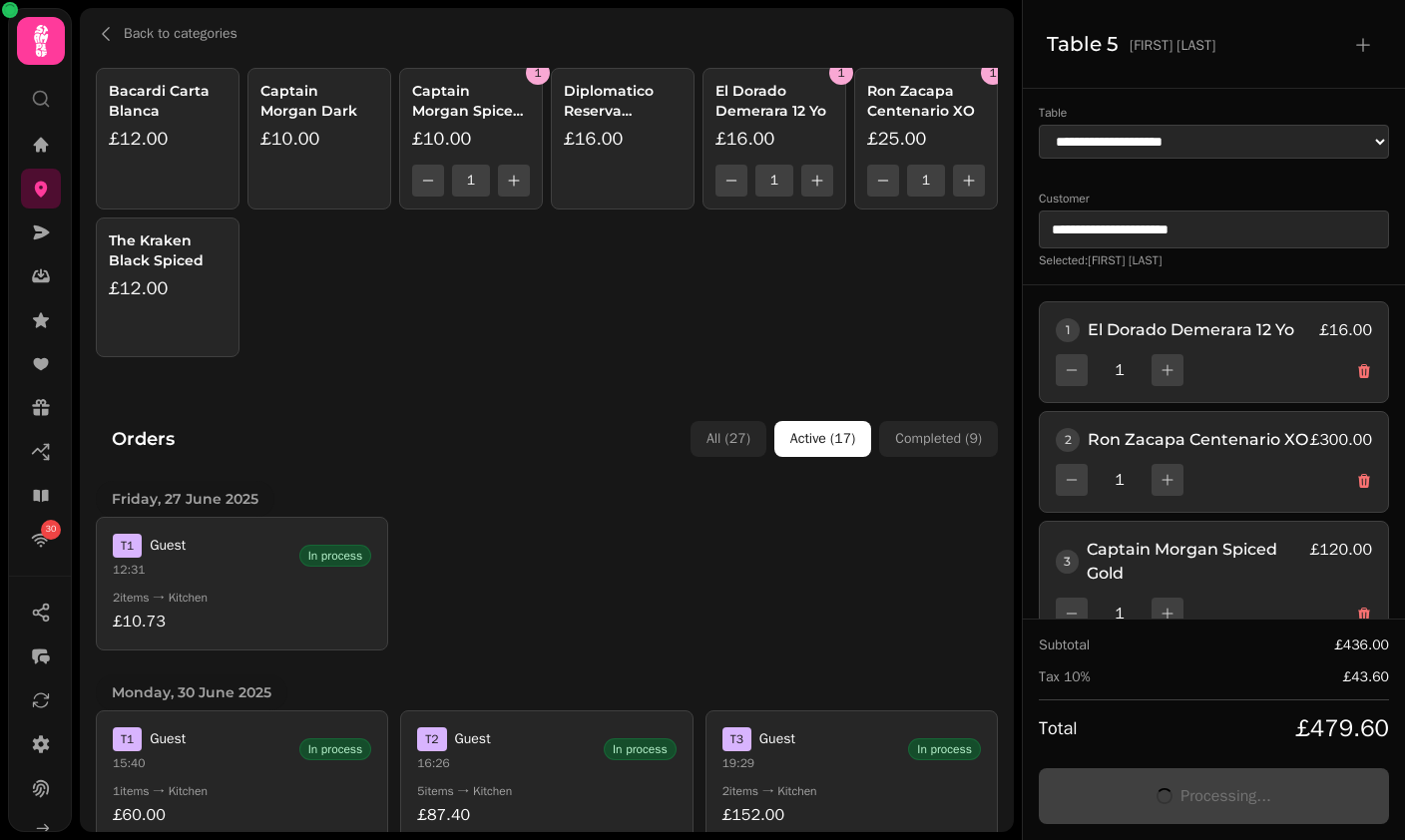 type 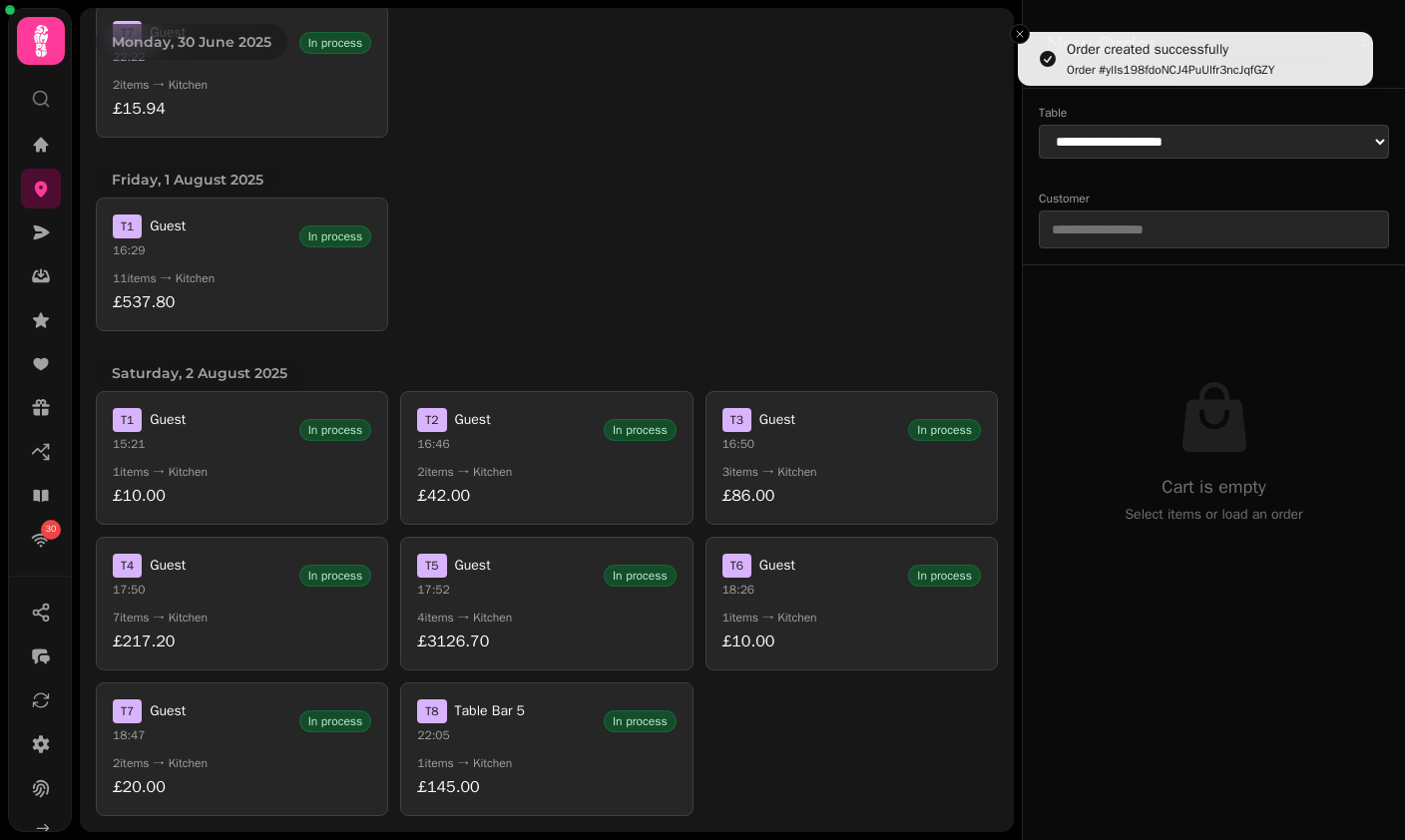 scroll, scrollTop: 996, scrollLeft: 0, axis: vertical 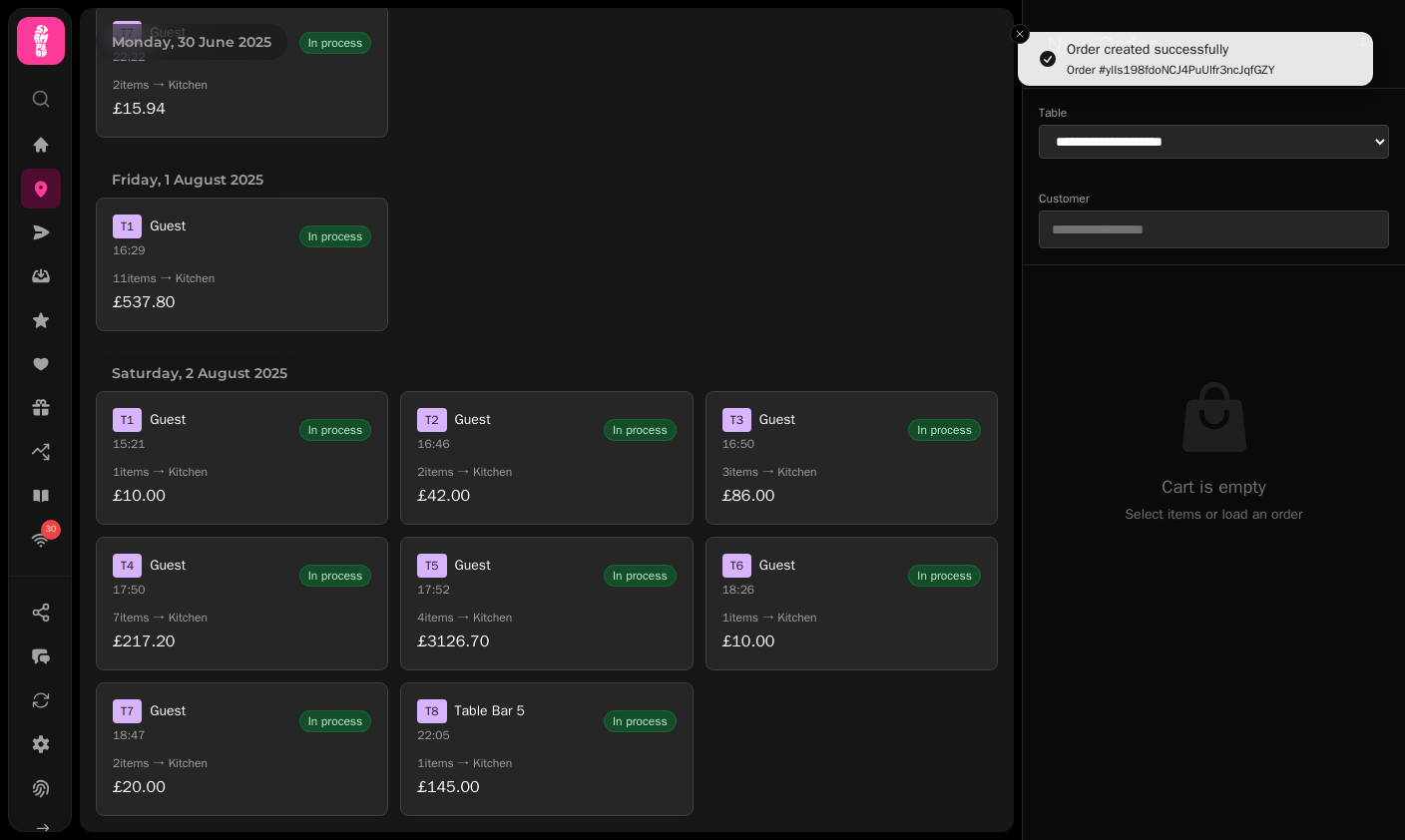 click on "T 7 Guest 18:47 In process 2 items → Kitchen £20.00" at bounding box center (241, 749) 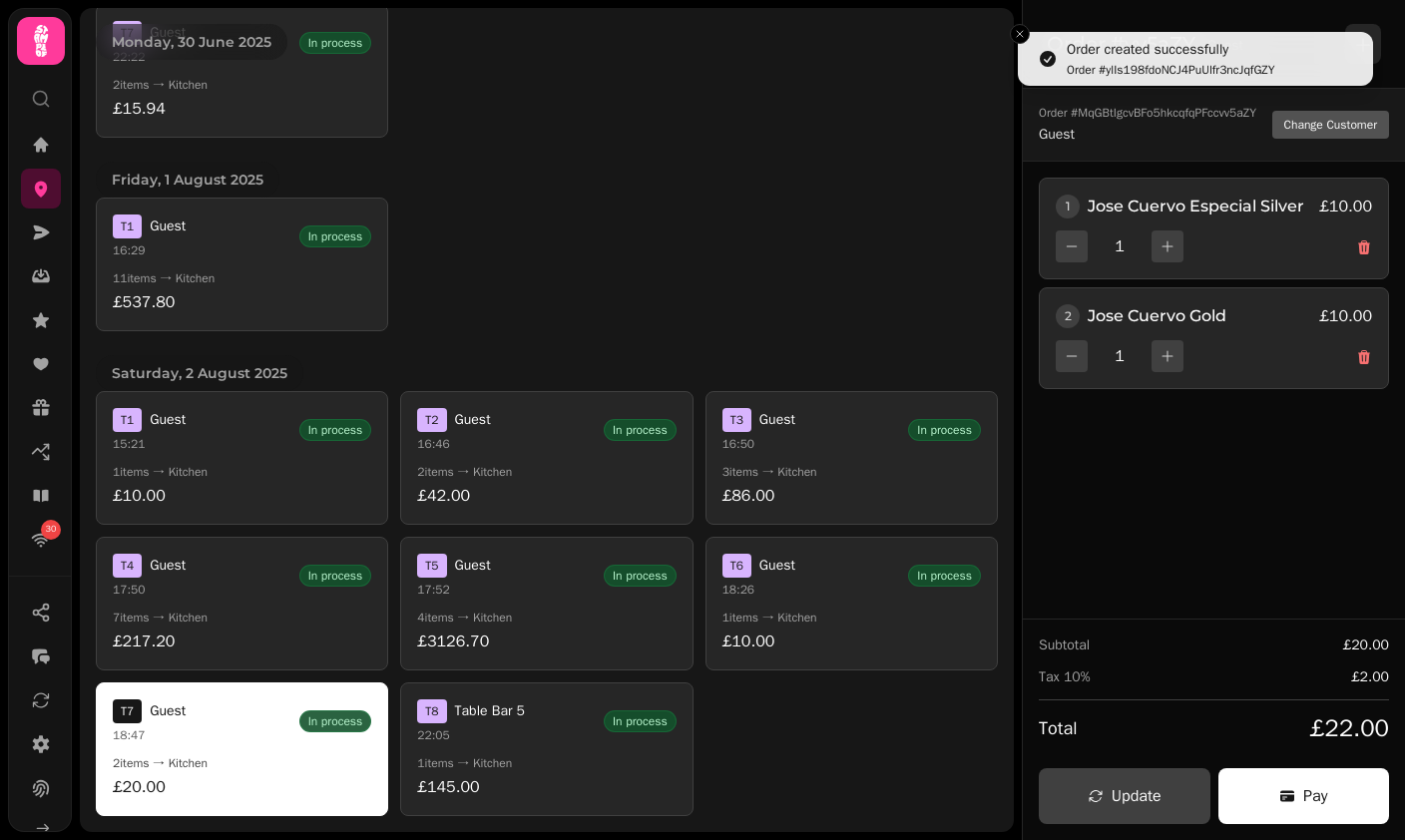 click on "T 4 Guest 17:50 In process 7 items → Kitchen £217.20" at bounding box center [241, 604] 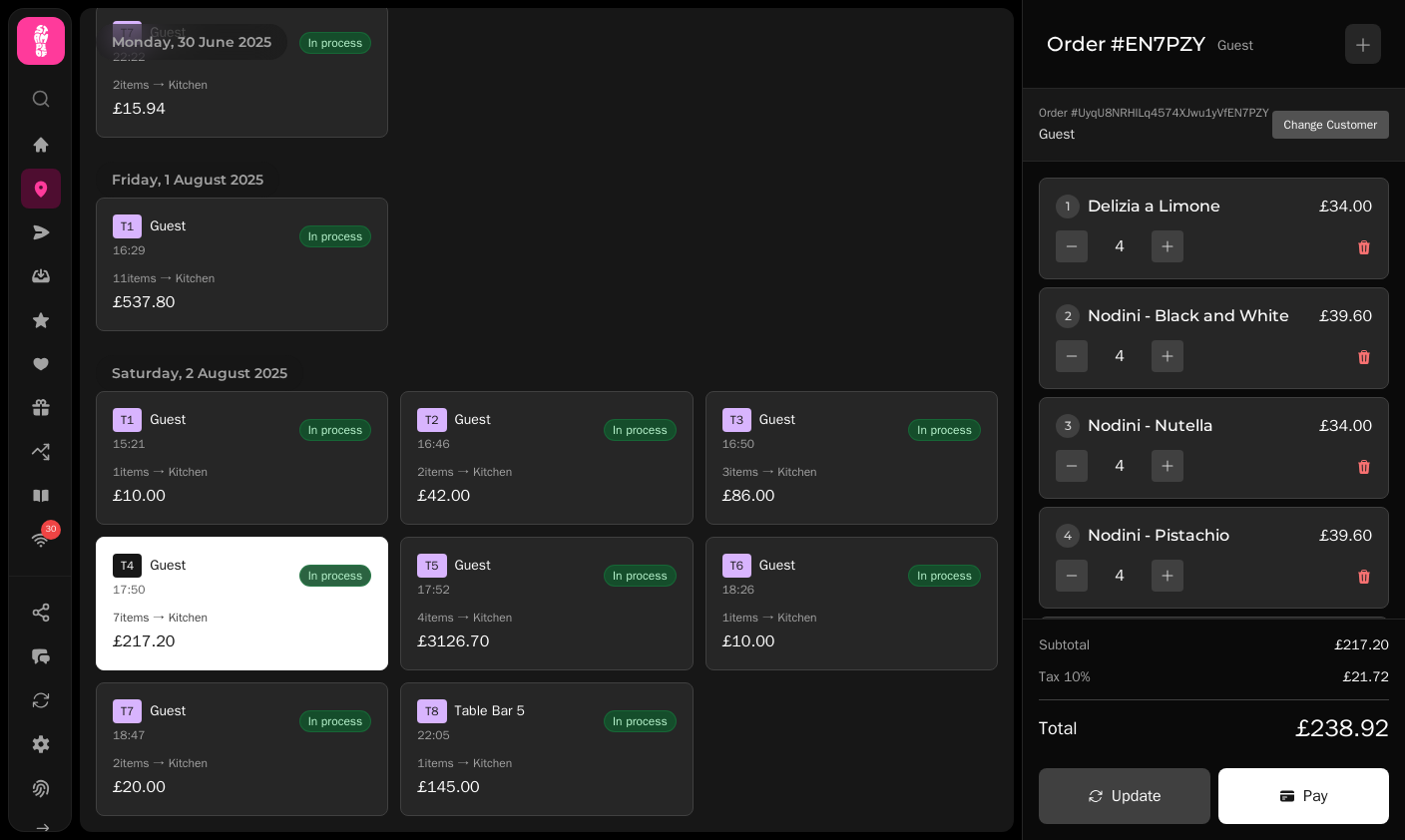 click on "T 8 Table Bar 5 22:05 In process 1 items → Kitchen £145.00" at bounding box center (546, 749) 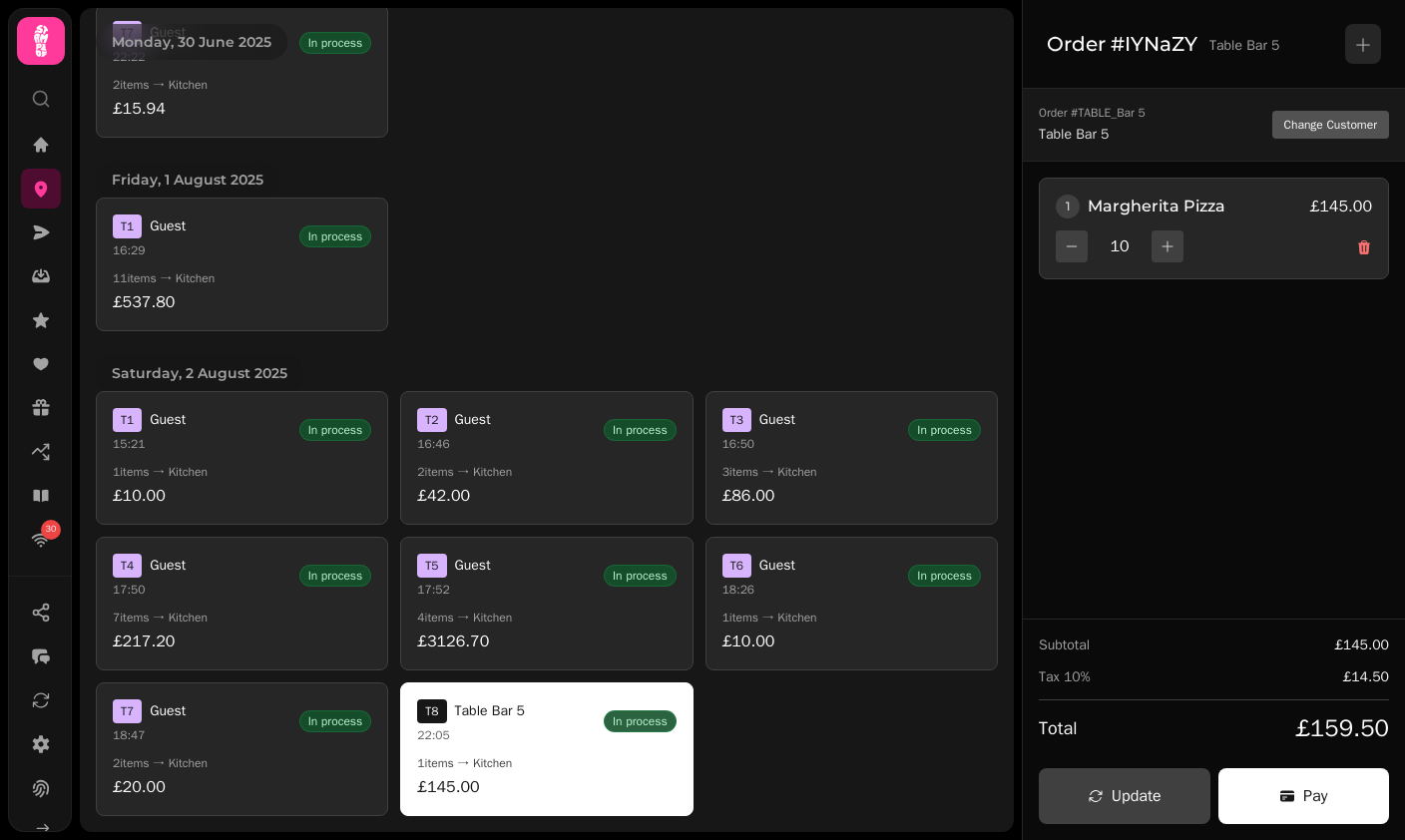 click on "T 5 Guest 17:52 In process" at bounding box center (546, 576) 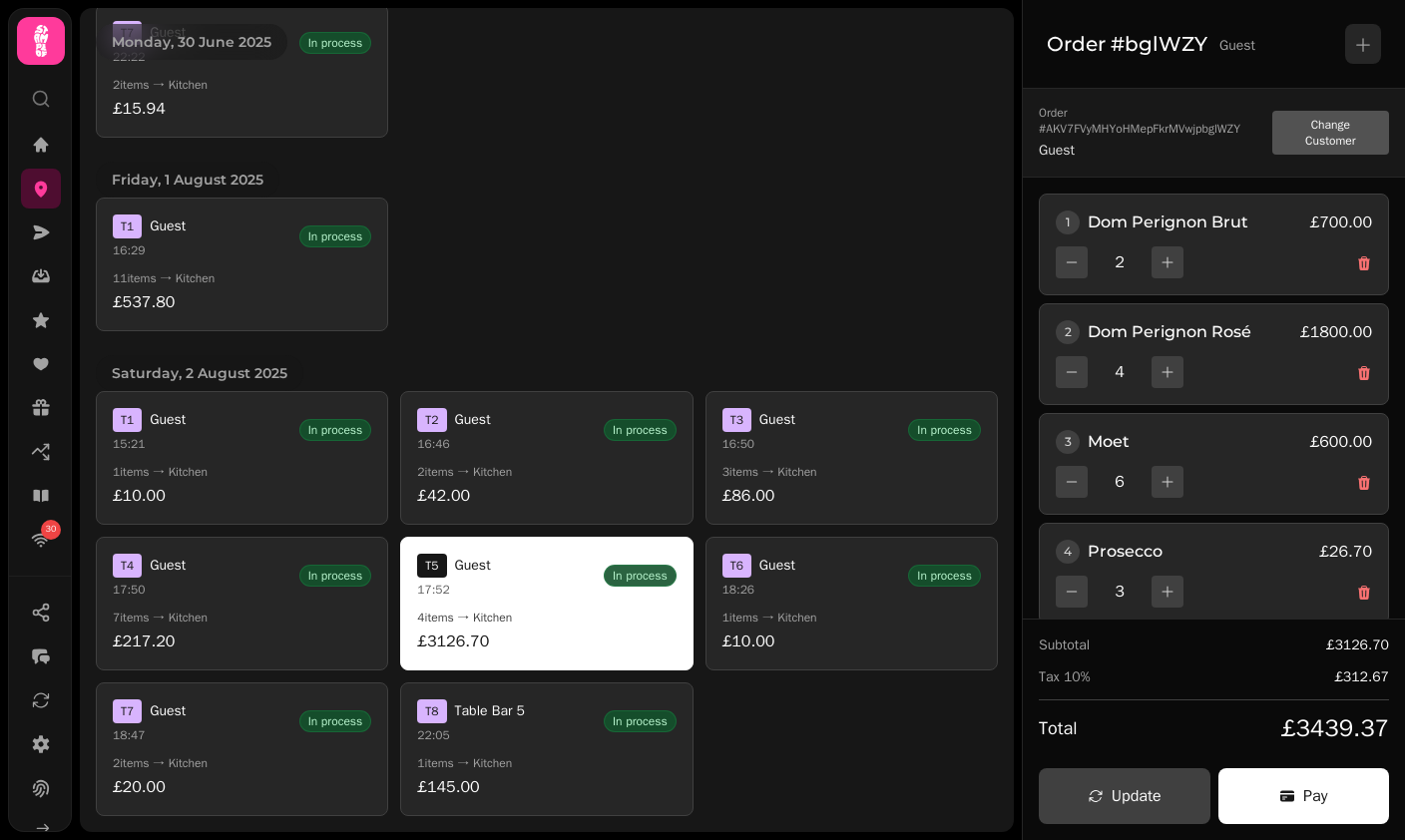 click on "T 2 Guest 16:46 In process" at bounding box center [546, 430] 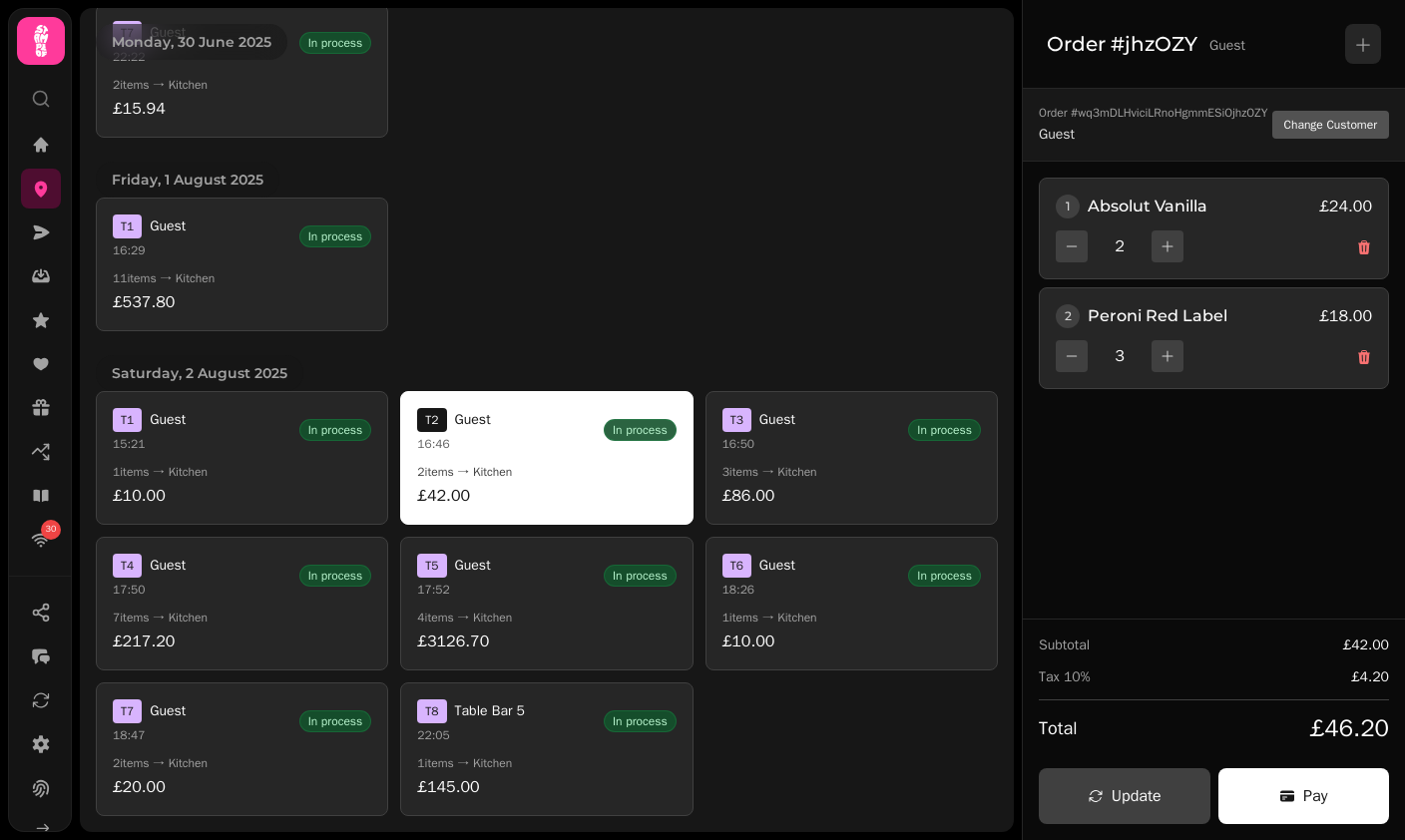 click on "T 1 Guest 15:21 In process" at bounding box center (241, 430) 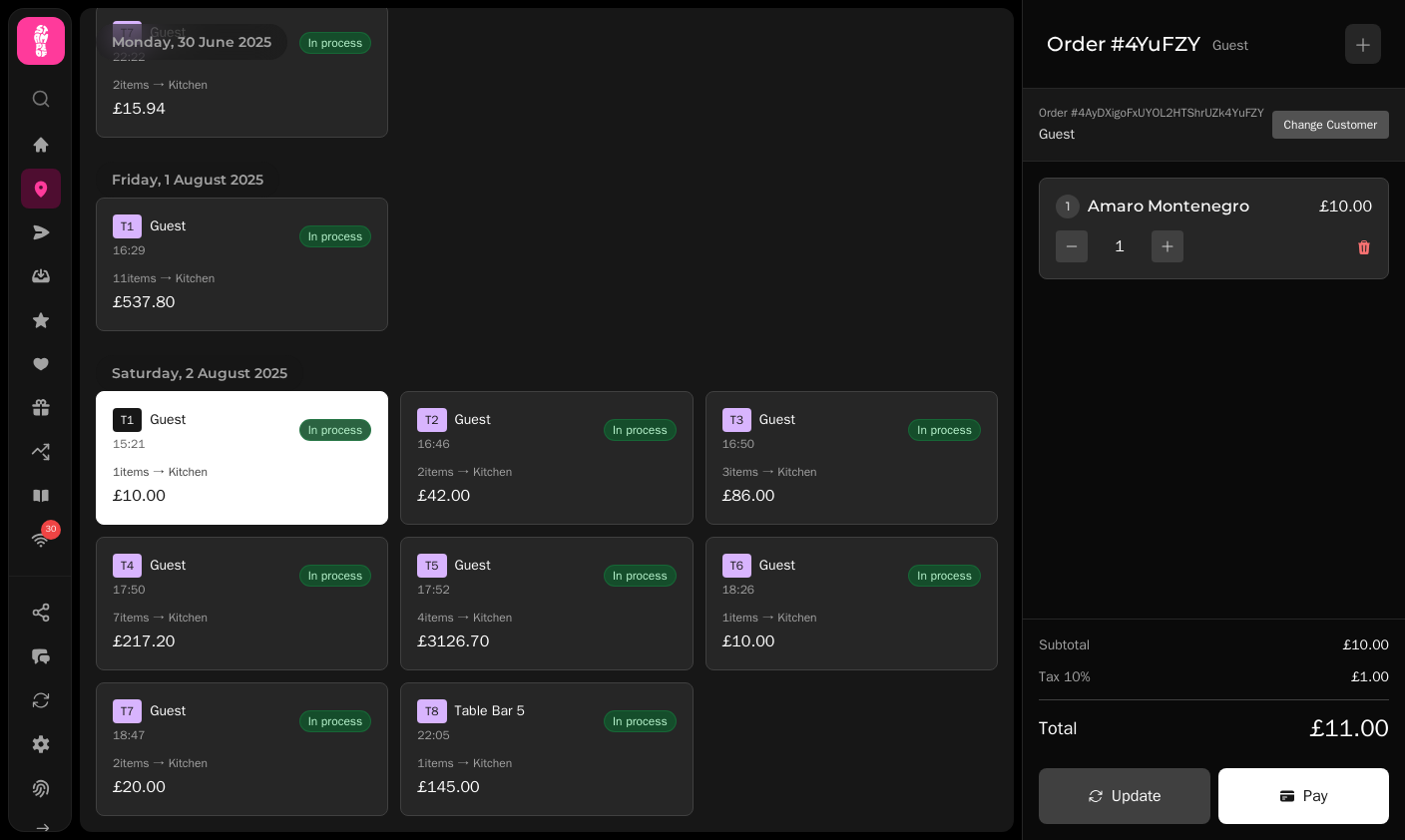 click on "3  items → Kitchen" at bounding box center [851, 472] 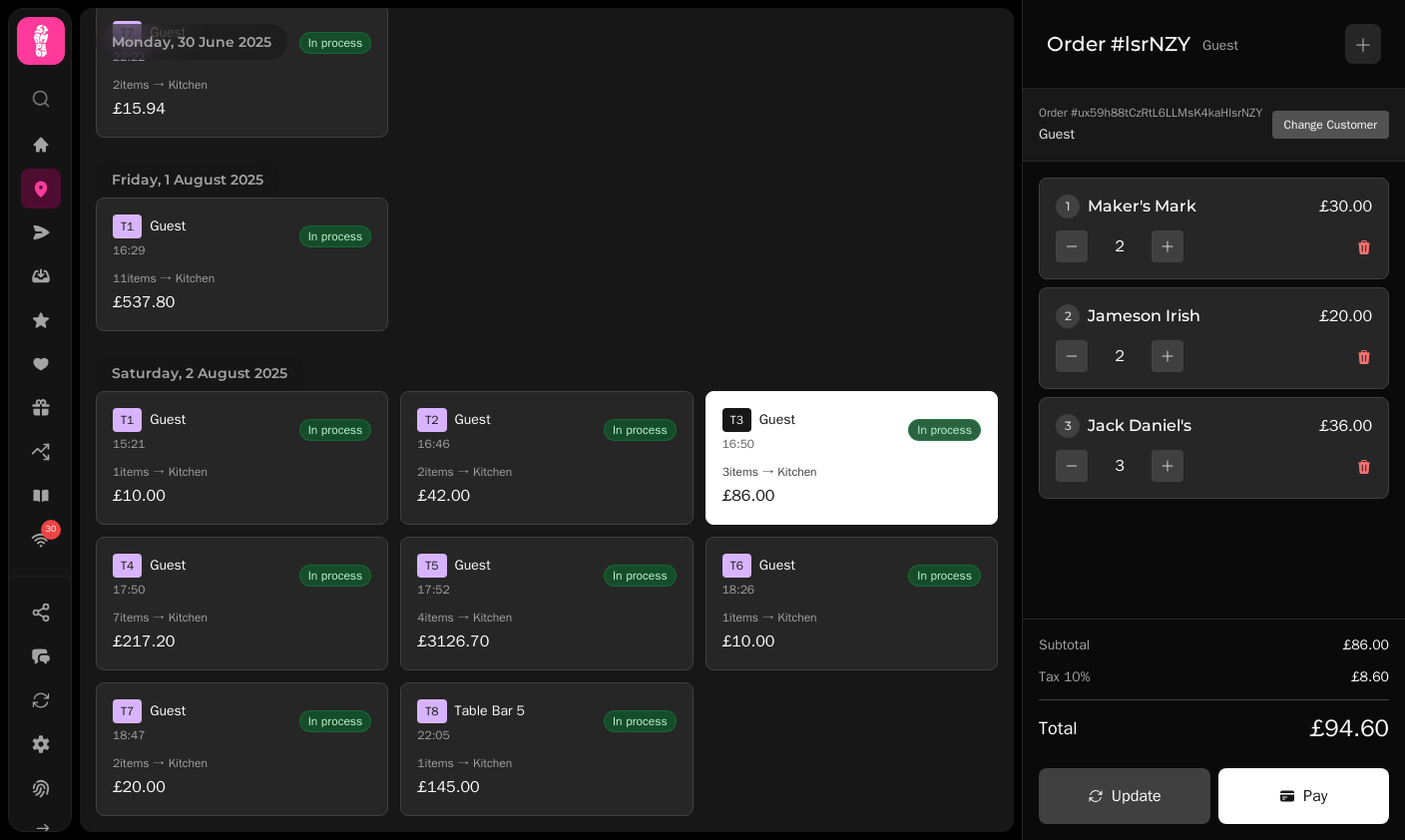click on "1  items → Kitchen" at bounding box center [851, 618] 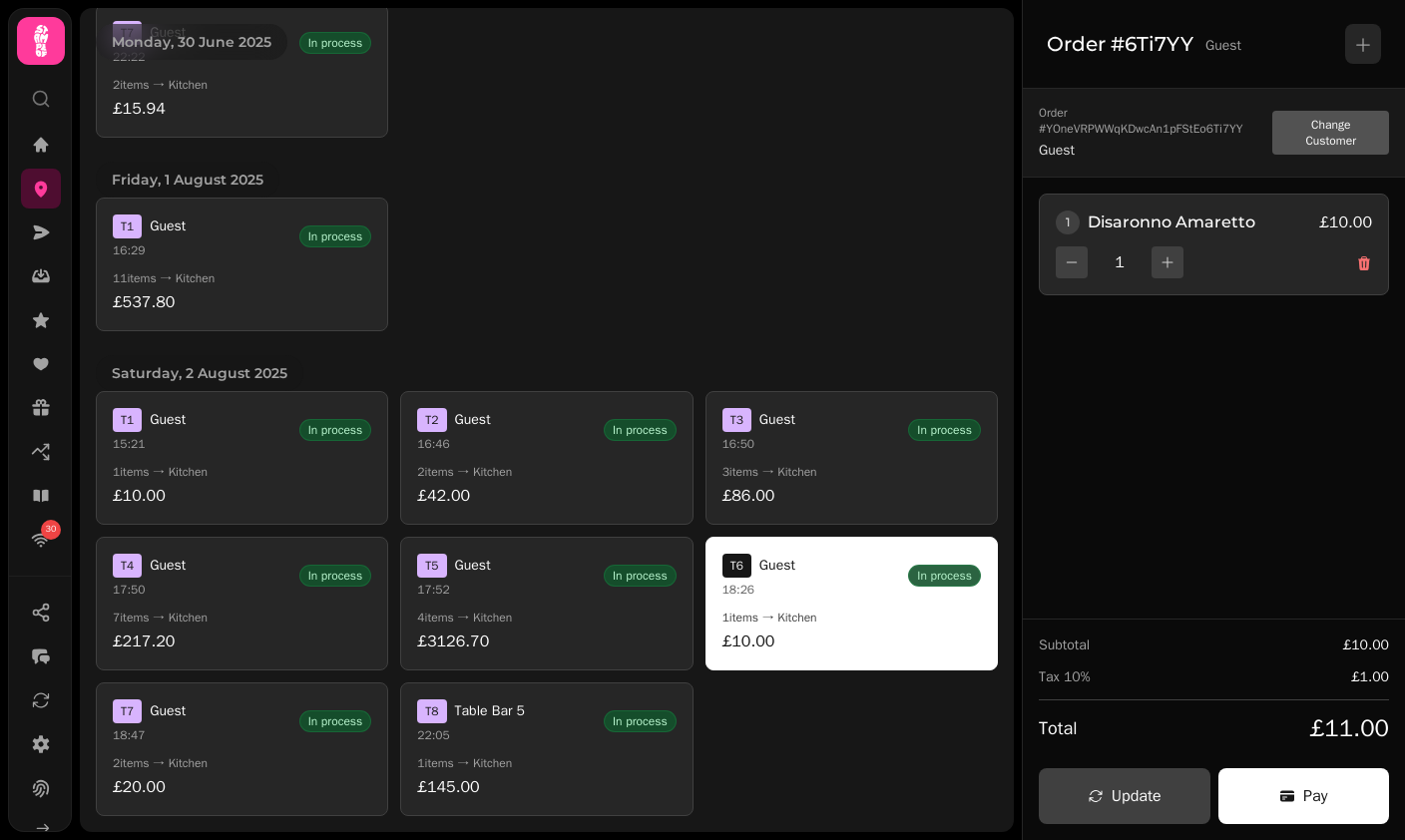 click on "4  items → Kitchen" at bounding box center (546, 618) 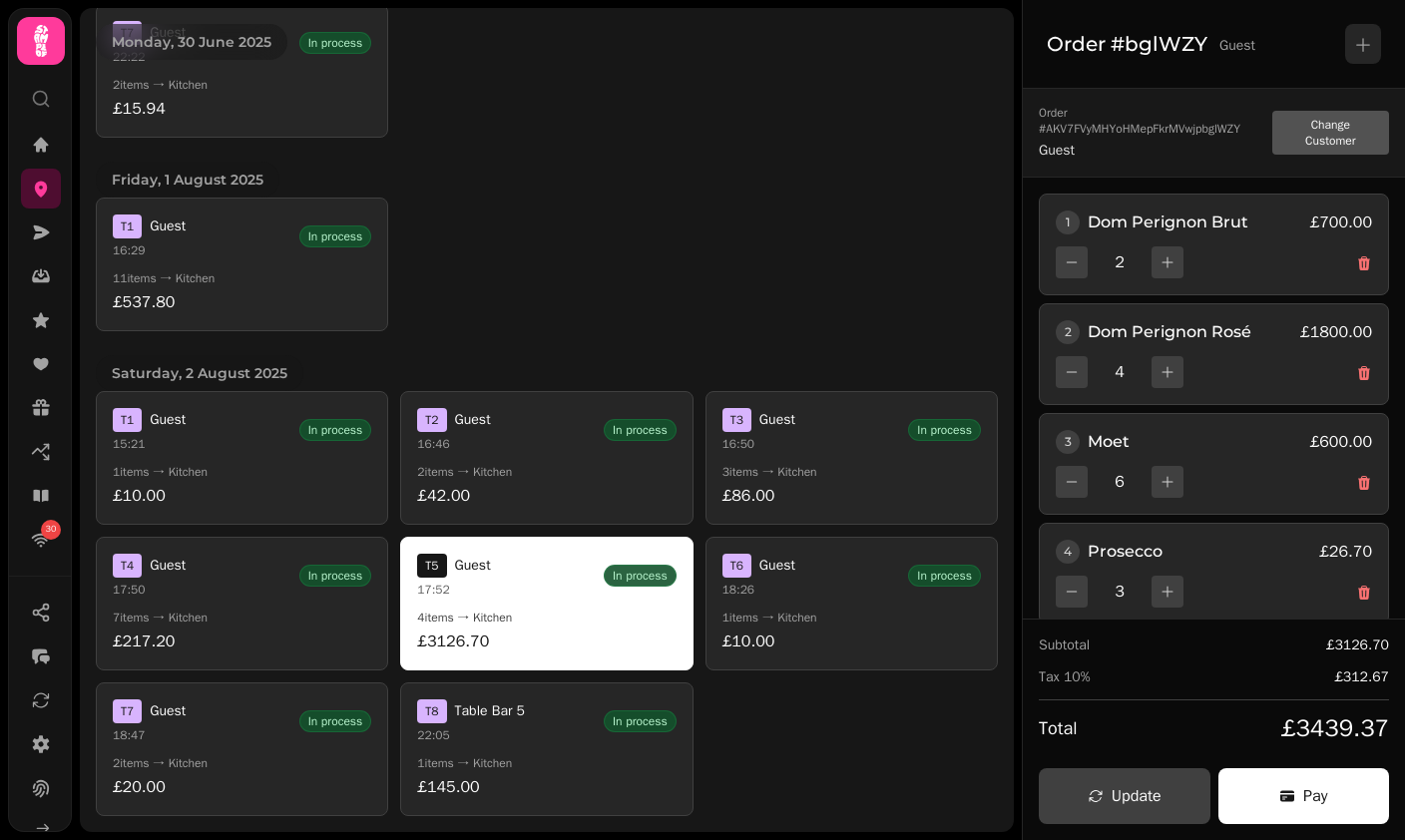 click on "T 8 Table Bar 5 22:05 In process 1 items → Kitchen £145.00" at bounding box center (546, 749) 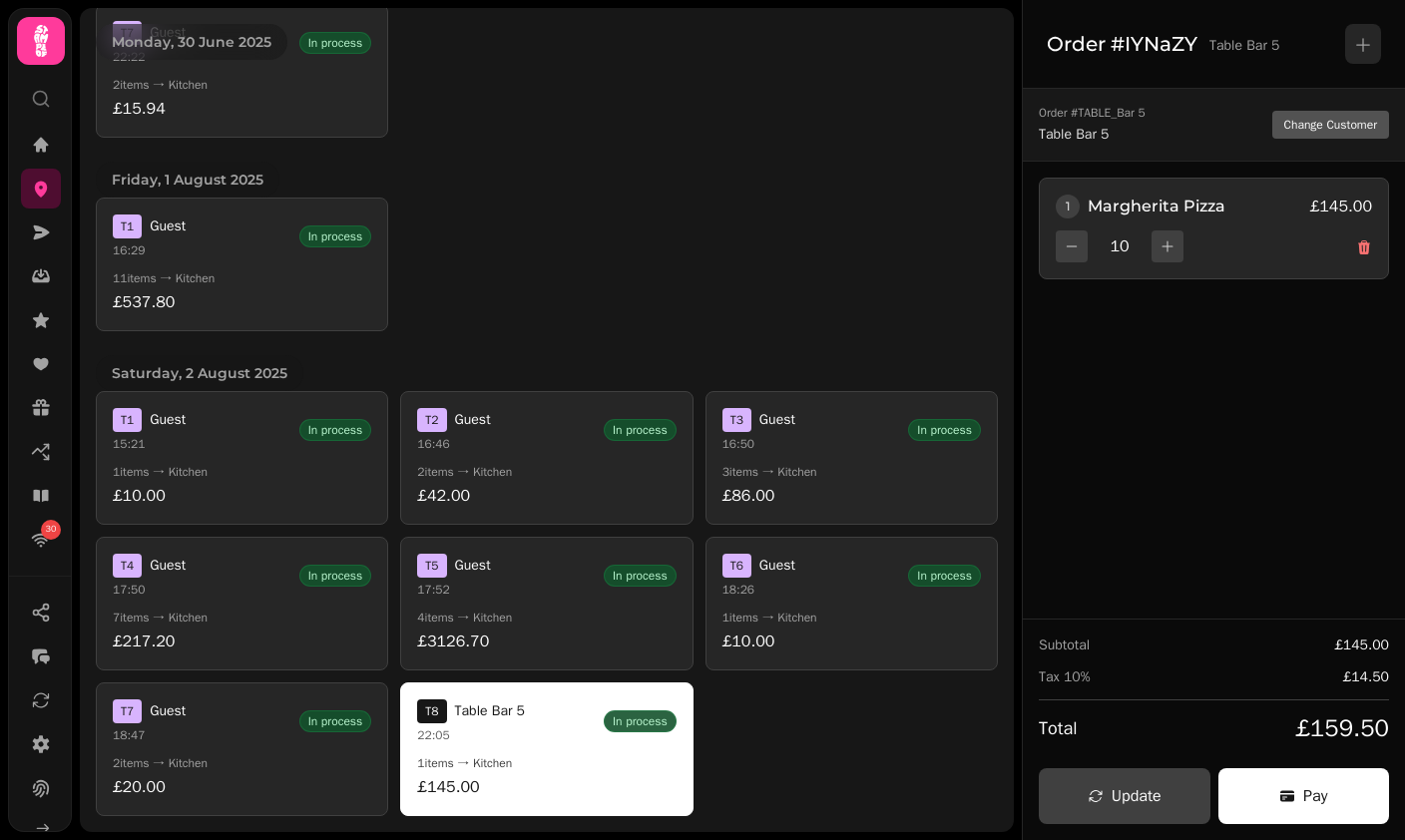 click on "4  items → Kitchen" at bounding box center (546, 618) 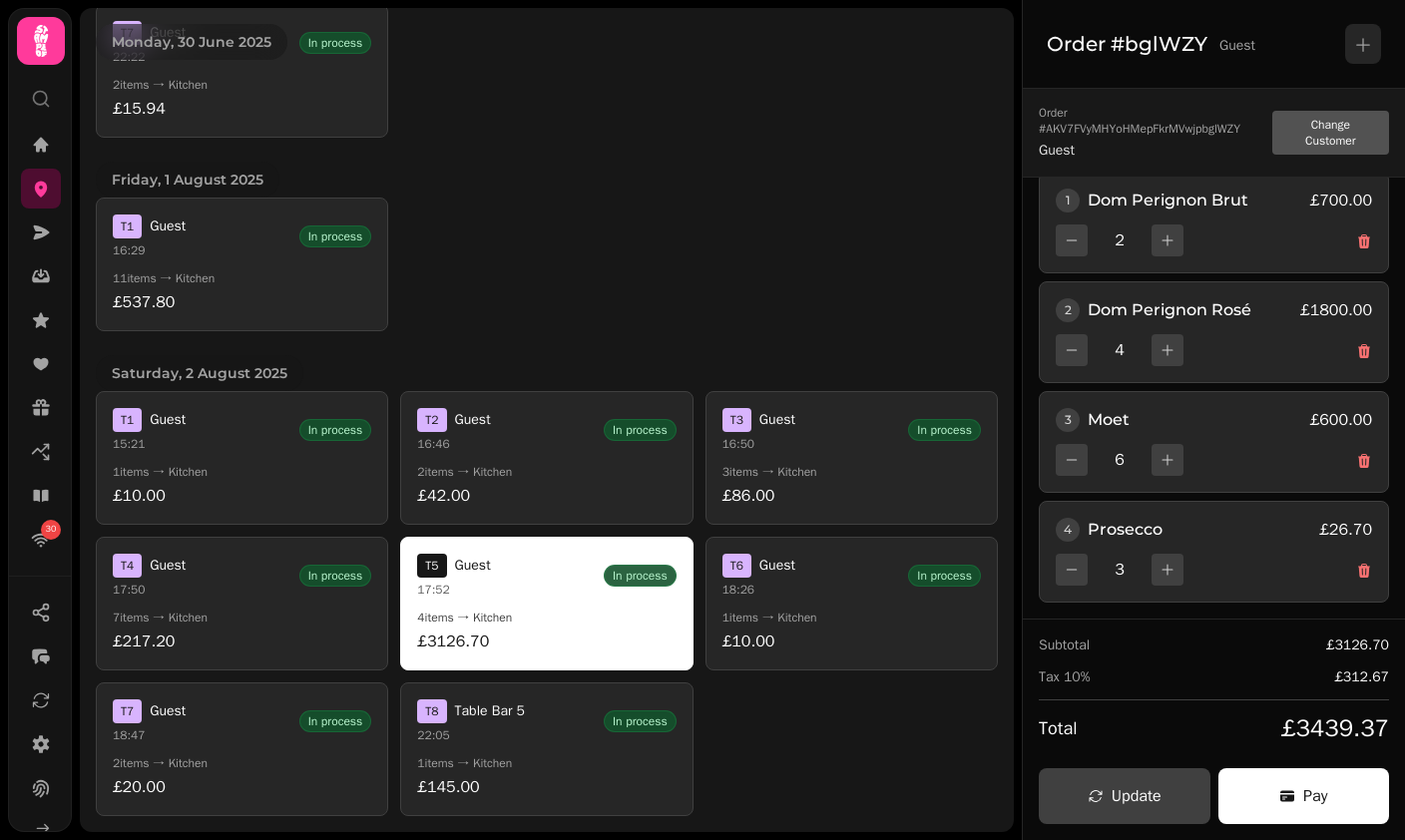scroll, scrollTop: 22, scrollLeft: 0, axis: vertical 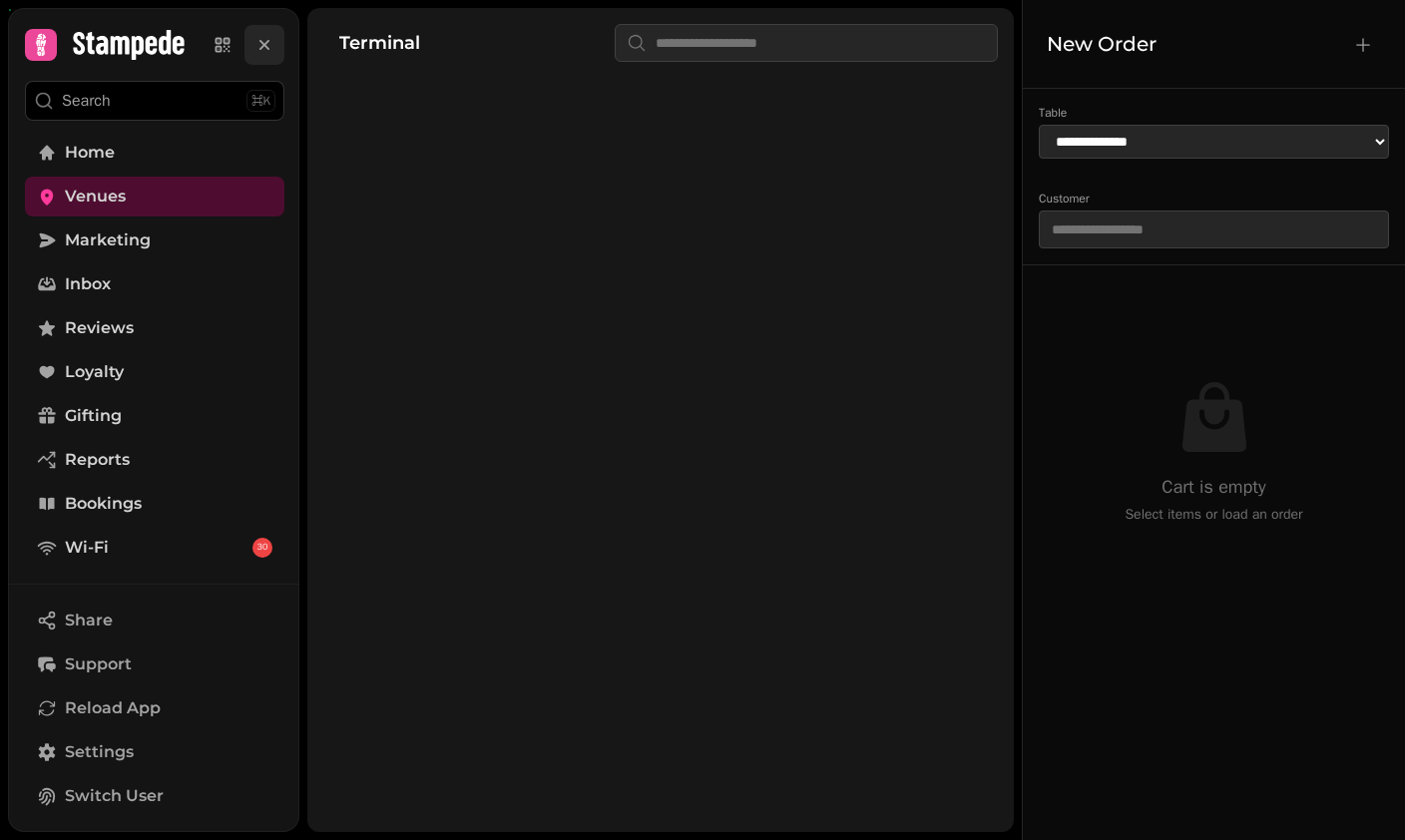click at bounding box center (264, 45) 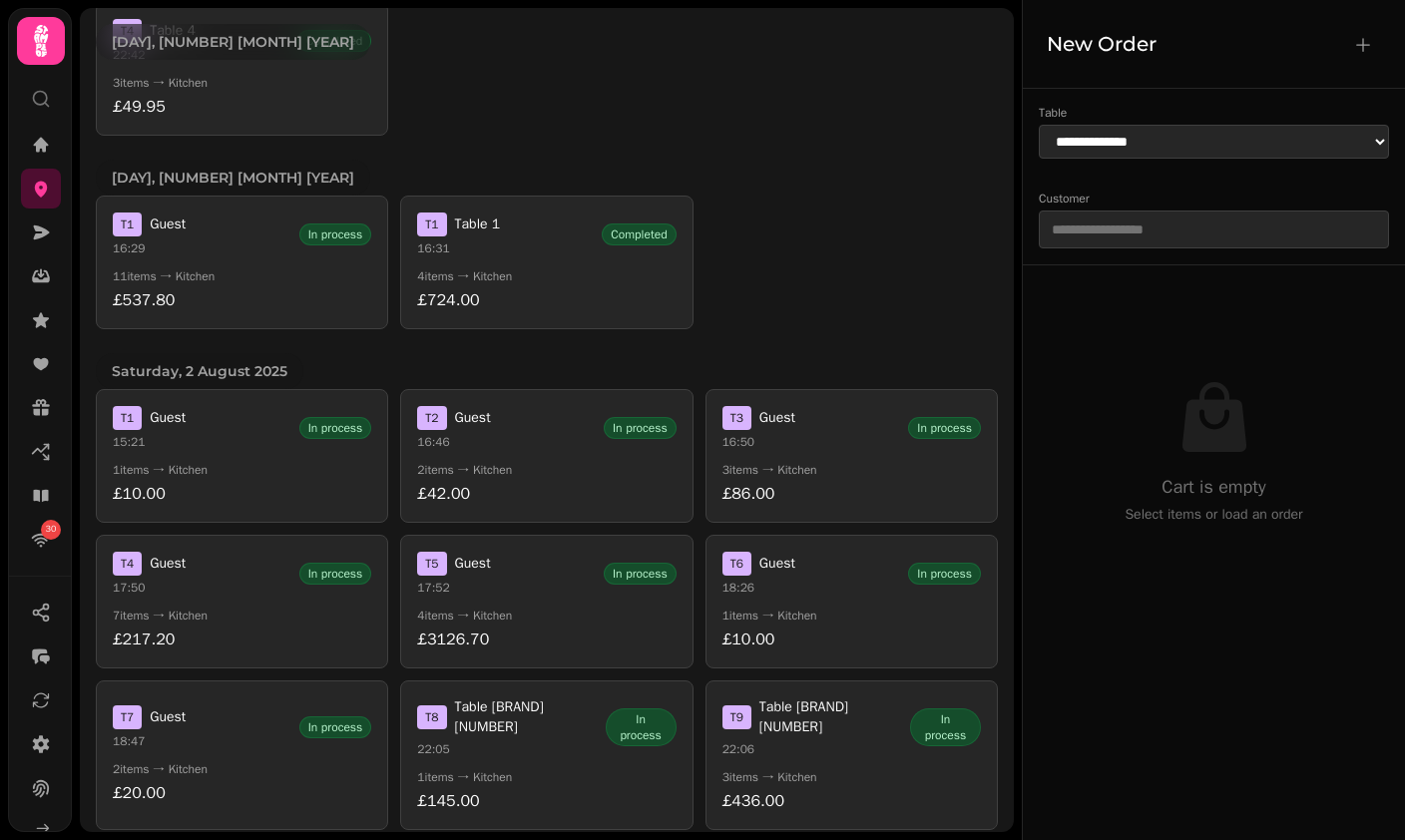 scroll, scrollTop: 1832, scrollLeft: 0, axis: vertical 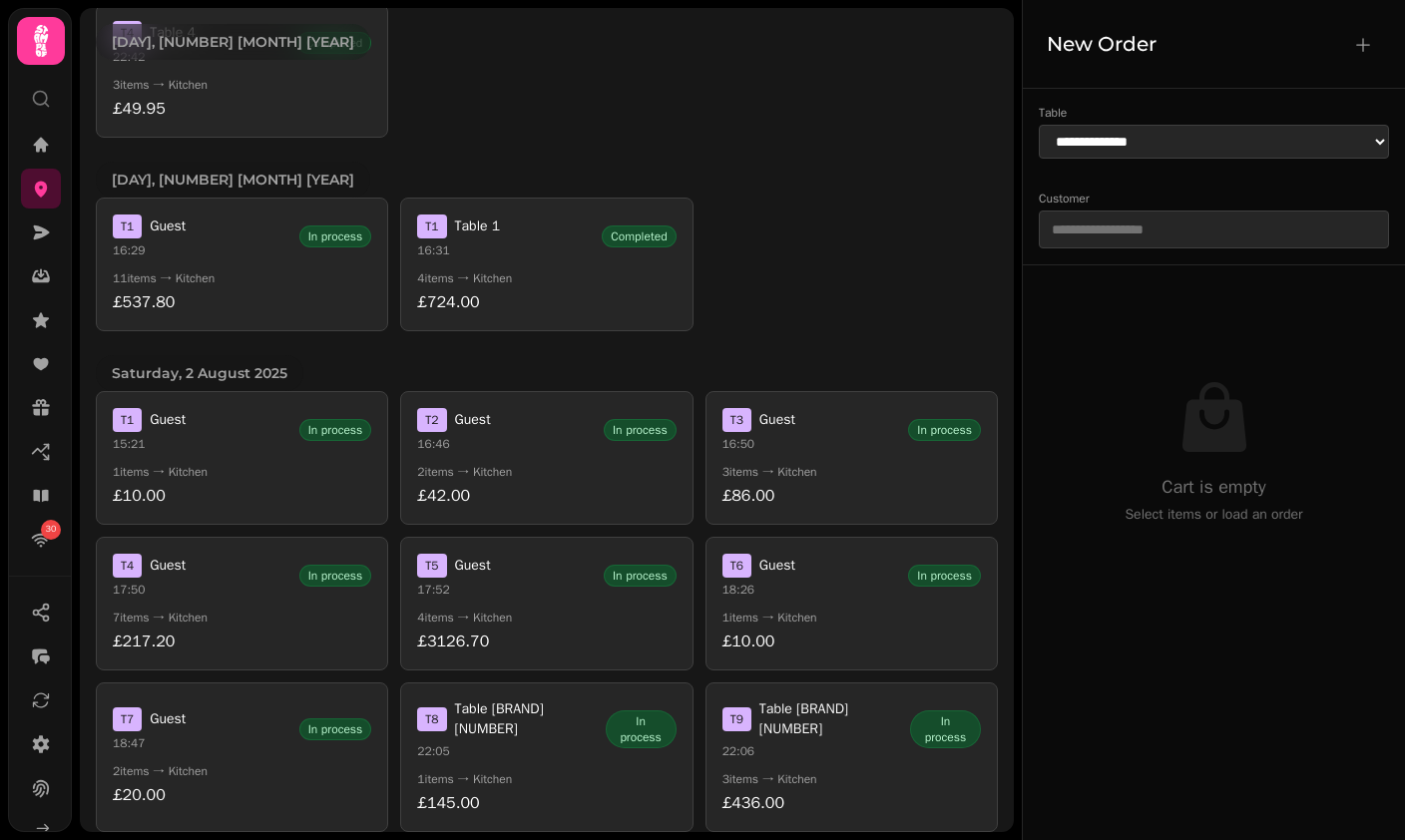 click on "3  items → Kitchen" at bounding box center [851, 779] 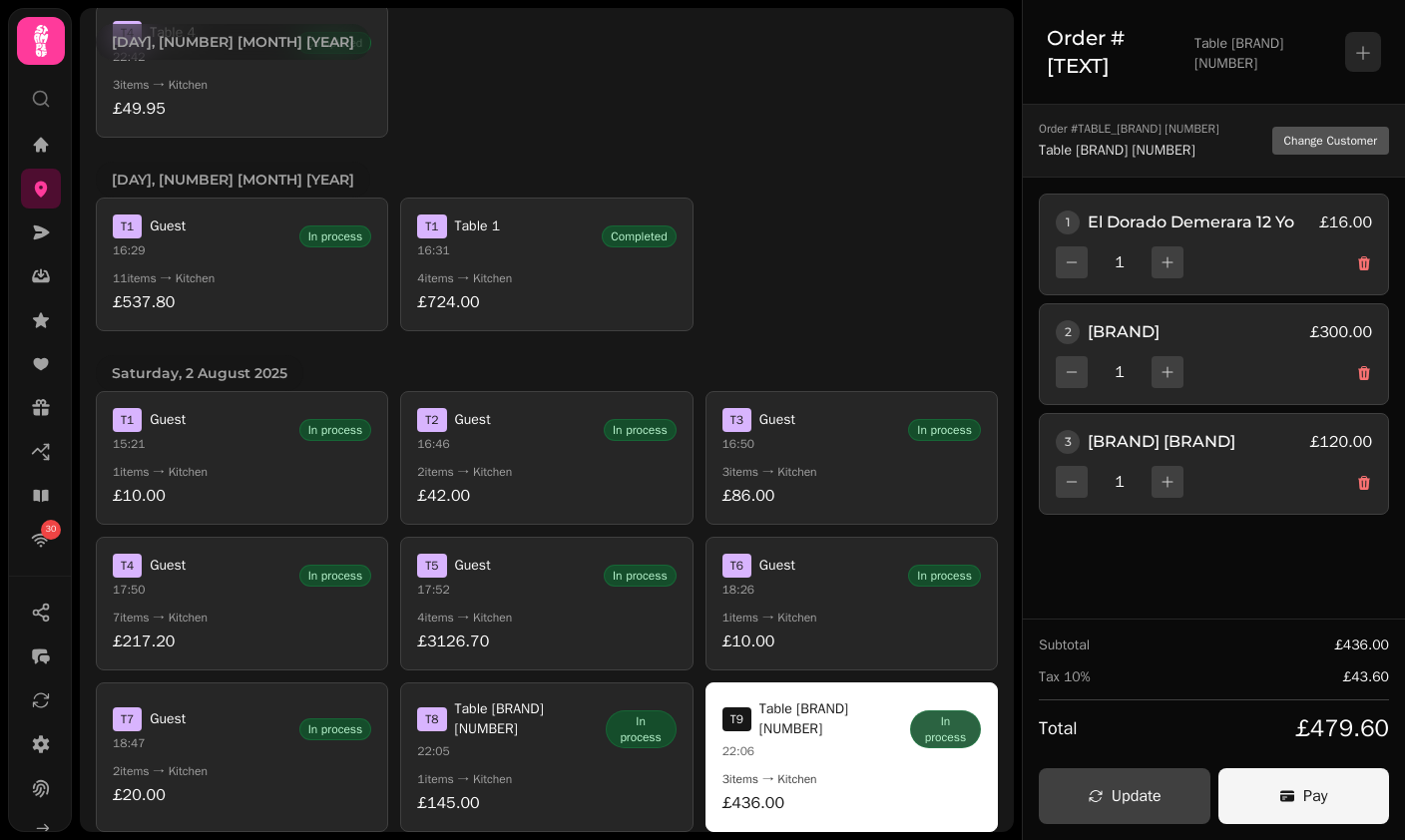 click on "Pay" at bounding box center [1304, 796] 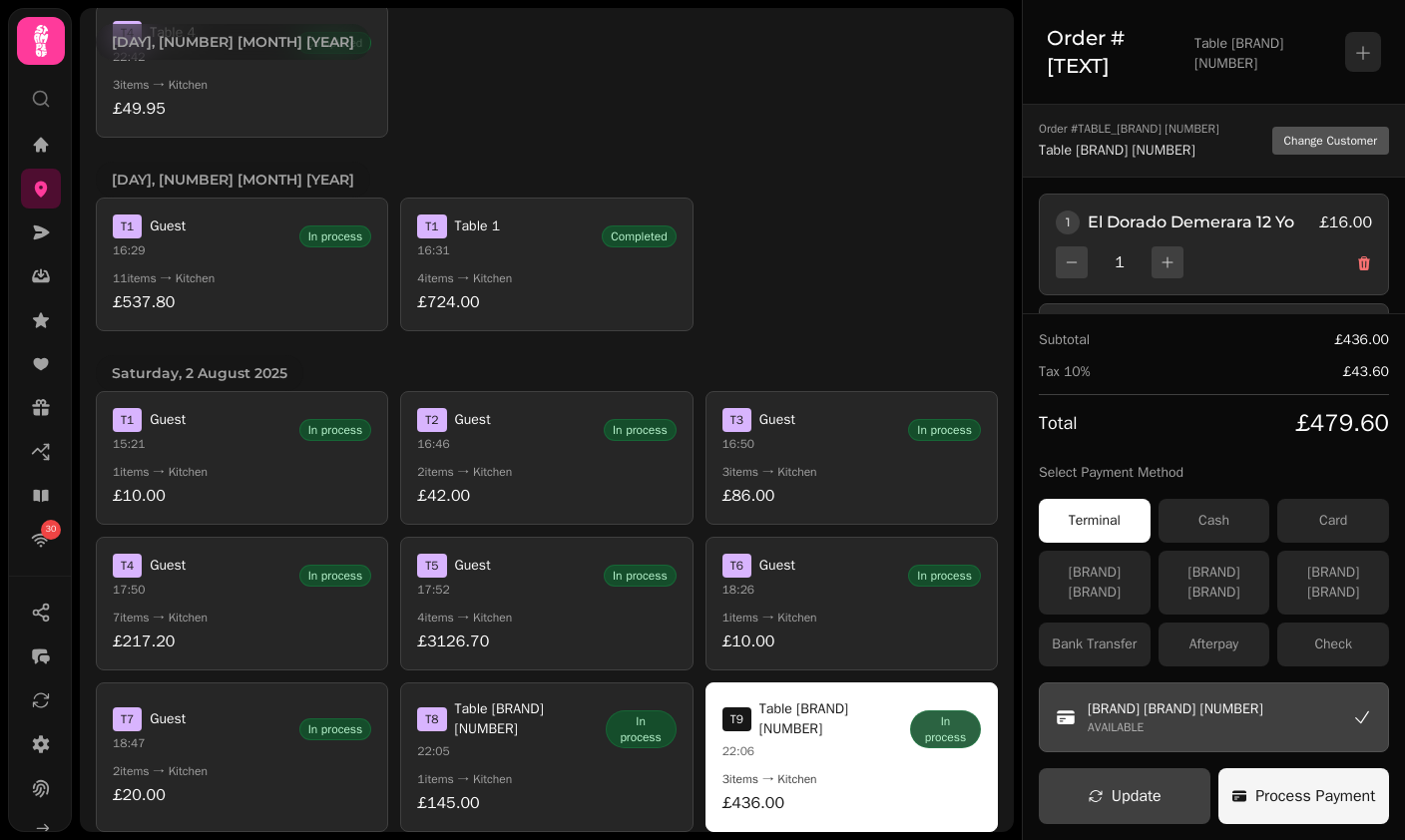 click on "Process Payment" at bounding box center (1315, 796) 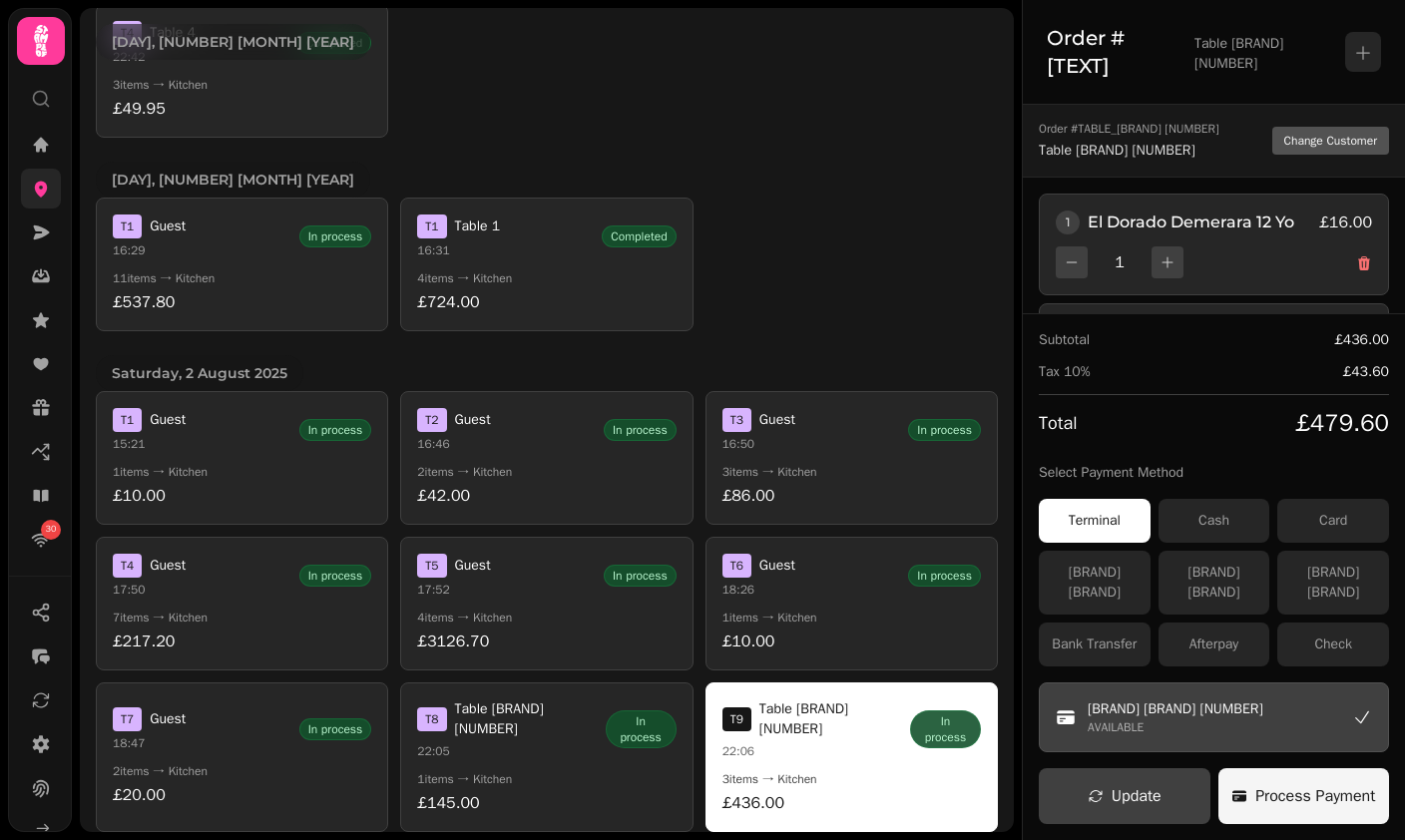 click 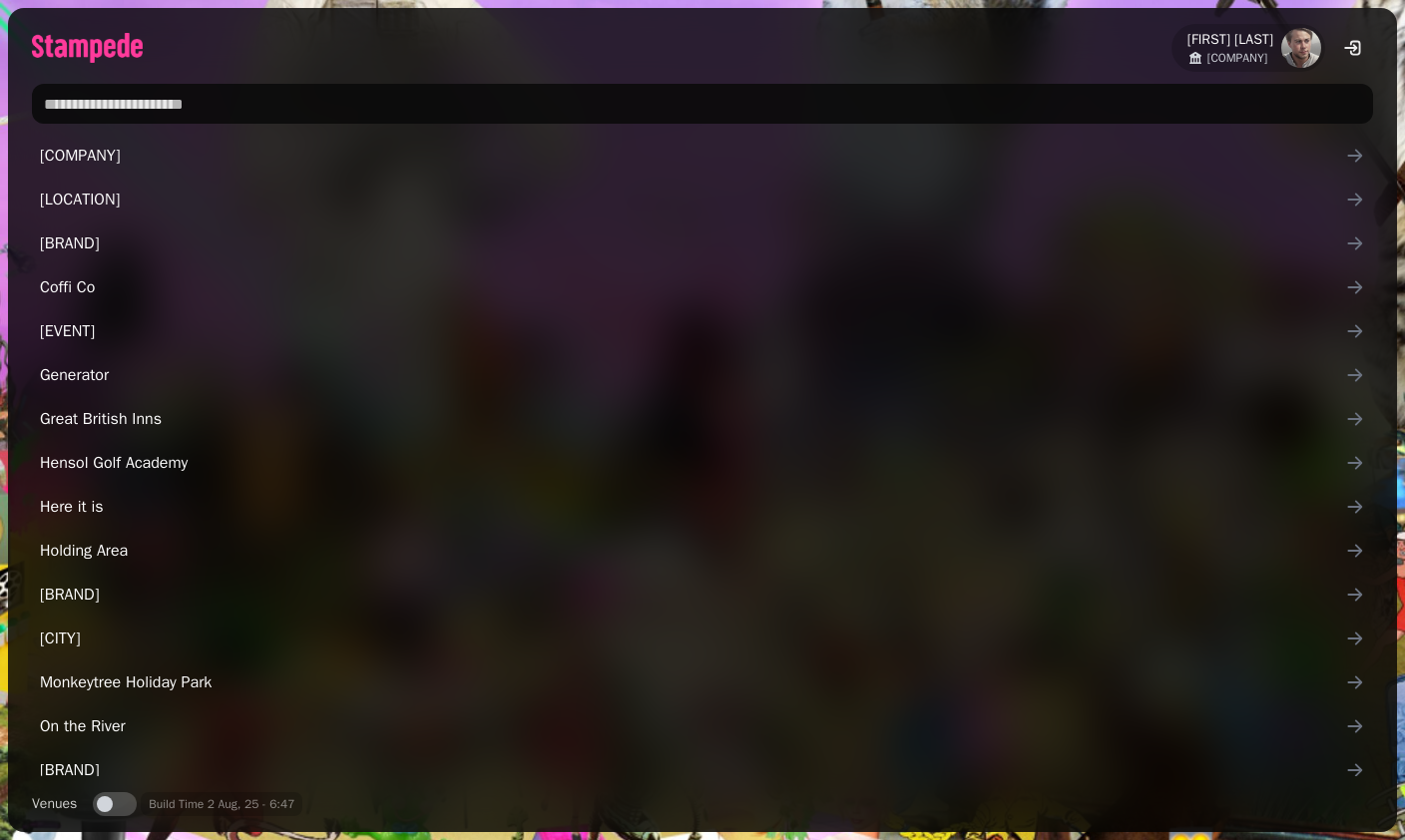 scroll, scrollTop: 0, scrollLeft: 0, axis: both 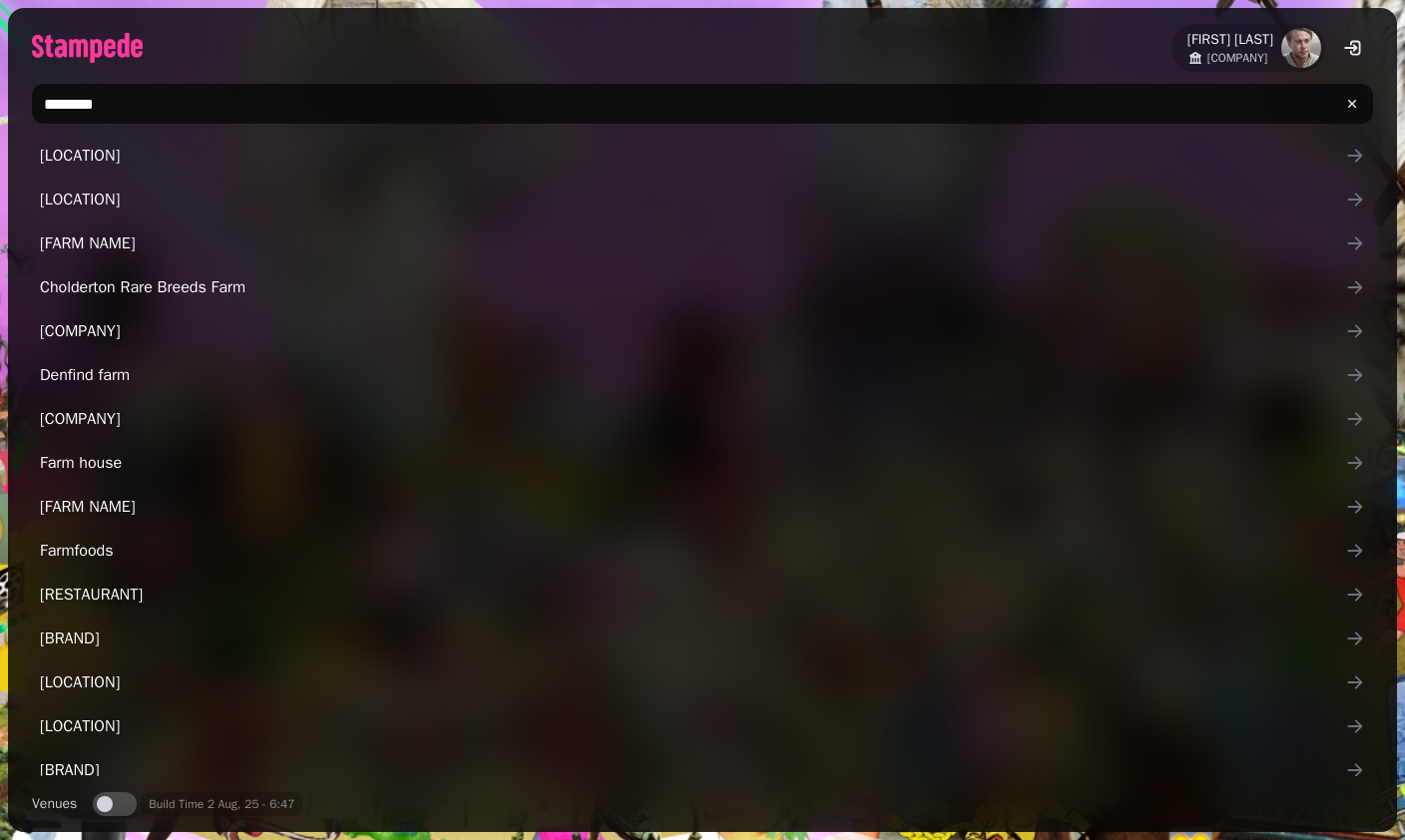 type on "*********" 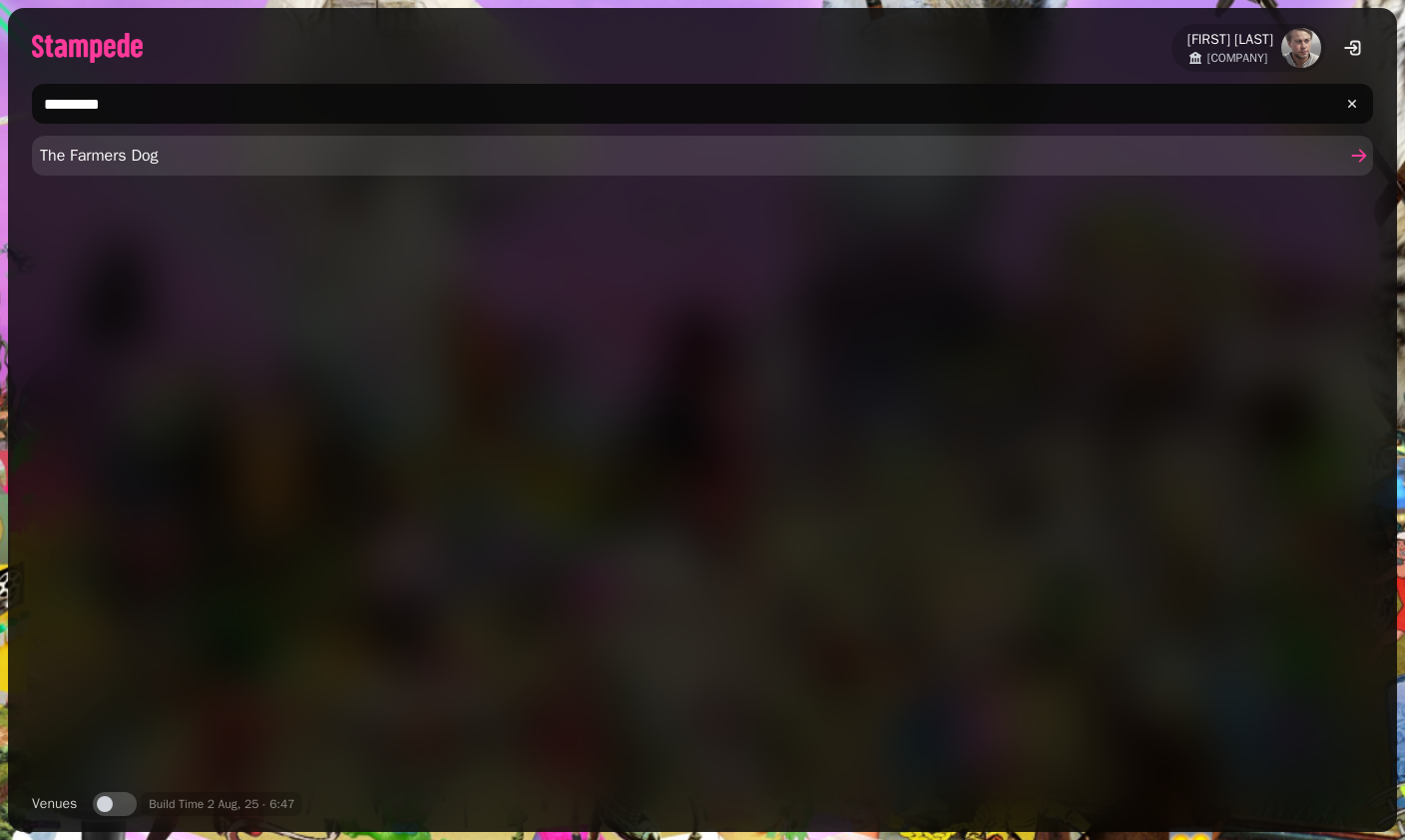 click on "The Farmers Dog" at bounding box center [693, 156] 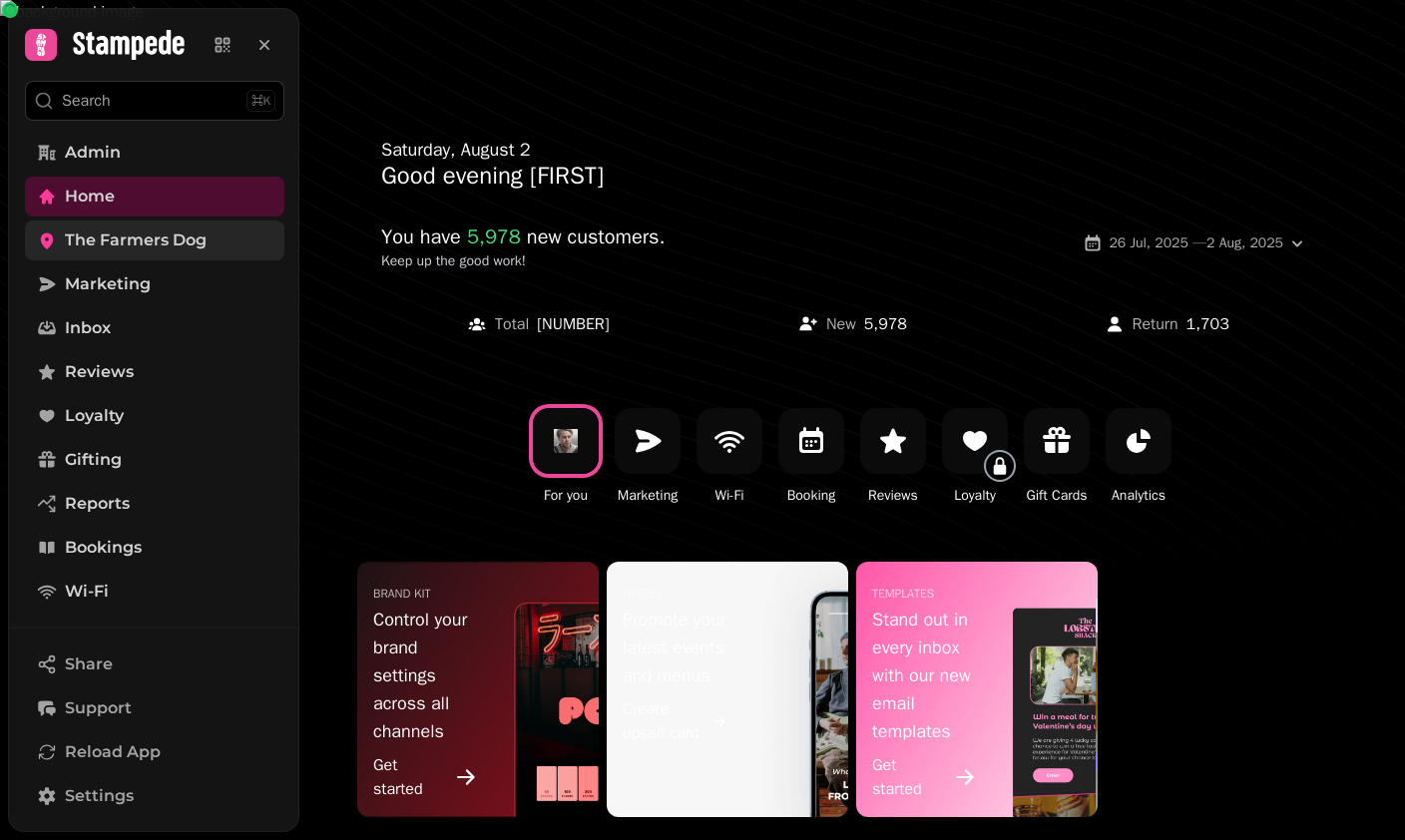 click on "The Farmers Dog" at bounding box center [136, 240] 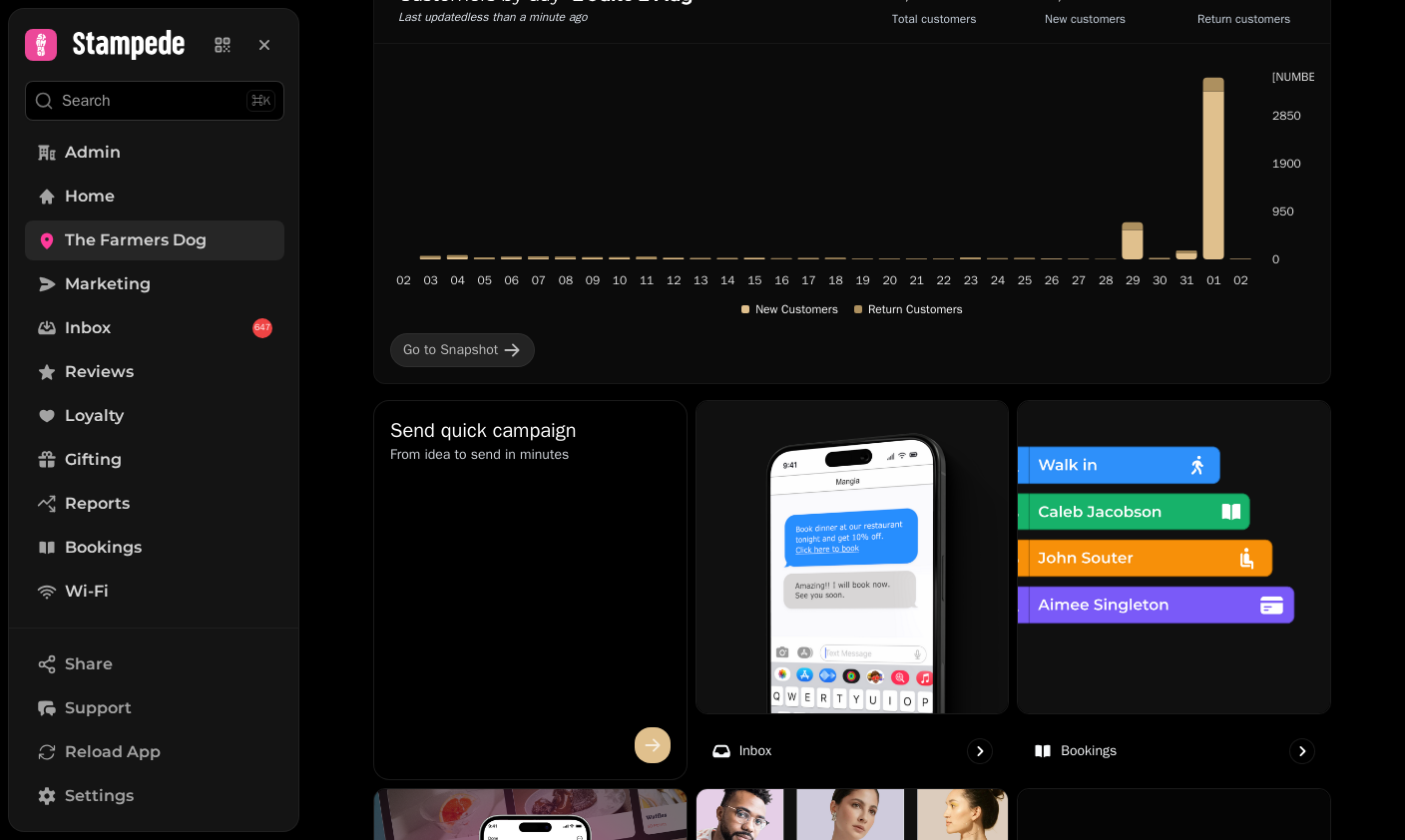scroll, scrollTop: 319, scrollLeft: 0, axis: vertical 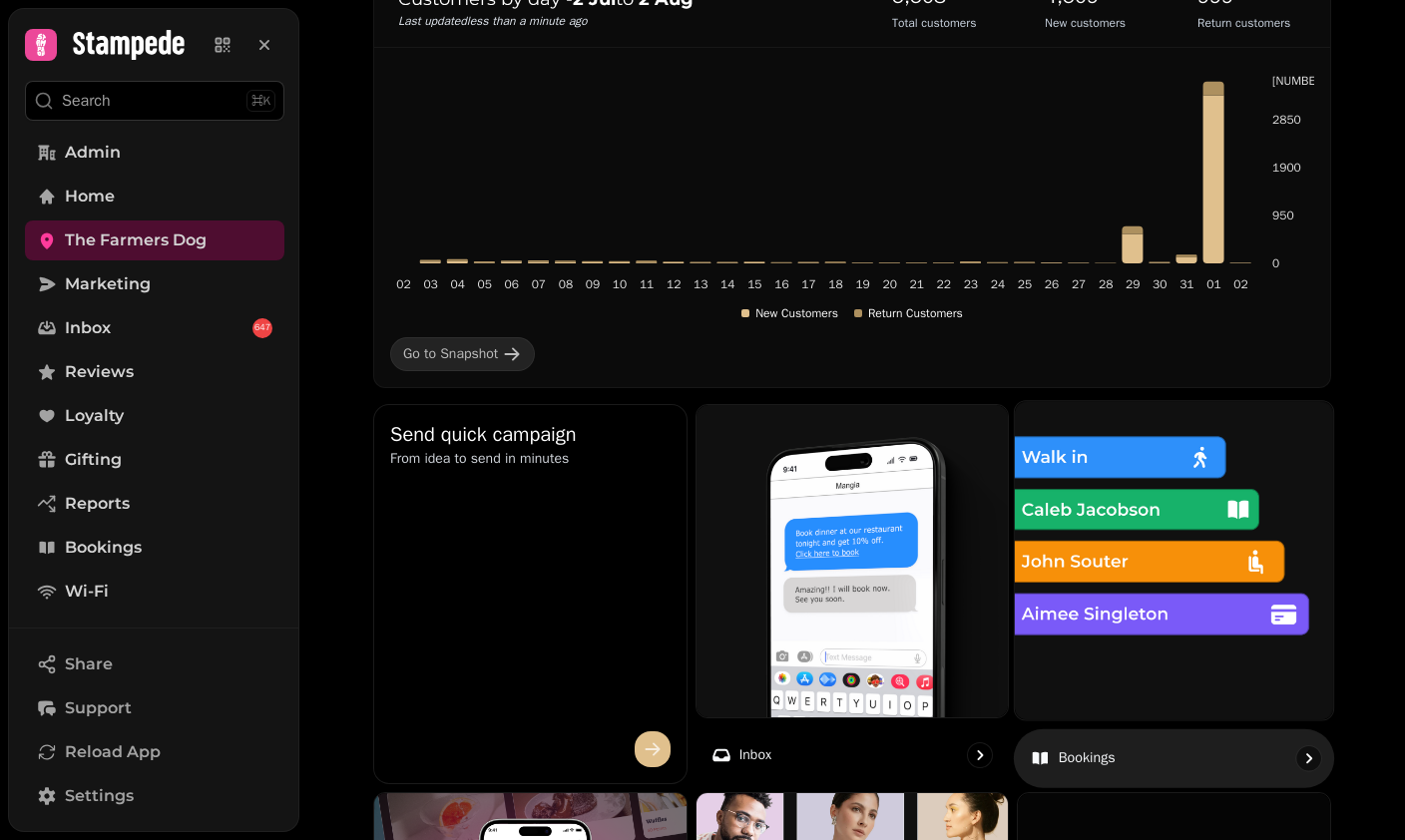 click at bounding box center [1173, 560] 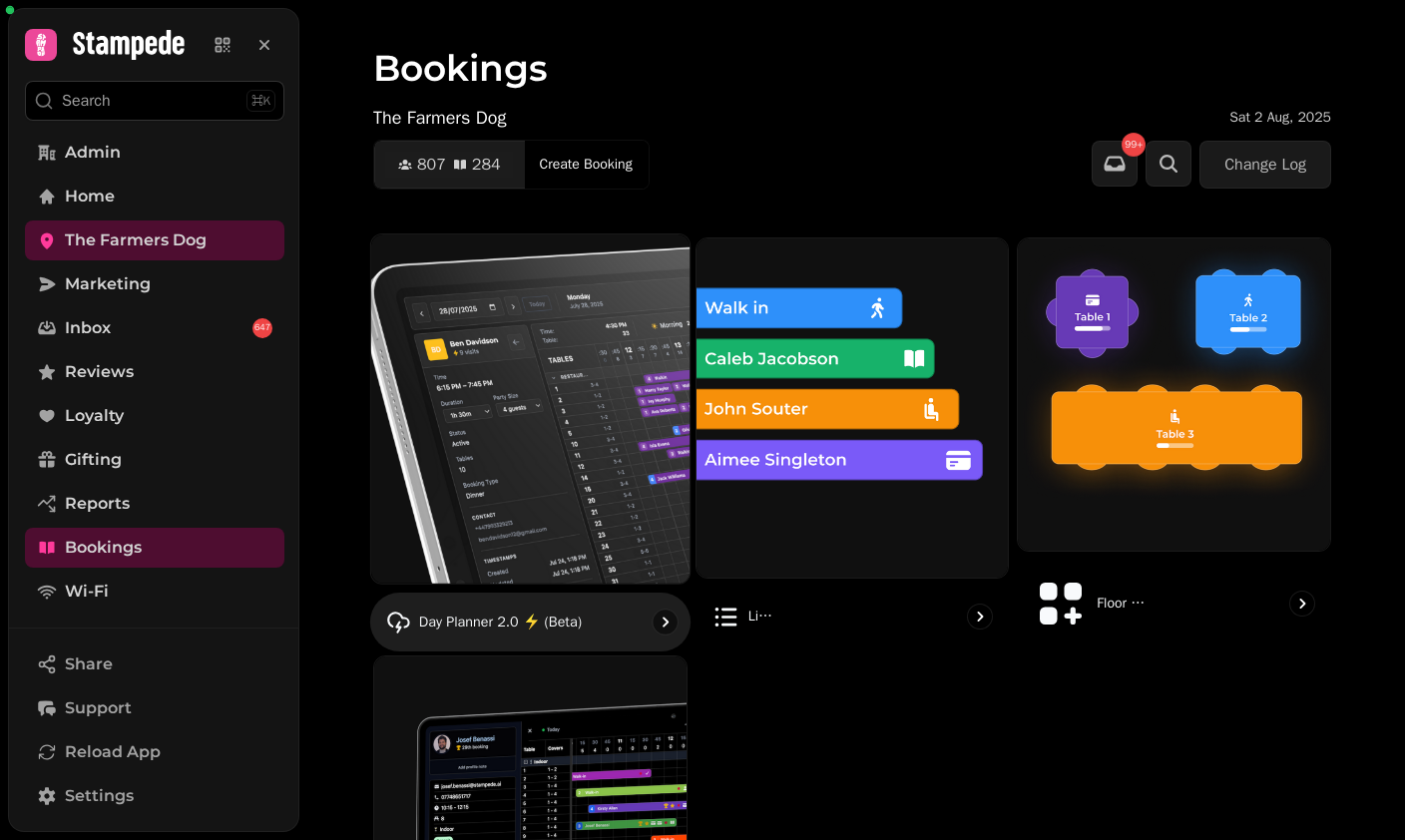click at bounding box center (530, 408) 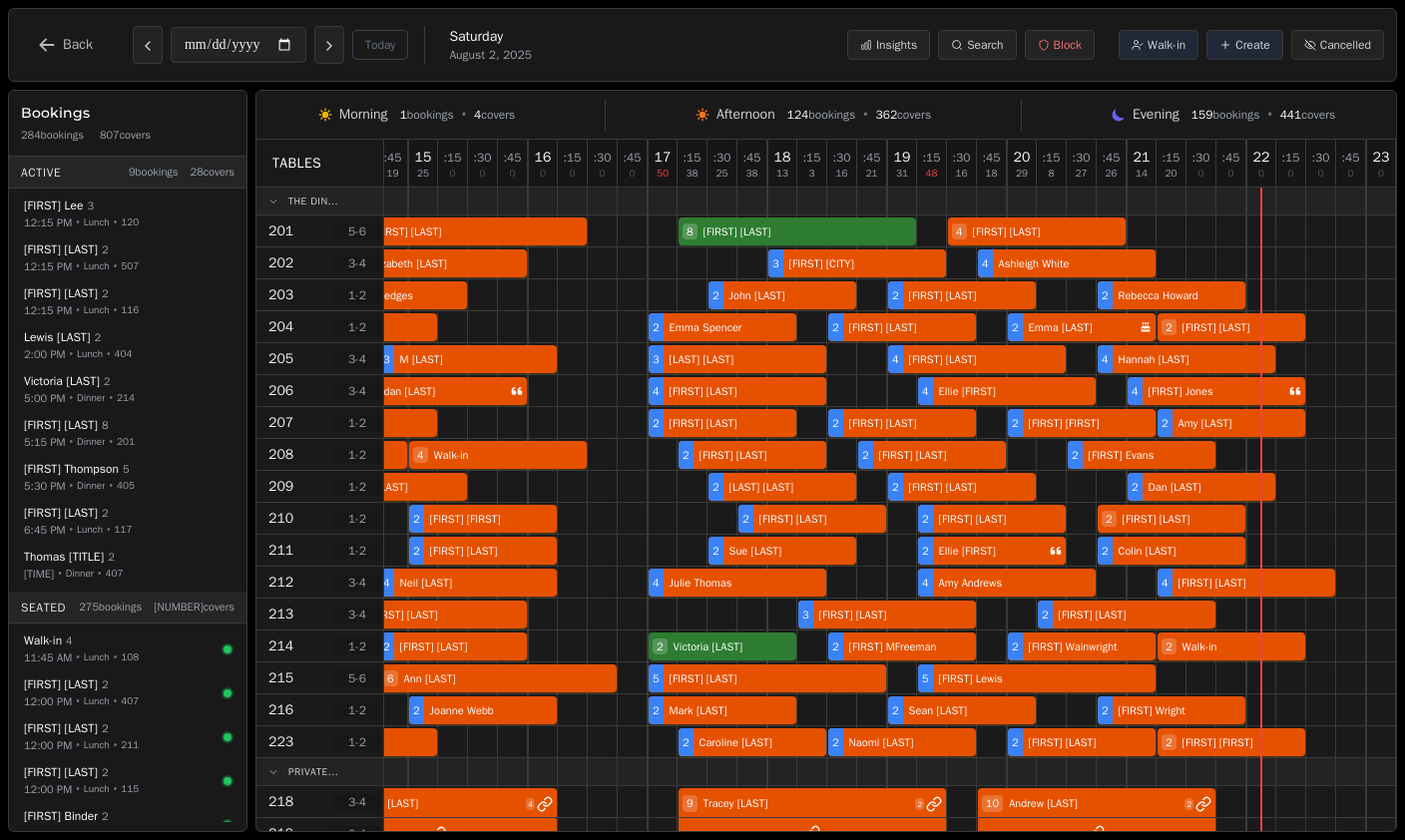 scroll, scrollTop: 0, scrollLeft: 335, axis: horizontal 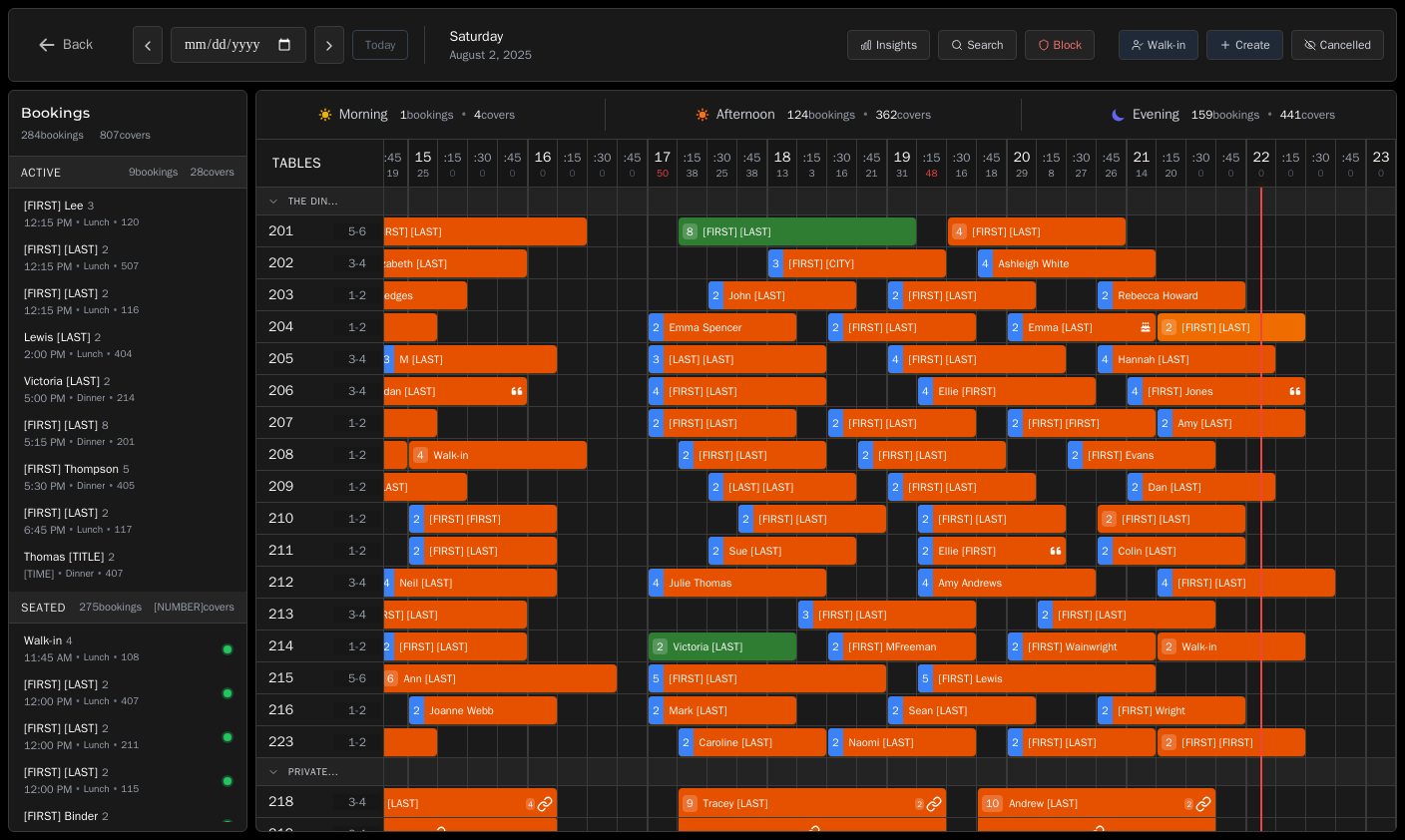 select on "****" 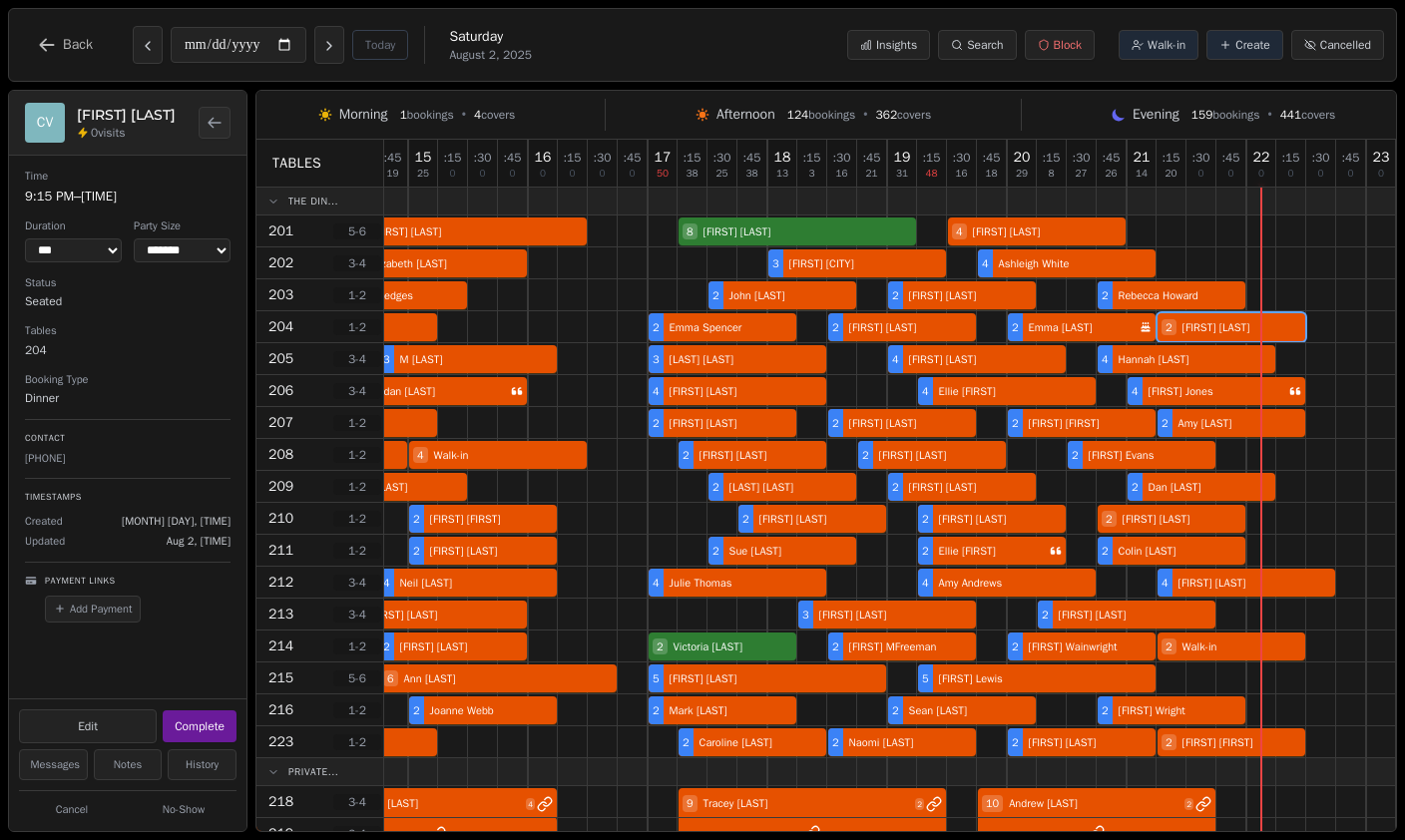 click at bounding box center (1201, 326) 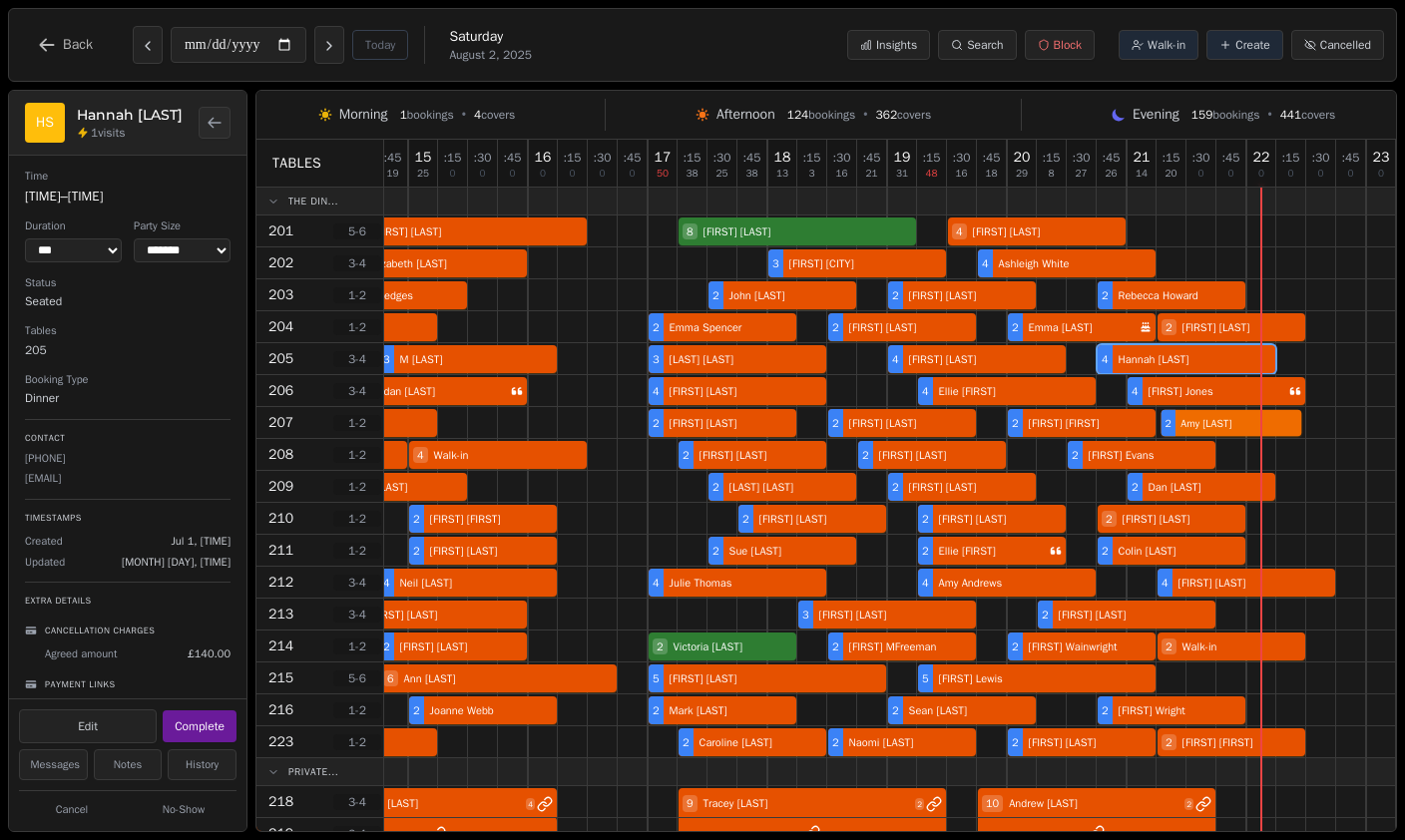click on "[NUMBER] [FIRST] [LAST] [NUMBER] [FIRST] [LAST] [NUMBER] [FIRST] [LAST] [NUMBER] [FIRST] [LAST] [NUMBER] [FIRST] [LAST]" at bounding box center [722, 423] 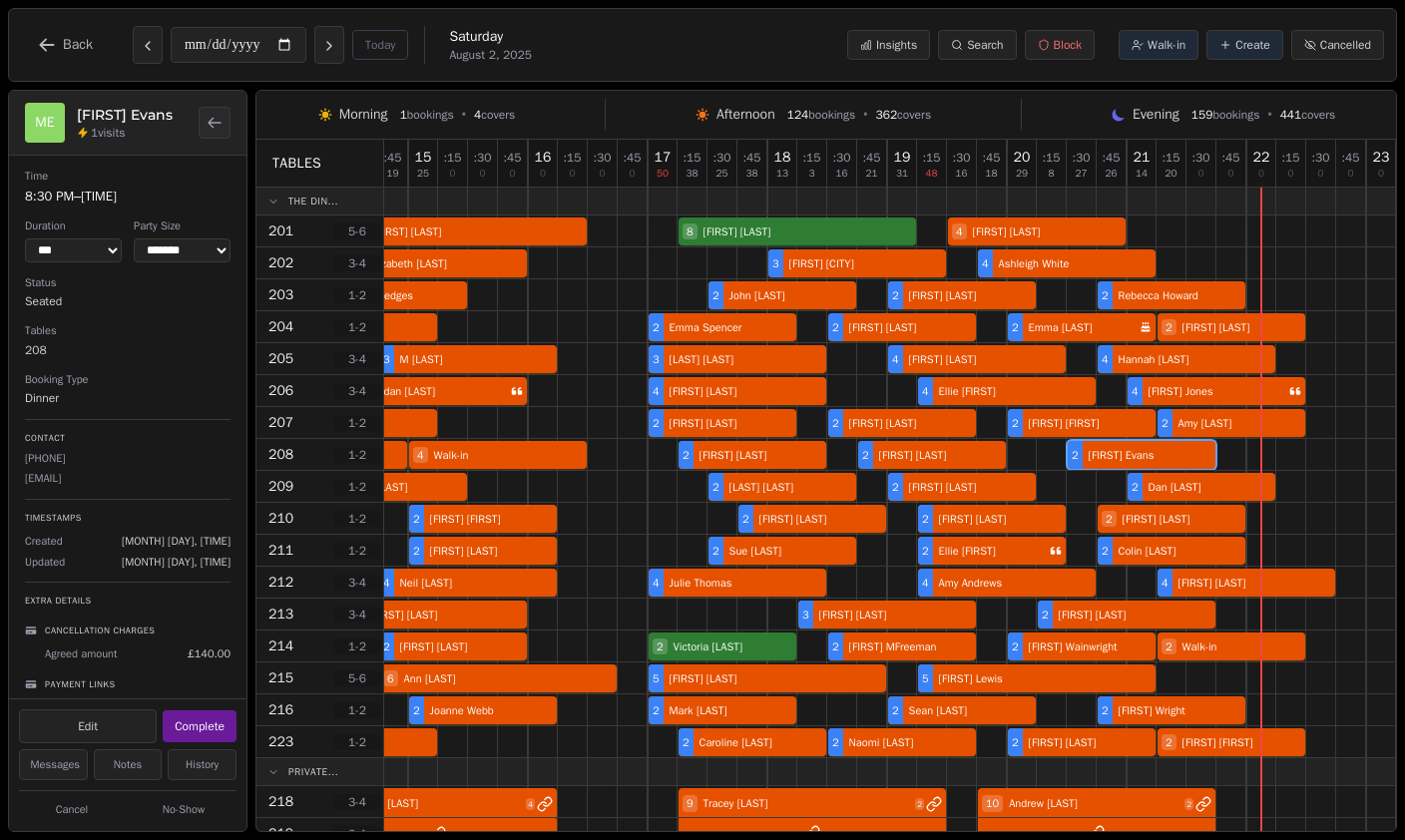 click at bounding box center [1171, 454] 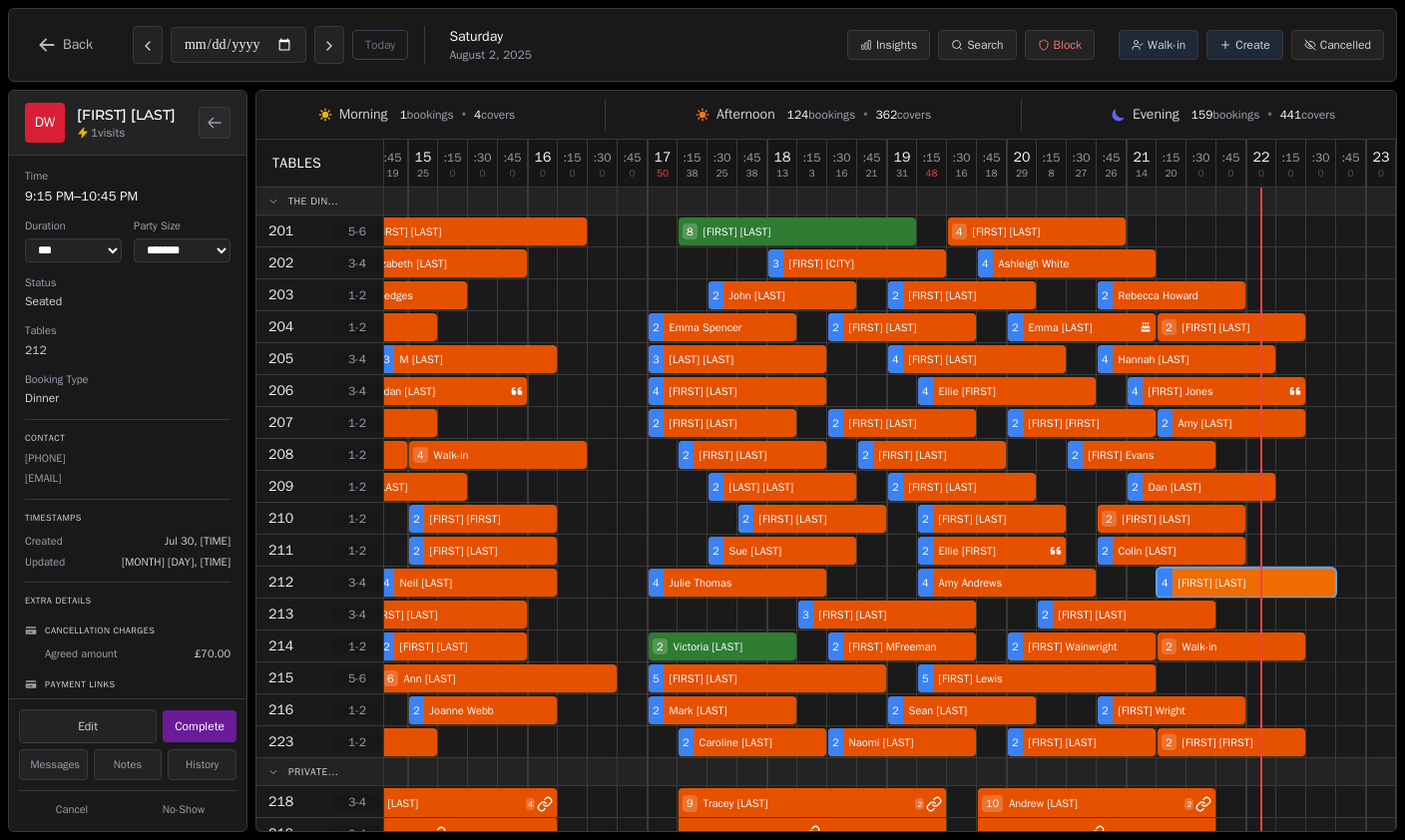 click on "[NUMBER] [FIRST] [LAST] [NUMBER] [FIRST] [LAST] [NUMBER] [FIRST] [LAST] [NUMBER] [FIRST] [LAST]" at bounding box center [722, 583] 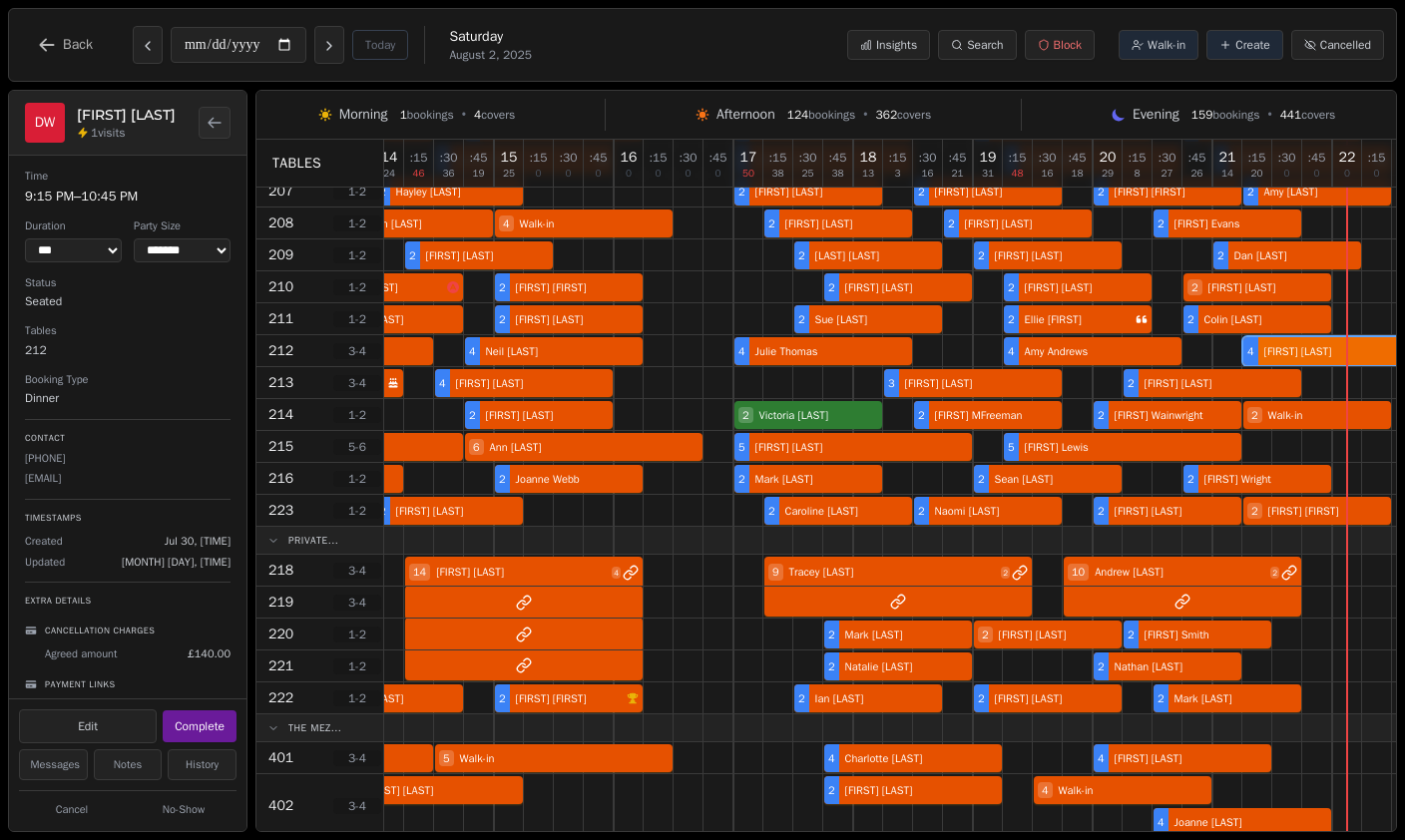 scroll, scrollTop: 227, scrollLeft: 249, axis: both 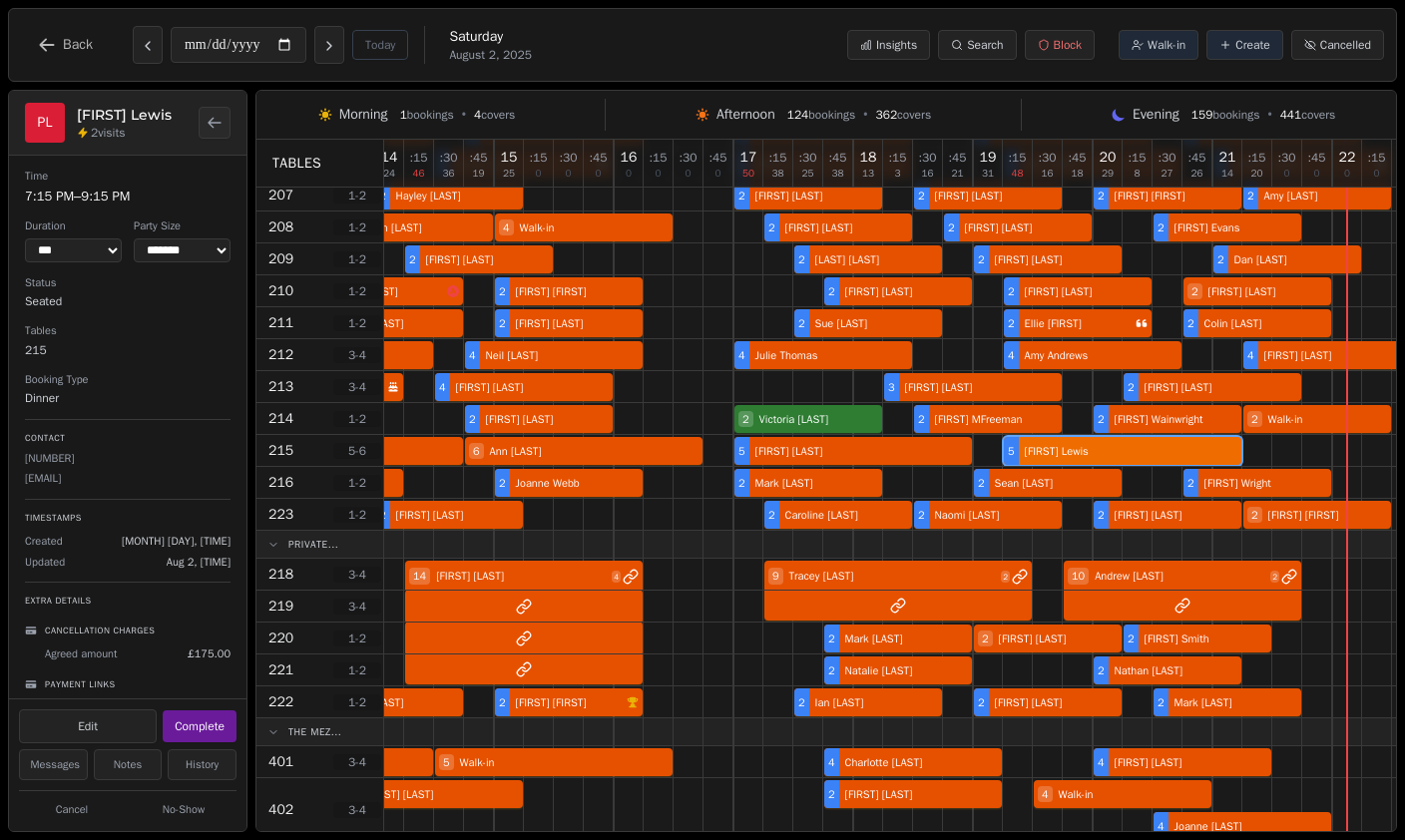 click on "[NUMBER] [FIRST] [LAST] [NUMBER] [FIRST] [LAST] [NUMBER] [FIRST] [LAST] [NUMBER] [FIRST] [LAST]" at bounding box center (808, 451) 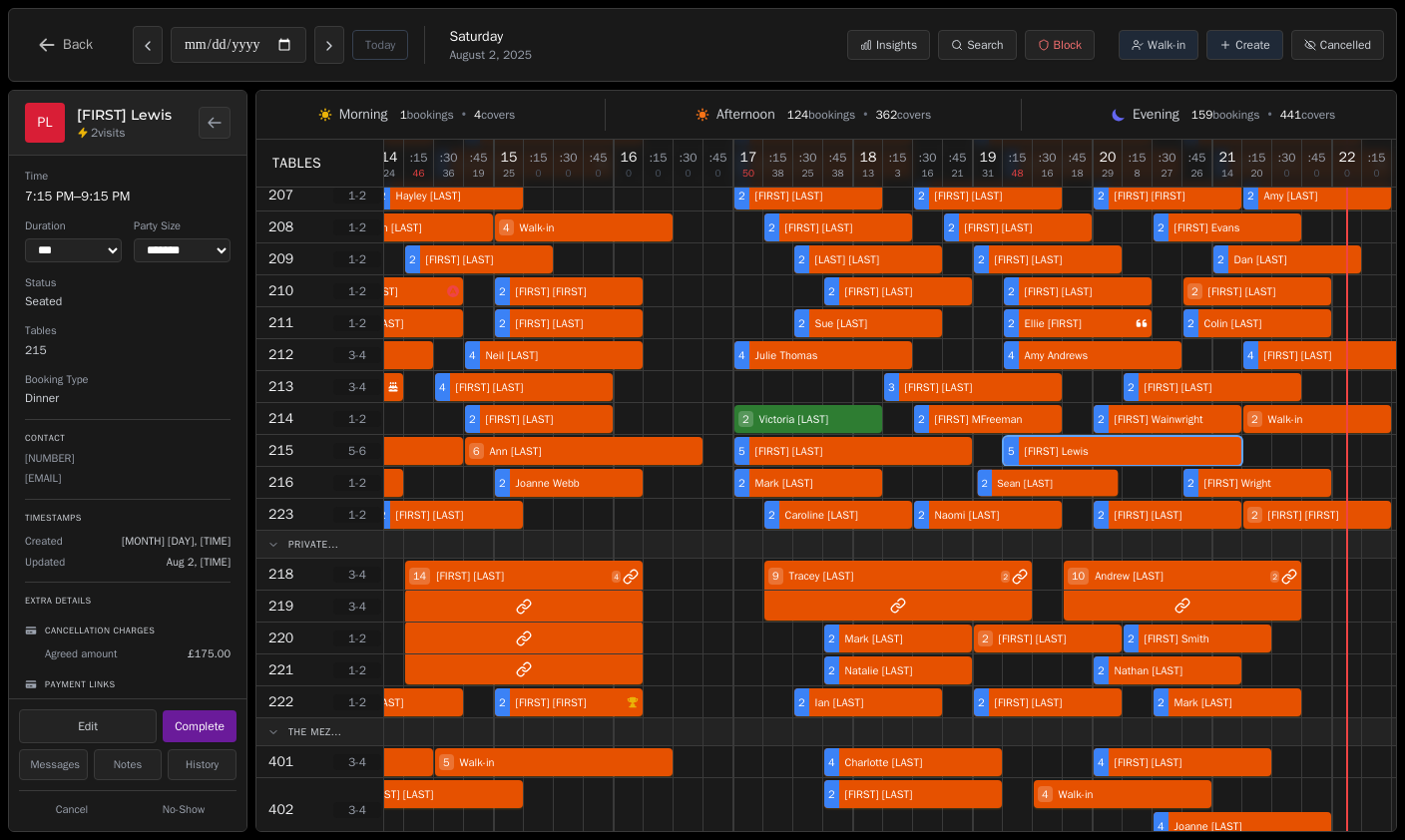 click at bounding box center [1048, 482] 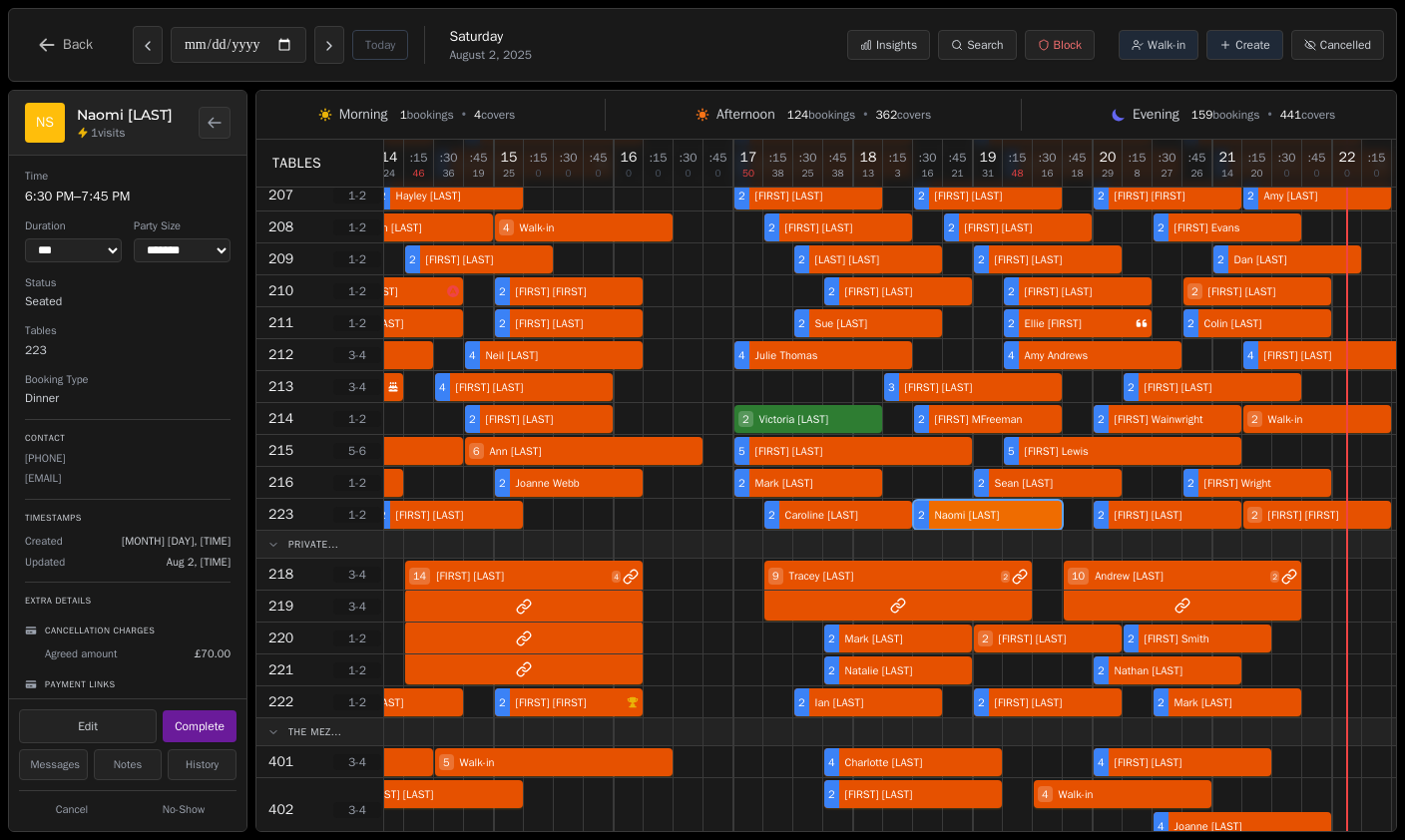 click on "[NUMBER] [LAST] [NUMBER] [LAST] [NUMBER] [LAST] [NUMBER] [LAST] [NUMBER] [LAST] [FIRST] [LAST]" at bounding box center [808, 515] 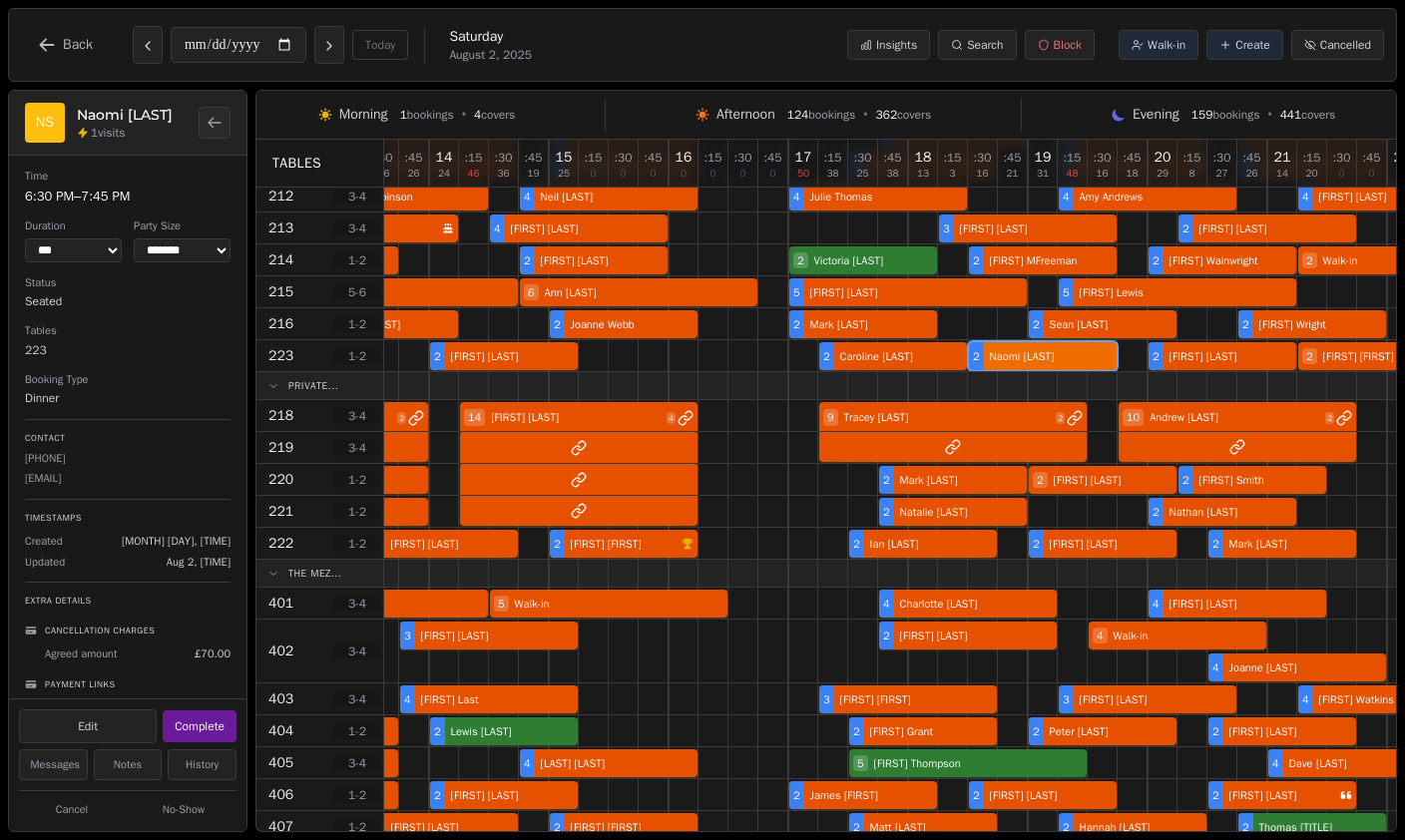 scroll, scrollTop: 386, scrollLeft: 196, axis: both 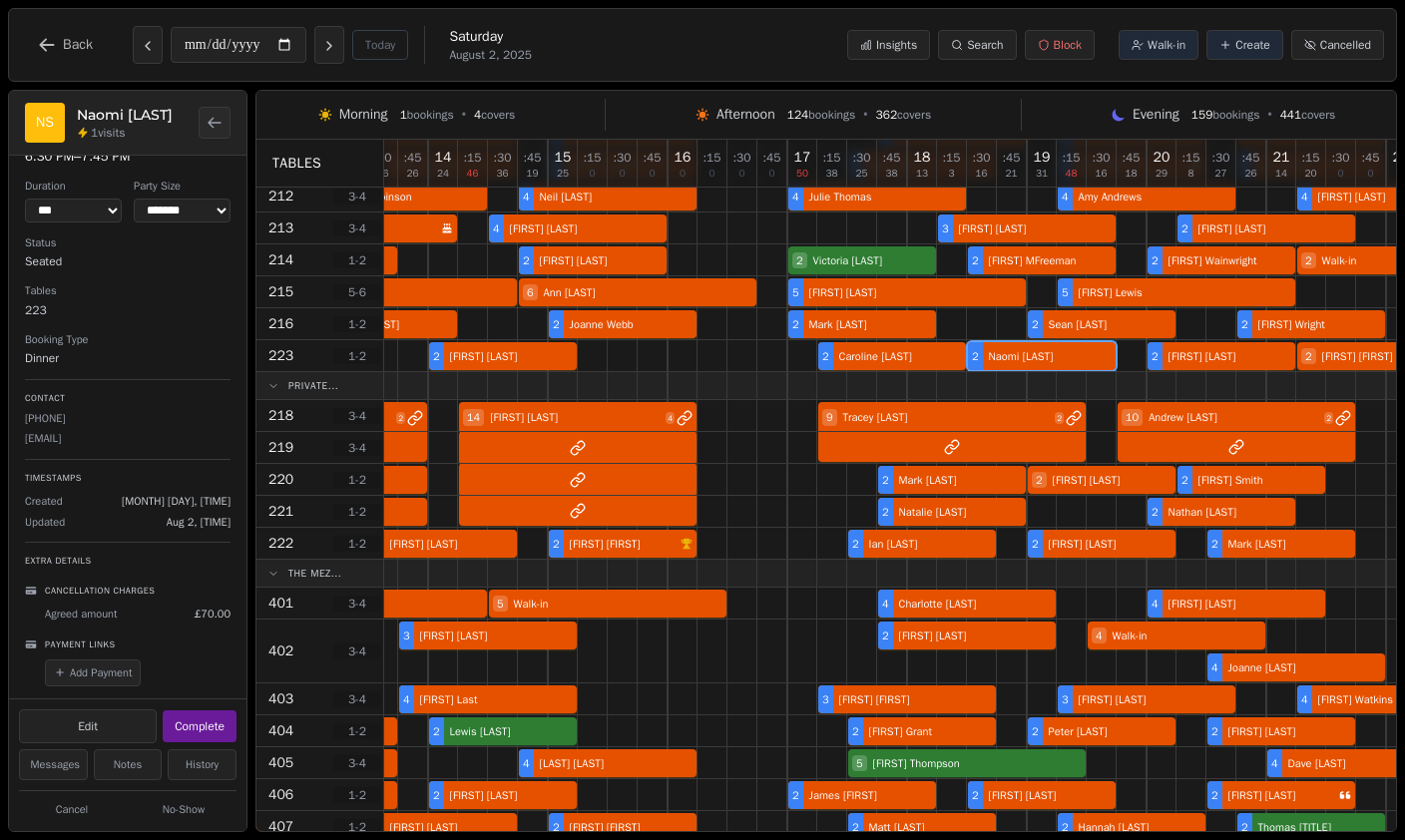 click on "Add Payment" at bounding box center (93, 672) 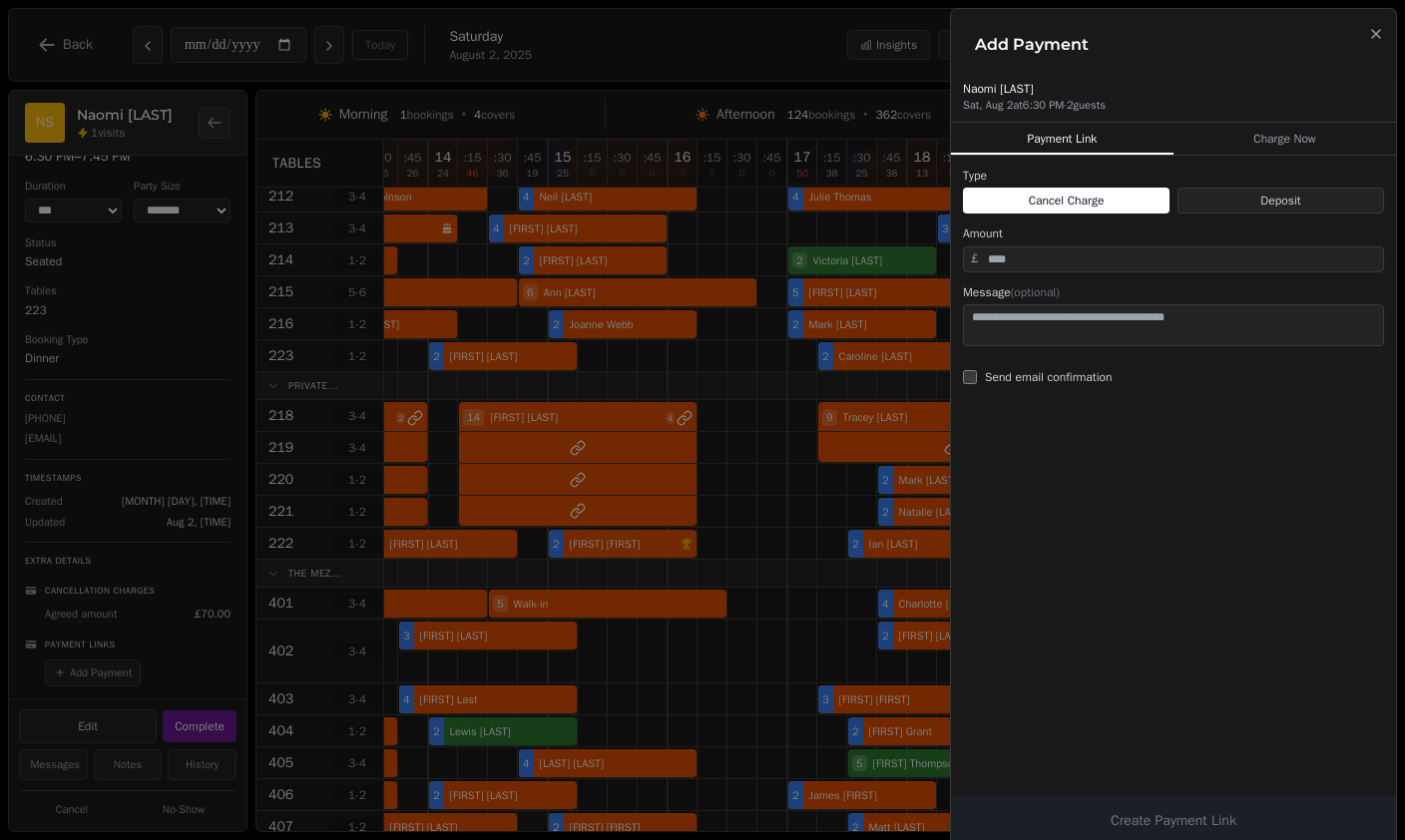 click 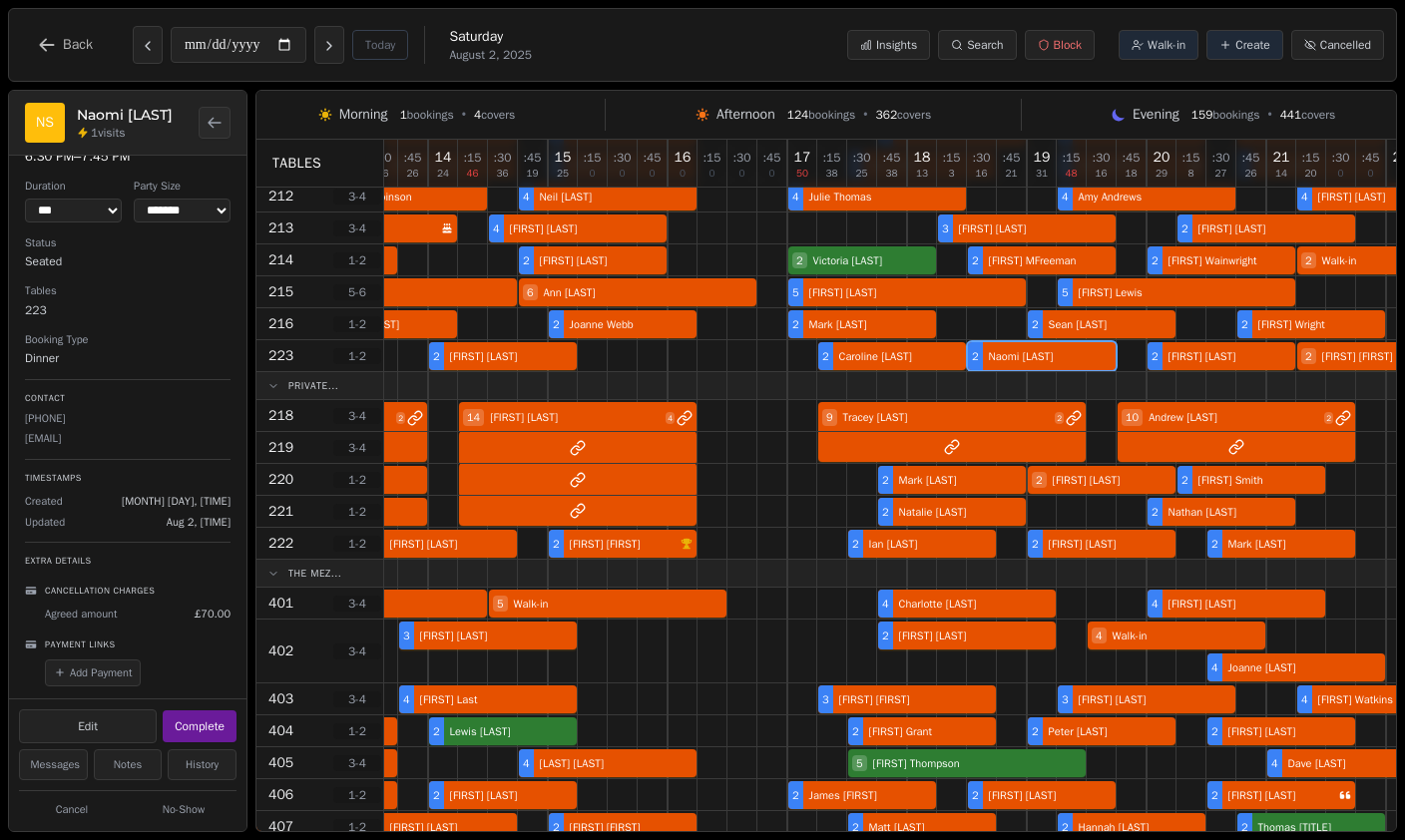 scroll, scrollTop: 531, scrollLeft: 172, axis: both 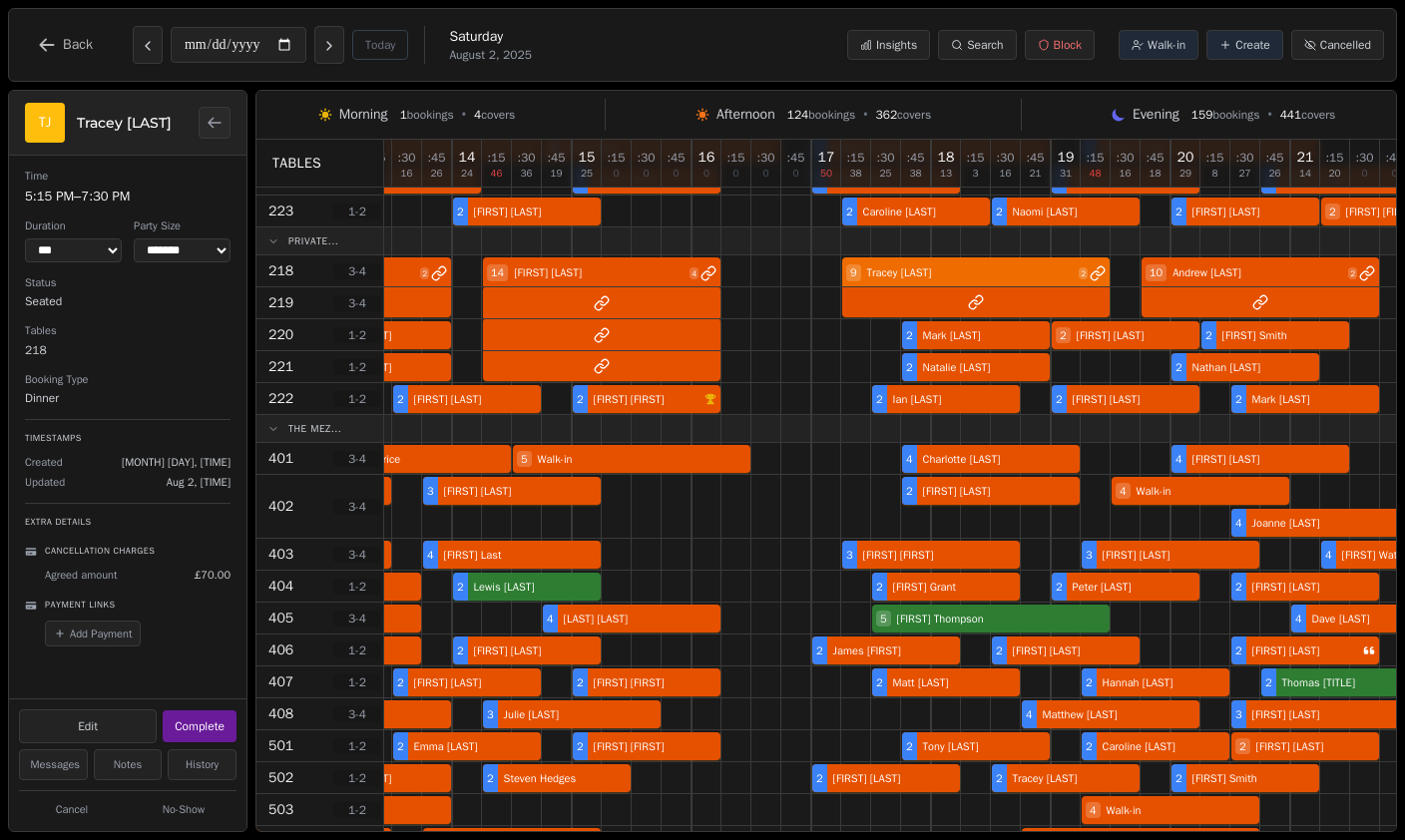 click on "[NUMBER] [FIRST] [LAST] [NUMBER] [FIRST] [LAST] [NUMBER] [FIRST] [LAST] [NUMBER] [FIRST] [LAST]" at bounding box center [886, 271] 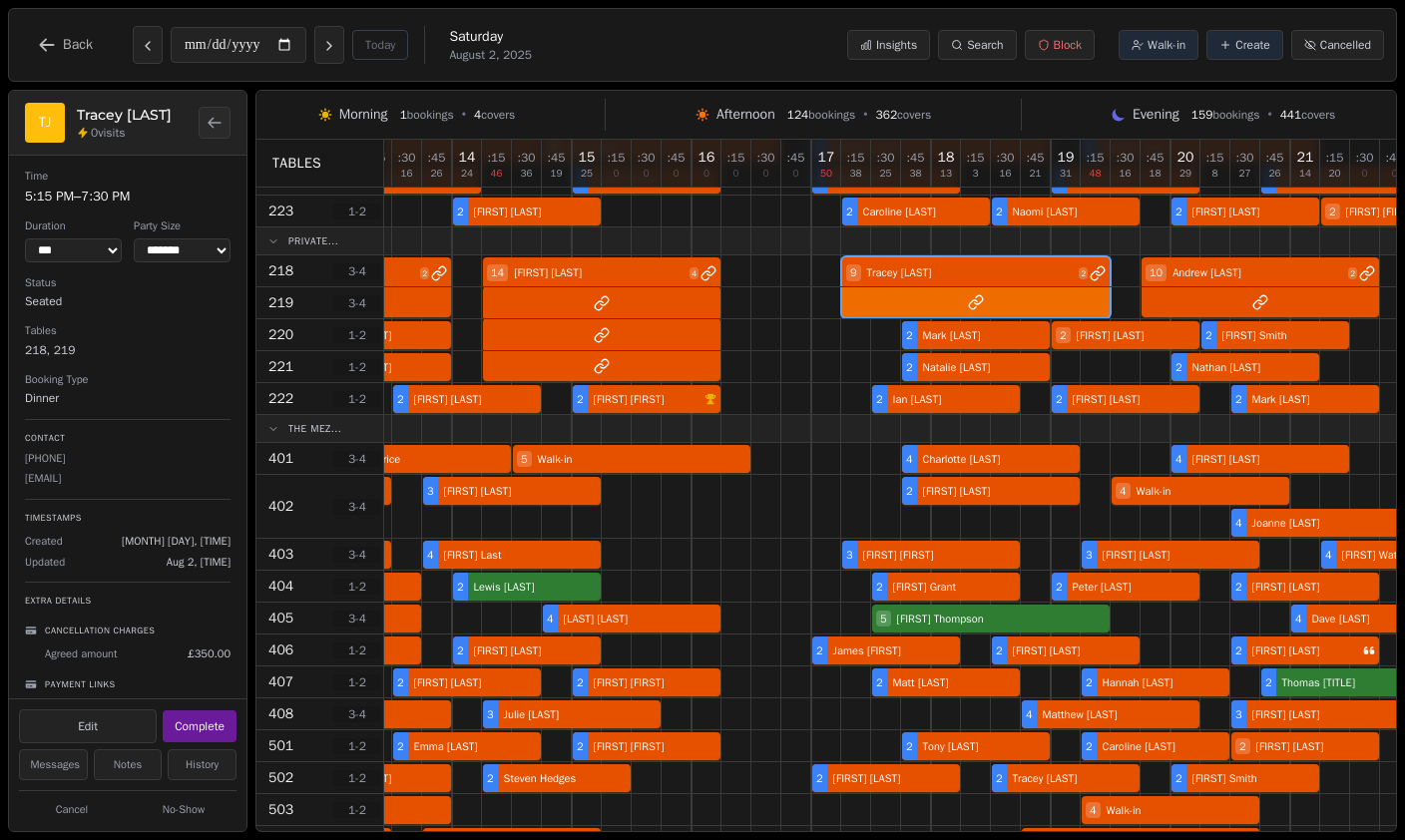 click at bounding box center (886, 303) 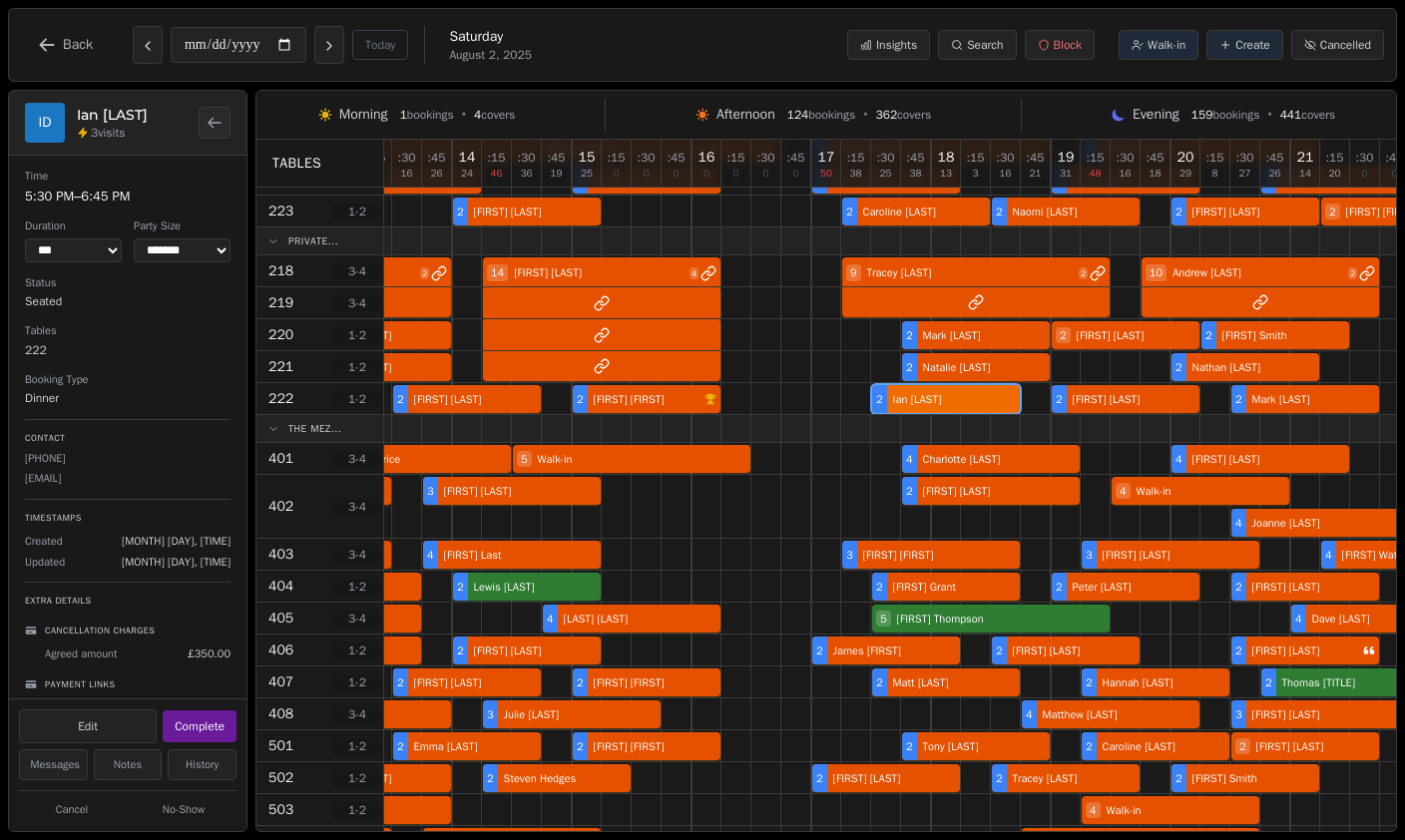 click on "[NUMBER] [LAST] [LAST] [NUMBER] [FIRST] [LAST] [NUMBER] [FIRST] [LAST] [NUMBER] [FIRST] [LAST]" at bounding box center (886, 399) 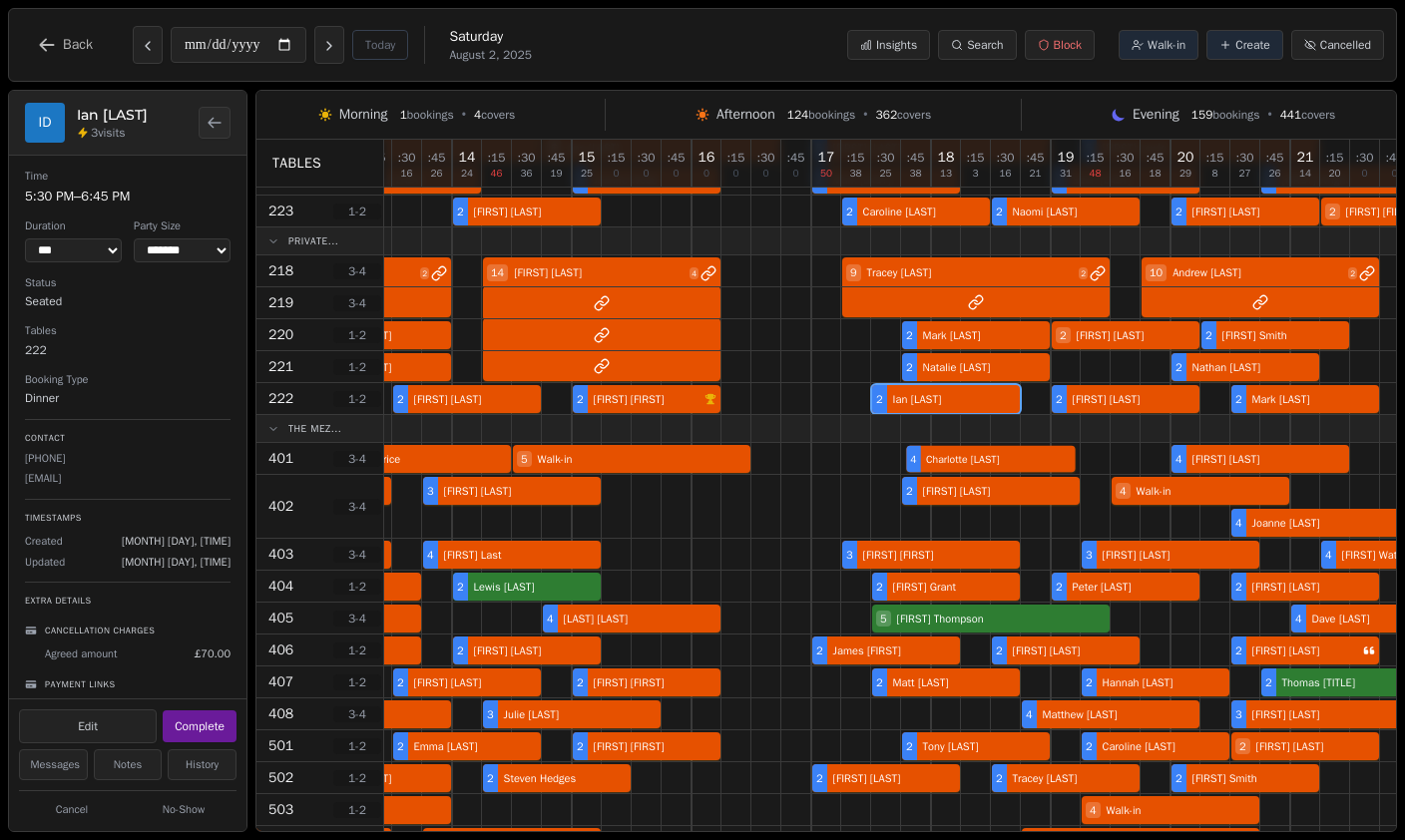 click at bounding box center [976, 458] 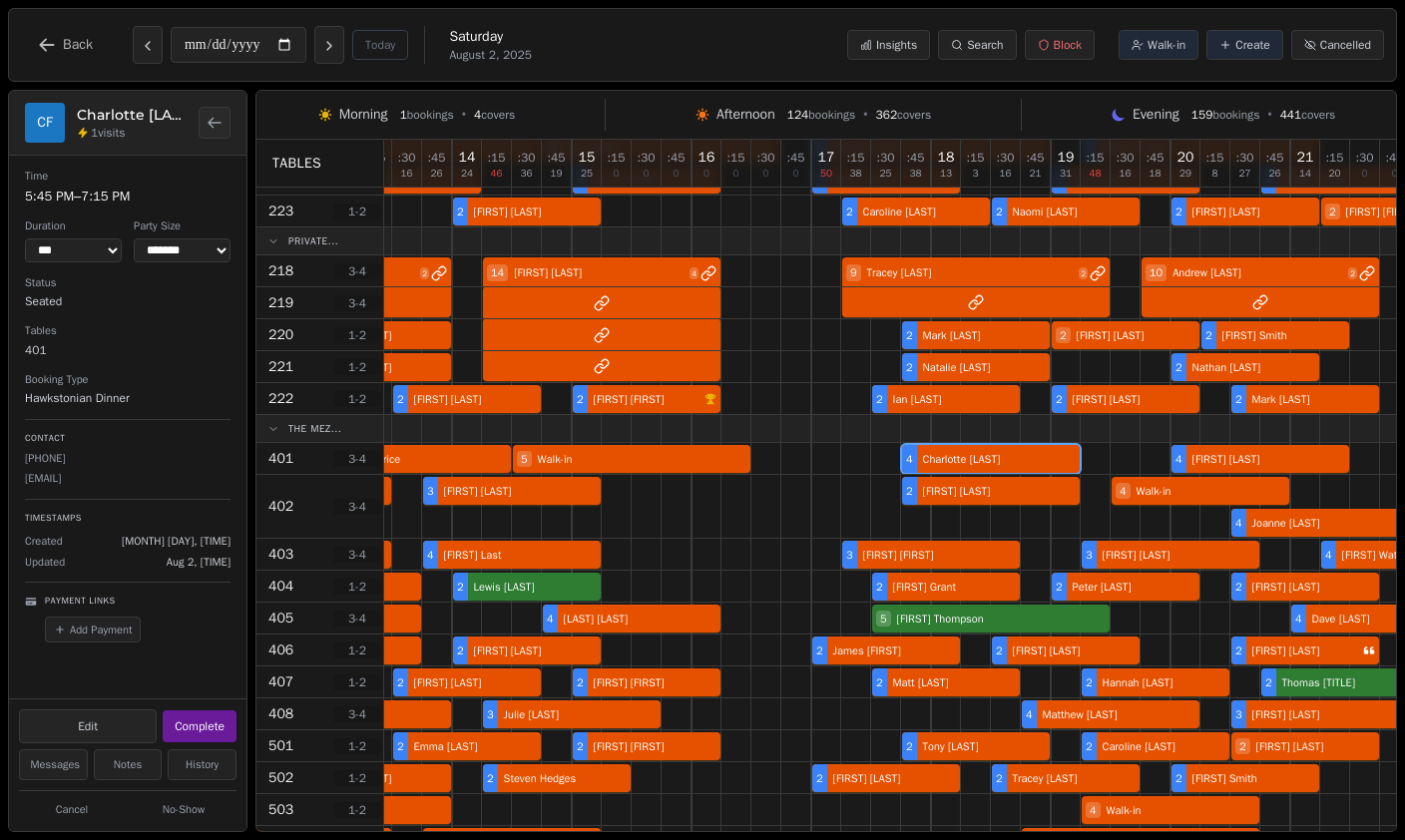 click on "Edit" at bounding box center [88, 726] 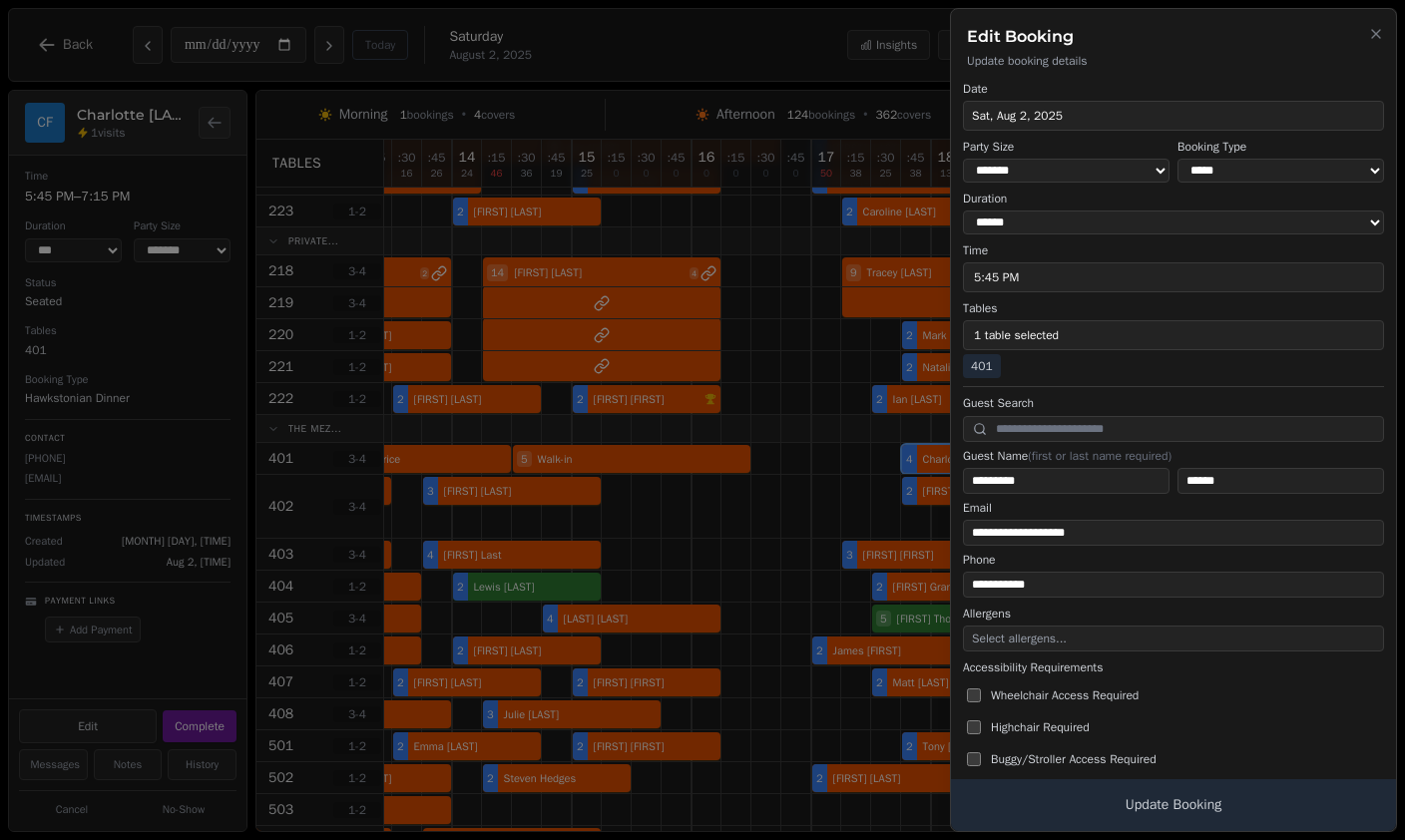 click at bounding box center [702, 420] 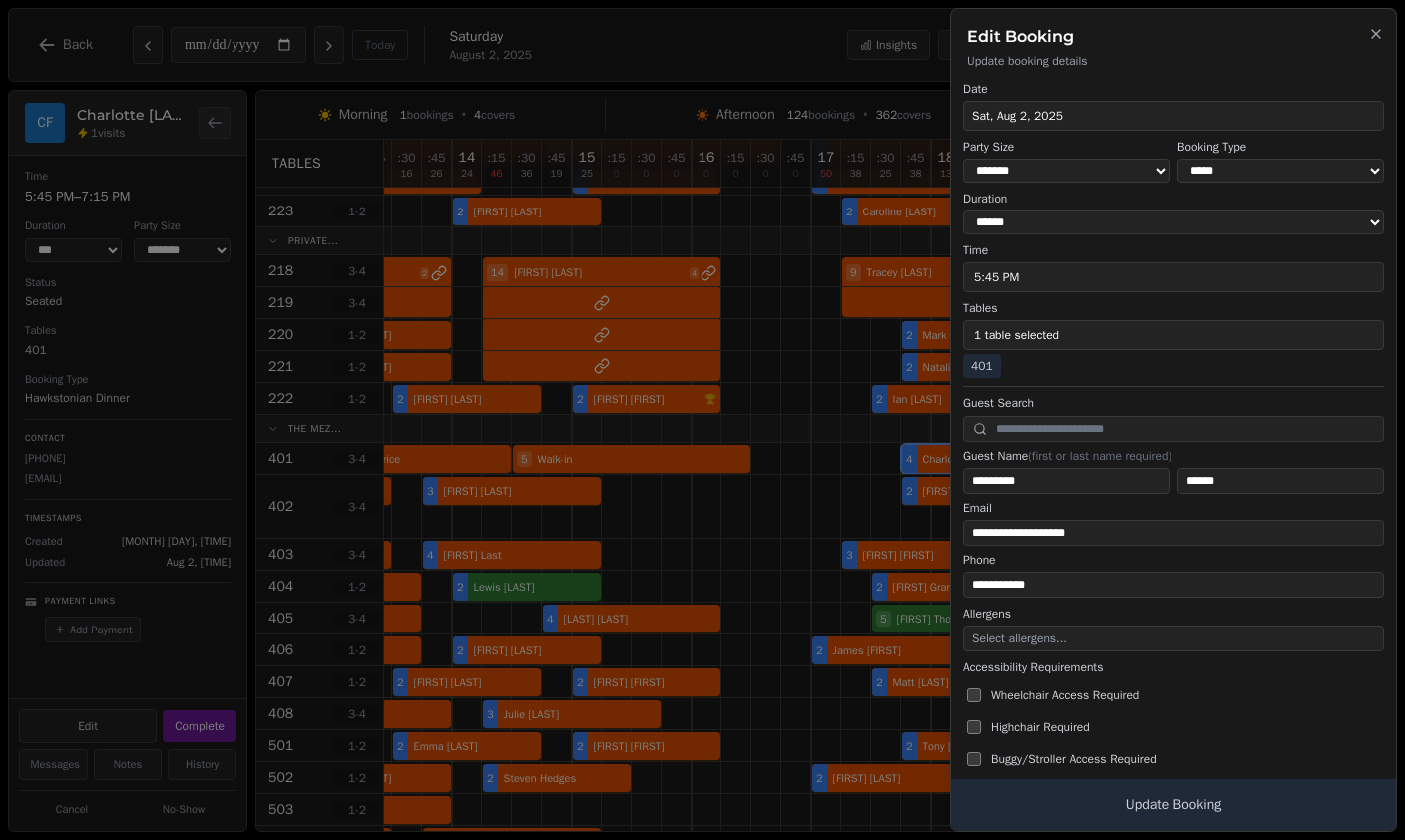 click 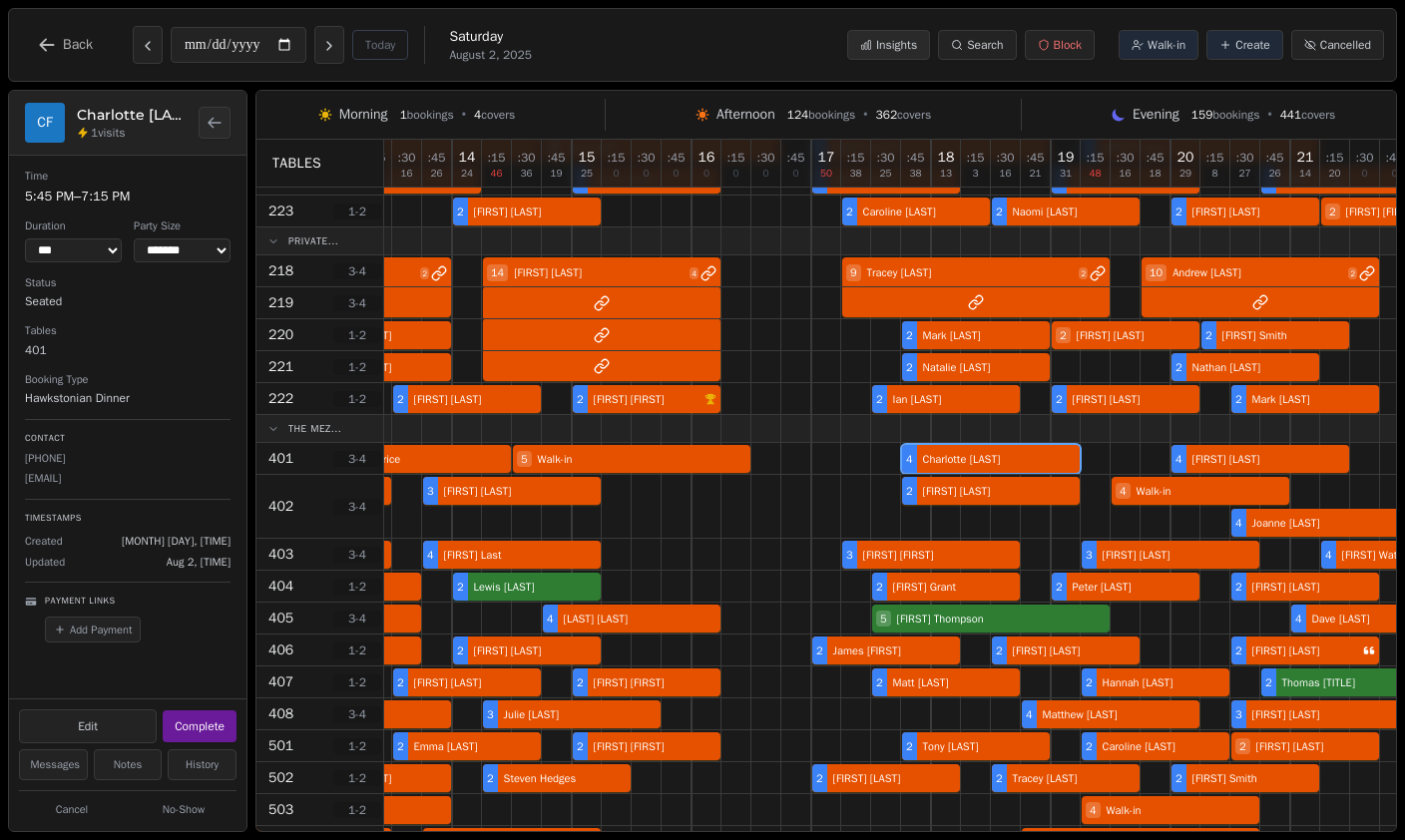 click on "Insights" at bounding box center [896, 45] 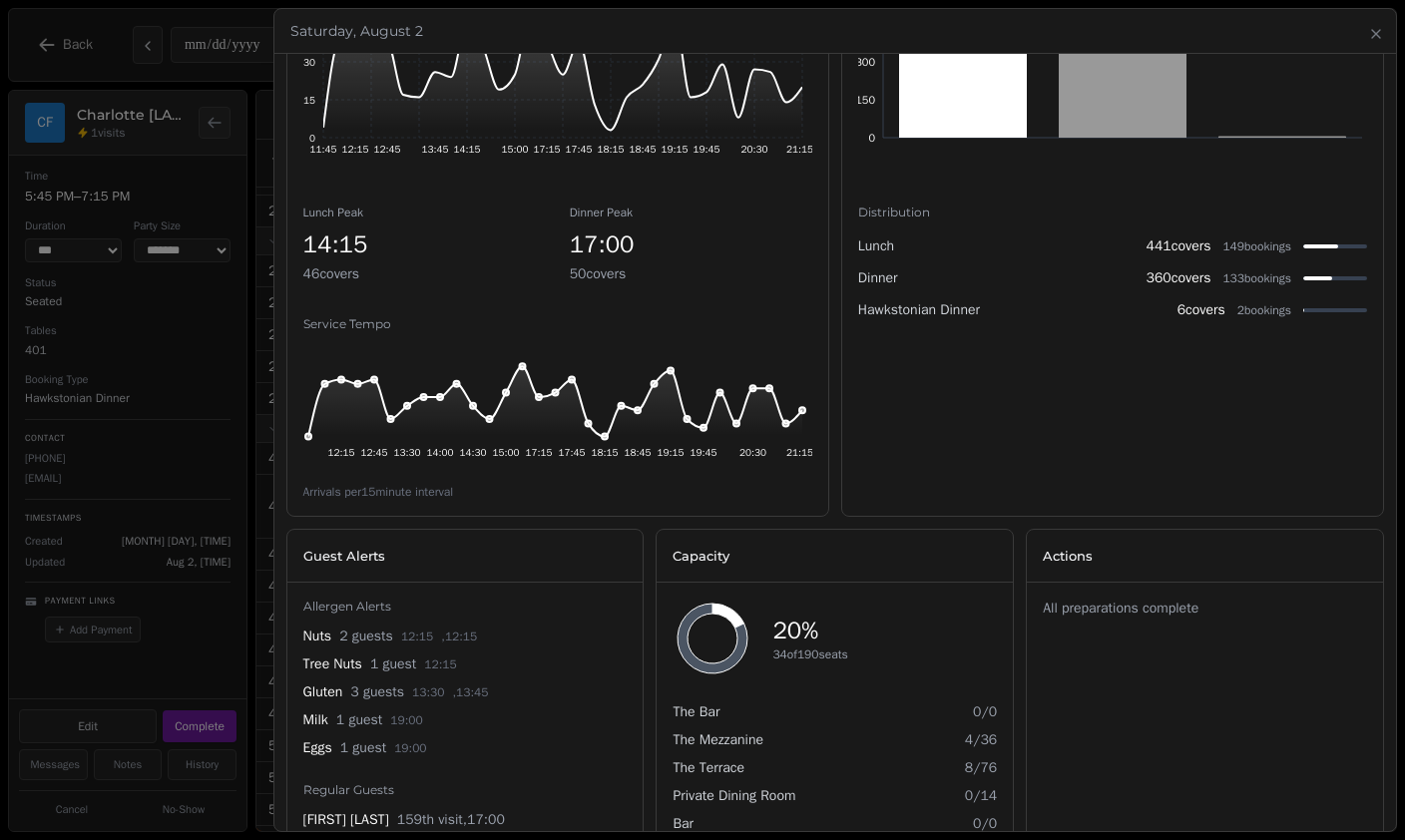 scroll, scrollTop: 300, scrollLeft: 0, axis: vertical 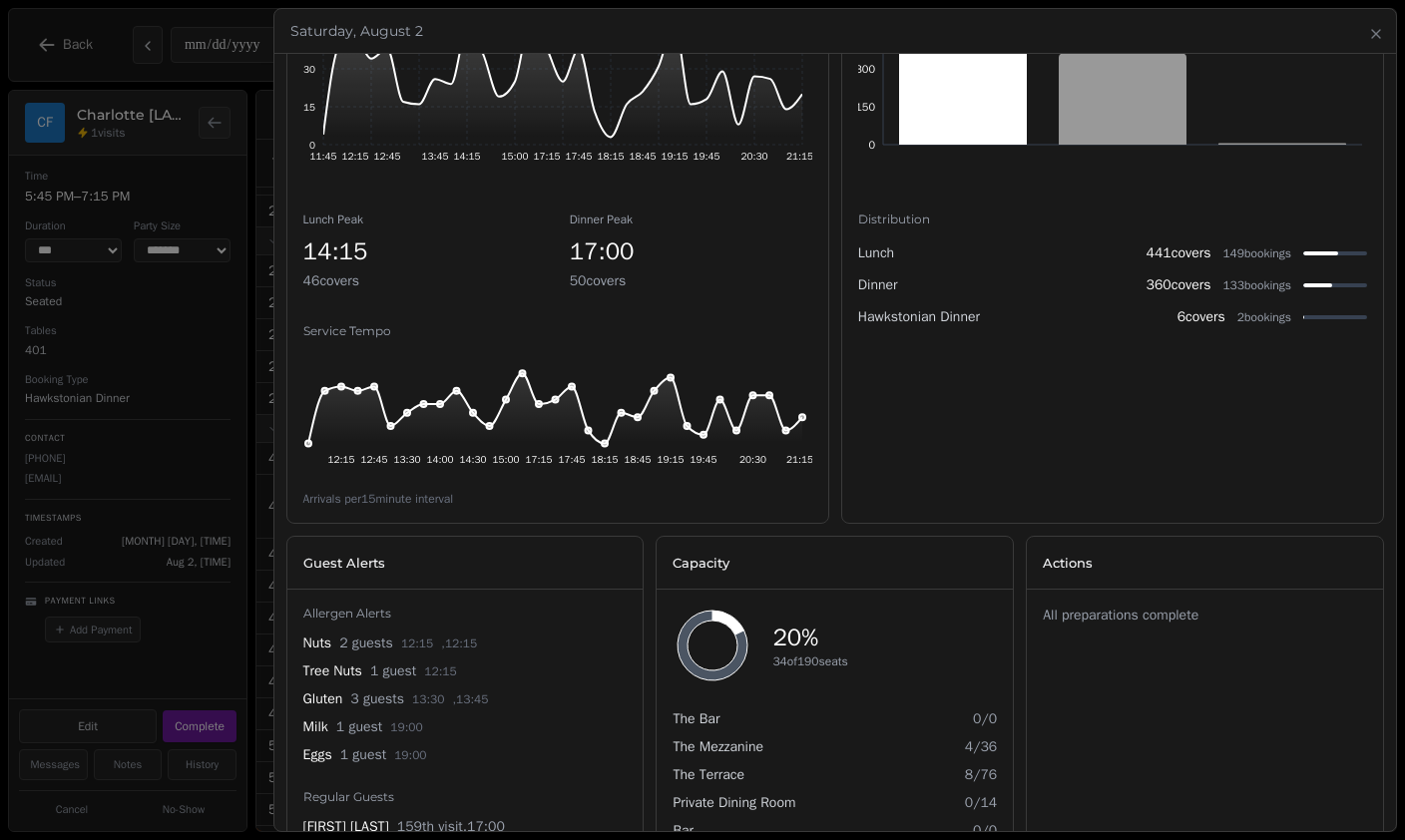 click on "Saturday, August 2" at bounding box center [835, 31] 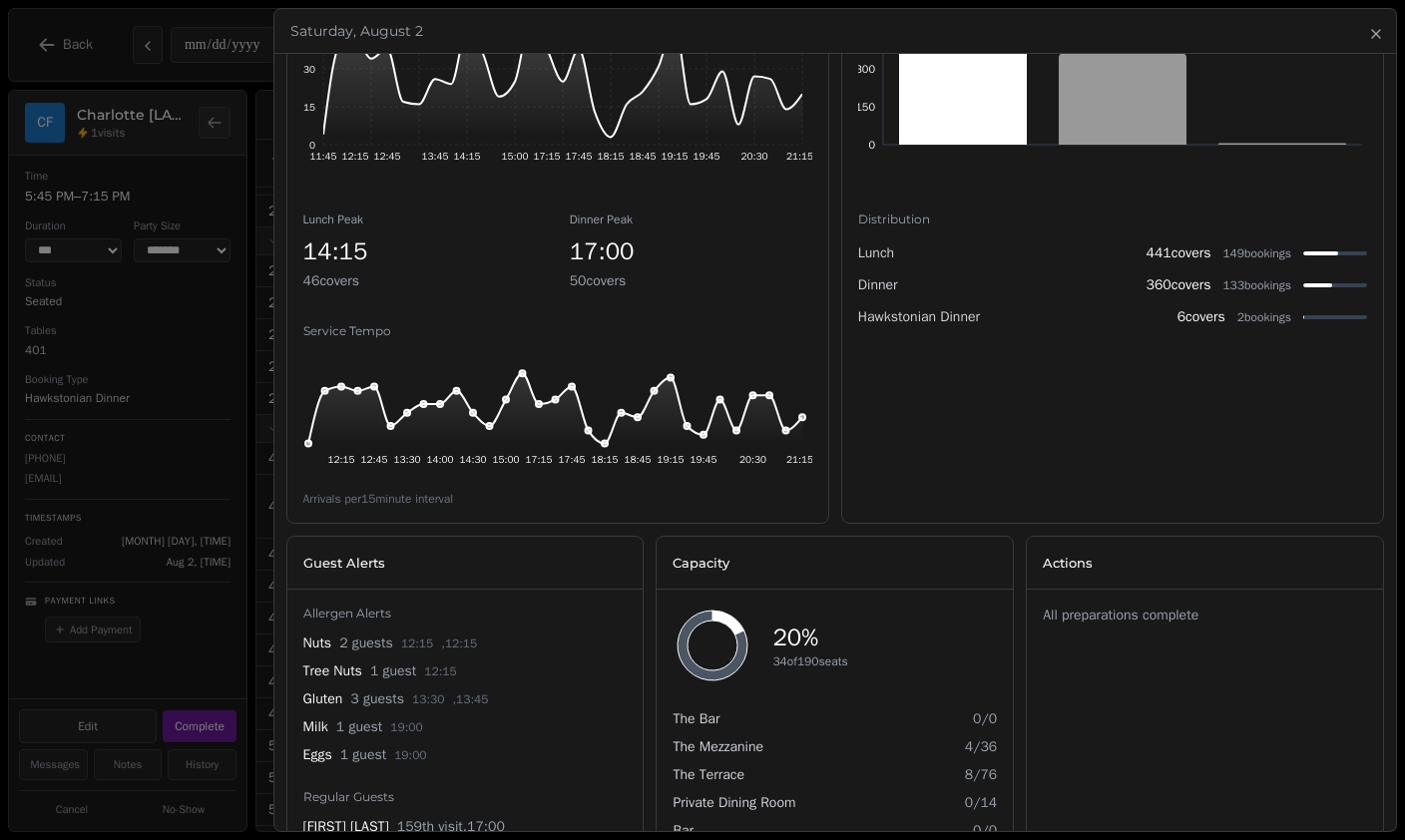 click on "Close" at bounding box center [1376, 33] 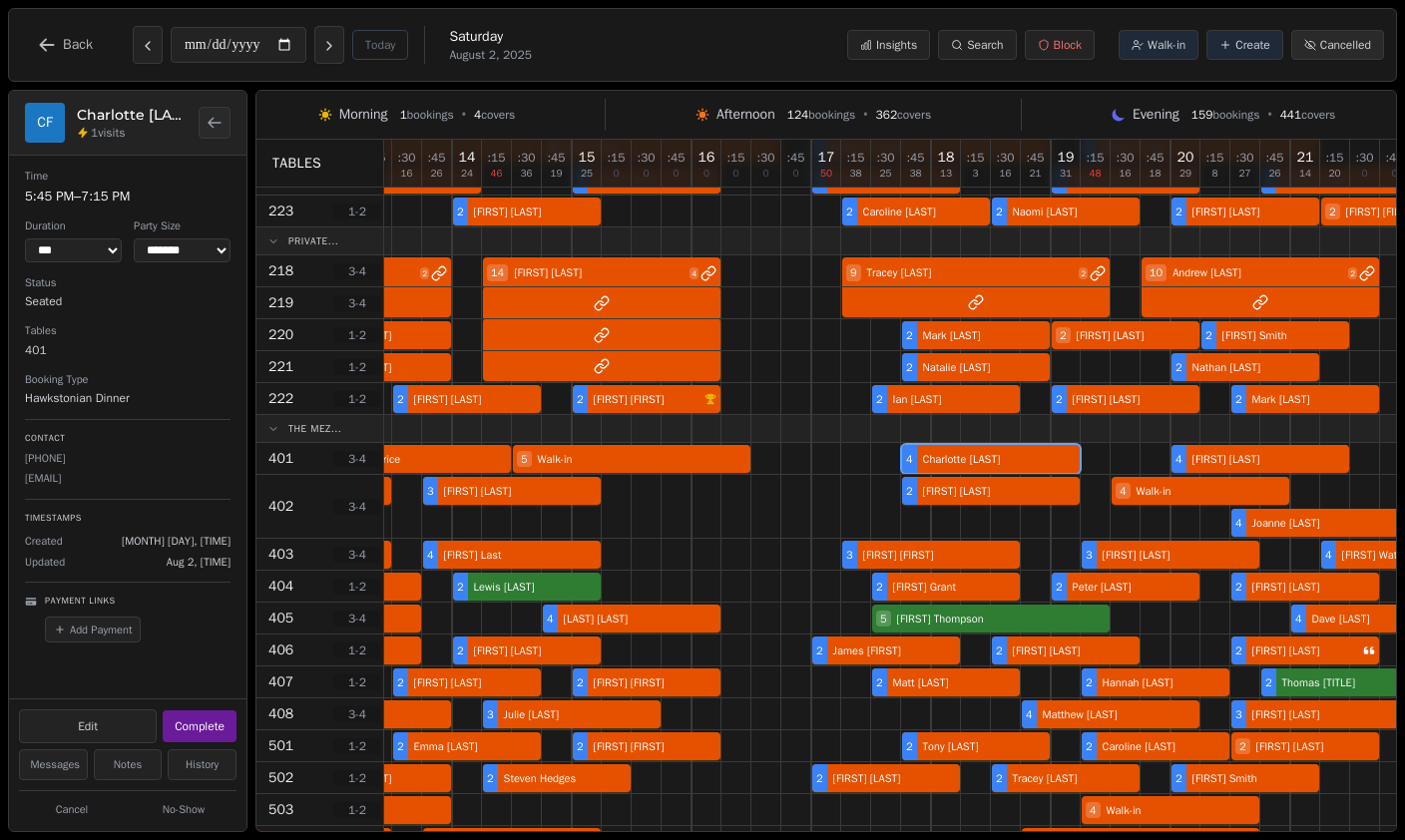 click on "Cancelled" at bounding box center [1337, 45] 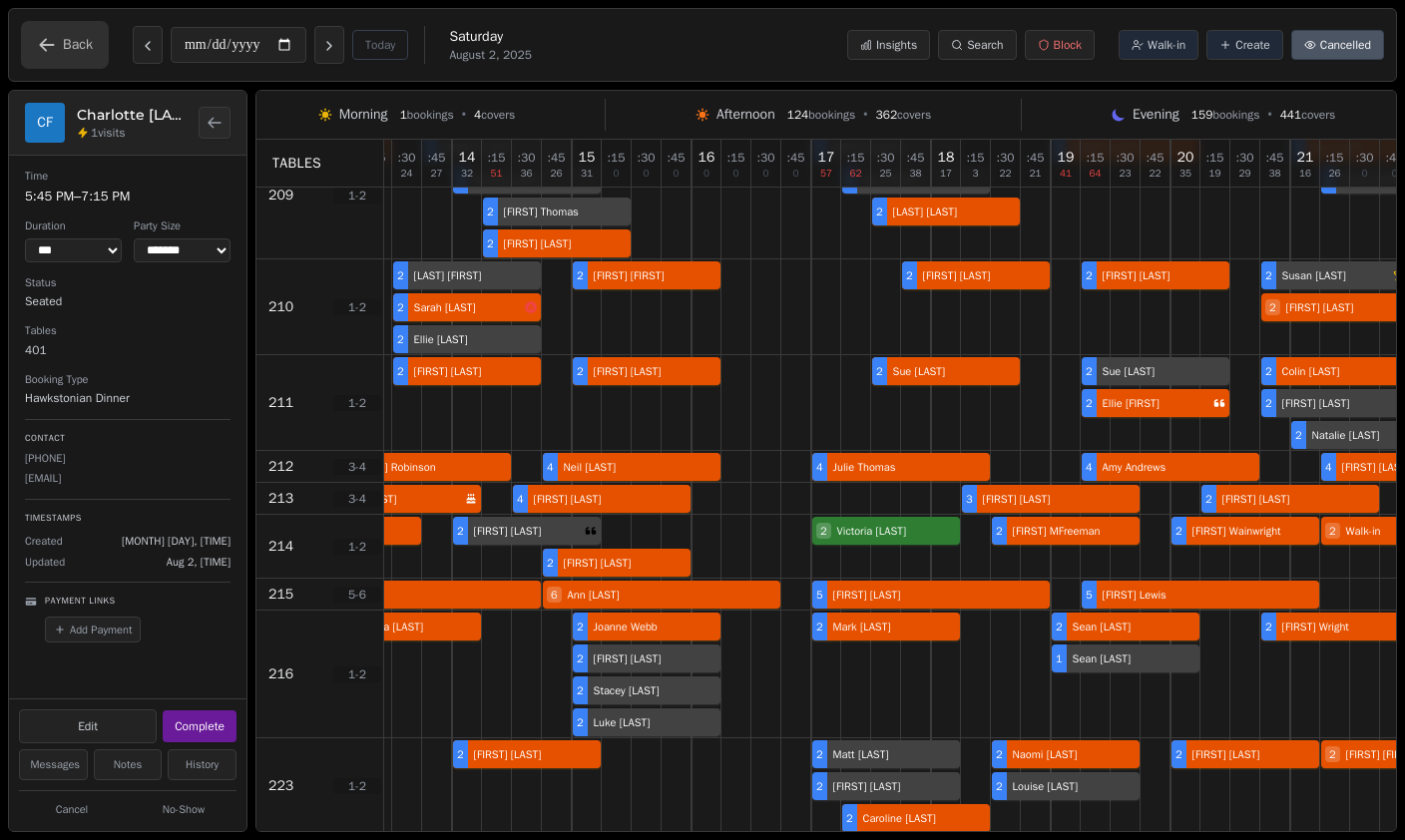 click on "Back" at bounding box center [65, 45] 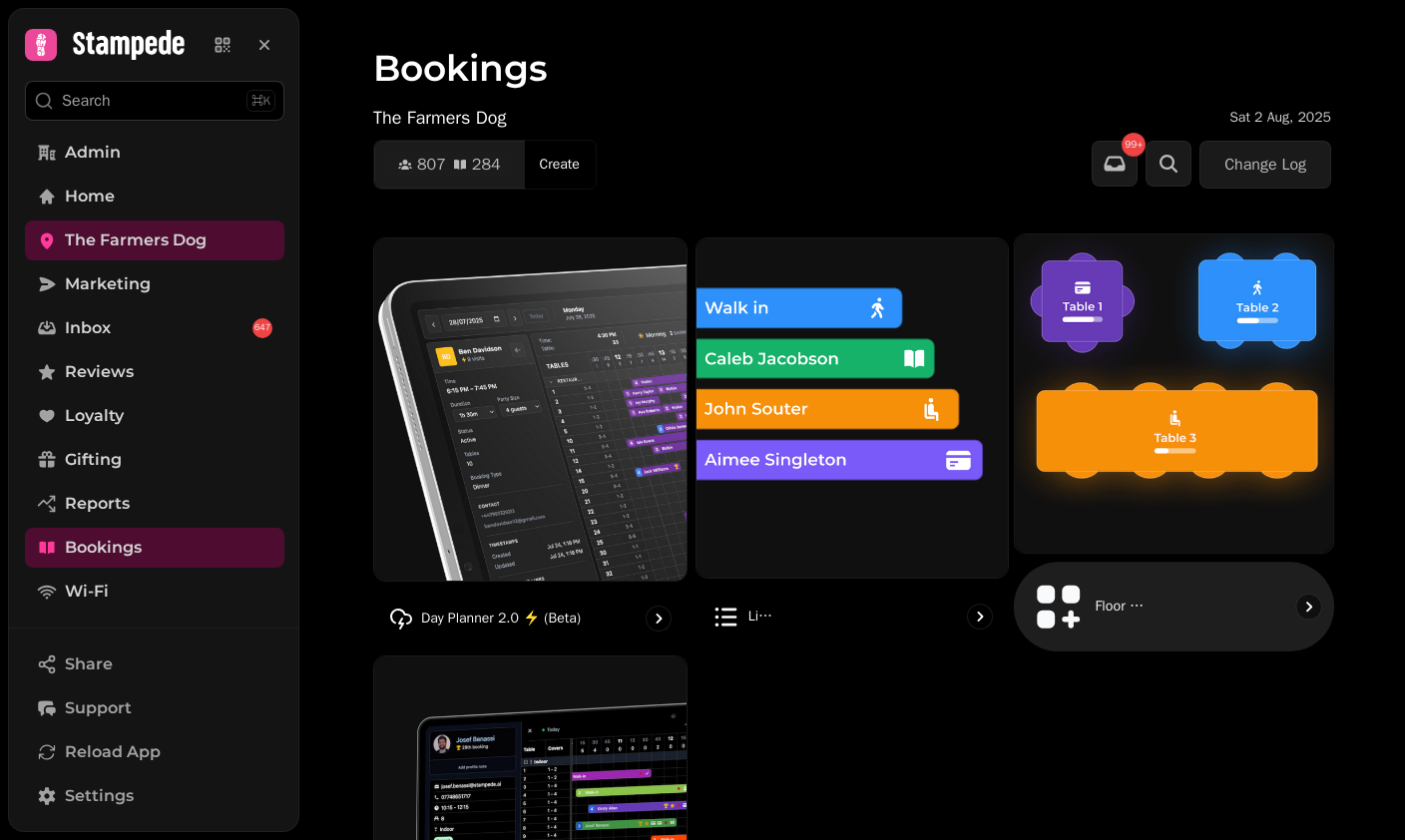 click at bounding box center [1173, 393] 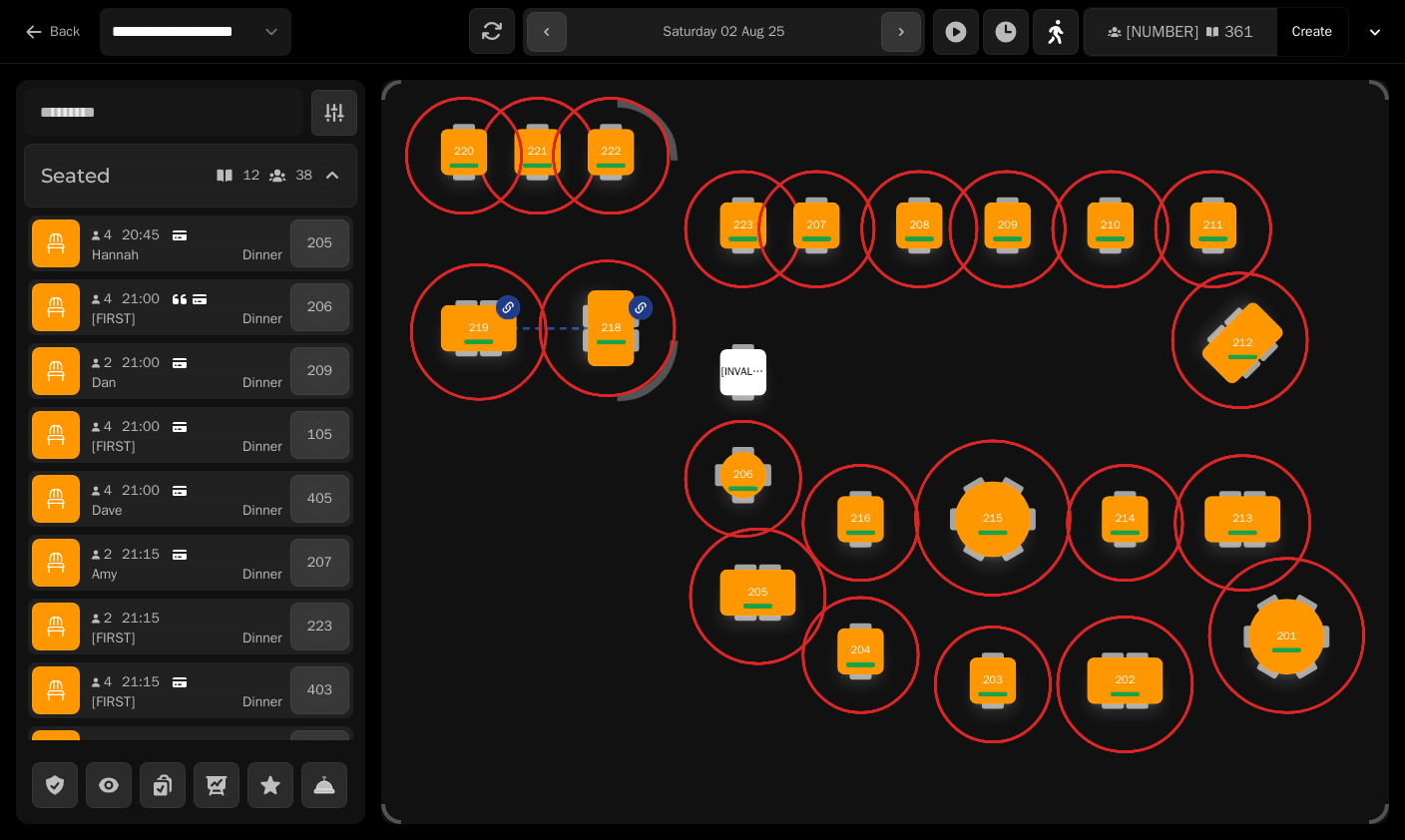 click on "218" at bounding box center [611, 328] 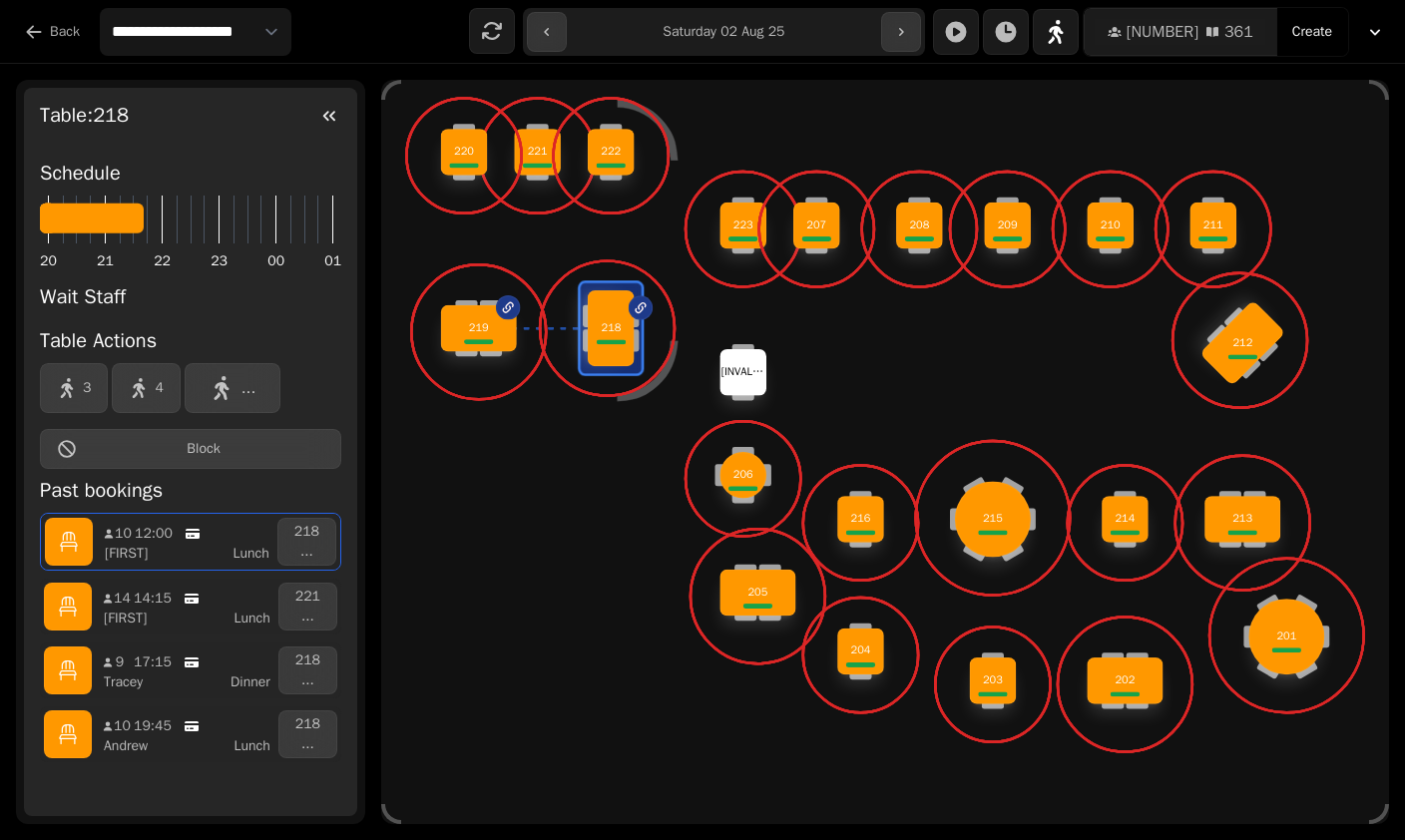 click on "222" at bounding box center (611, 152) 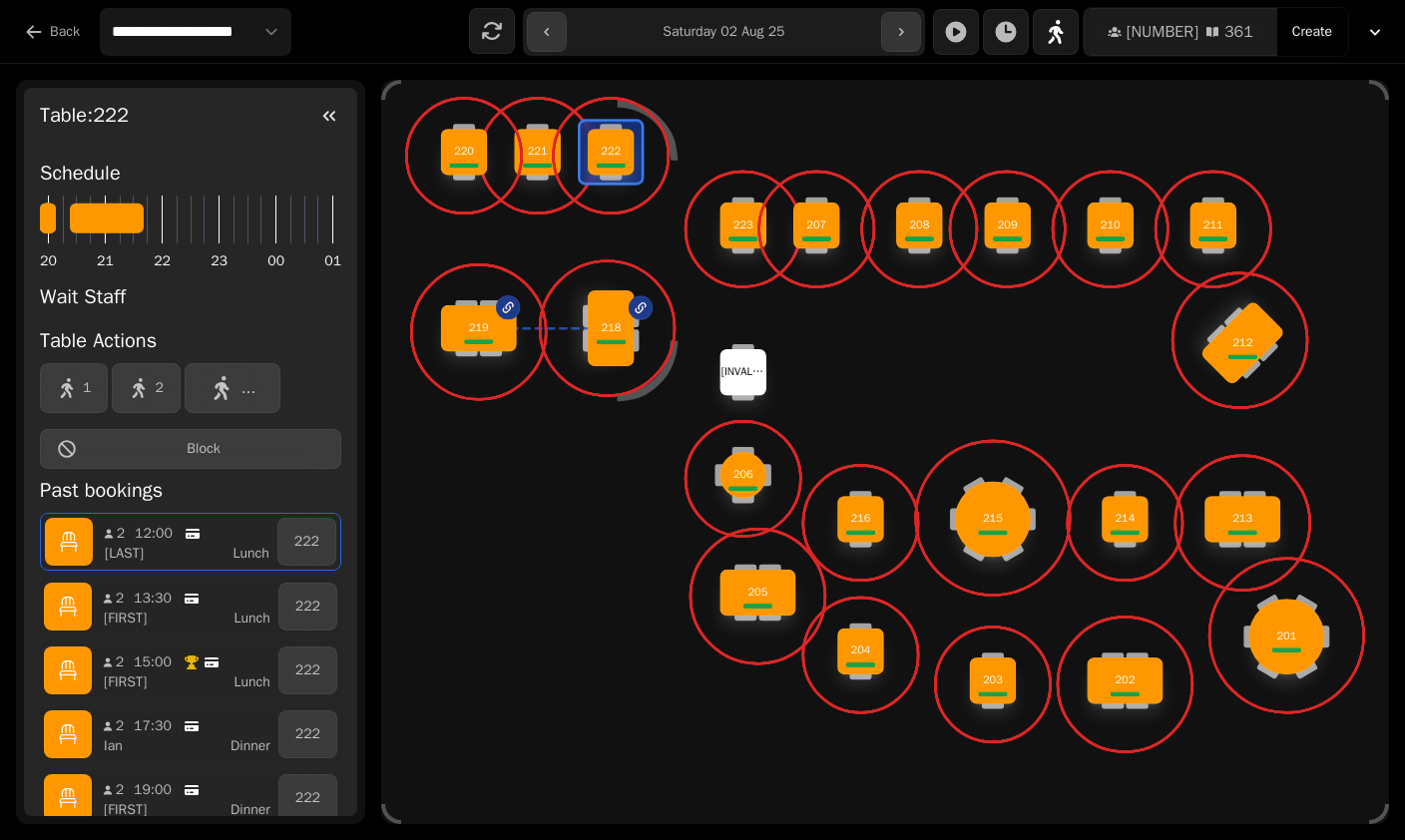 click on "221" at bounding box center [538, 152] 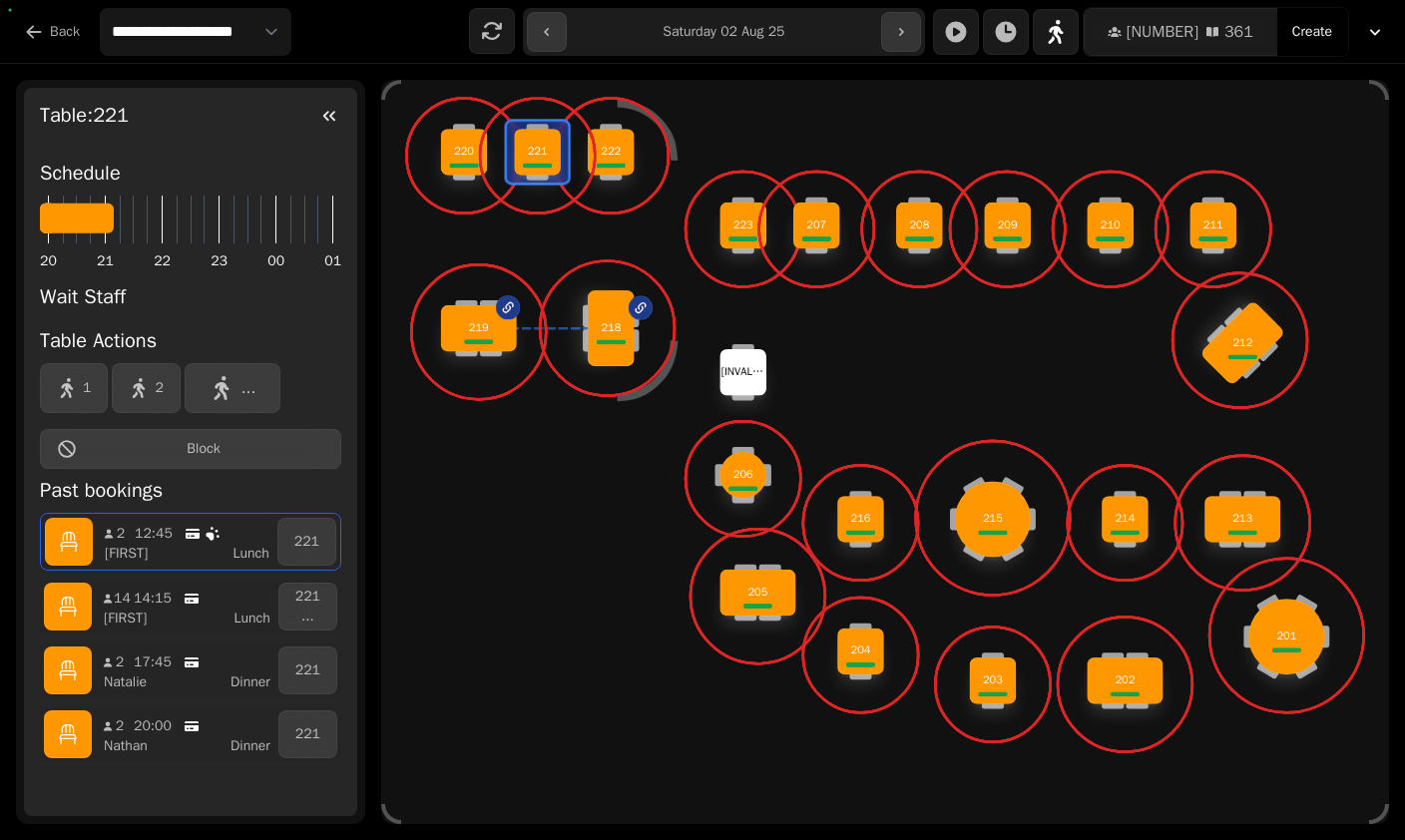 click on "220" at bounding box center [464, 152] 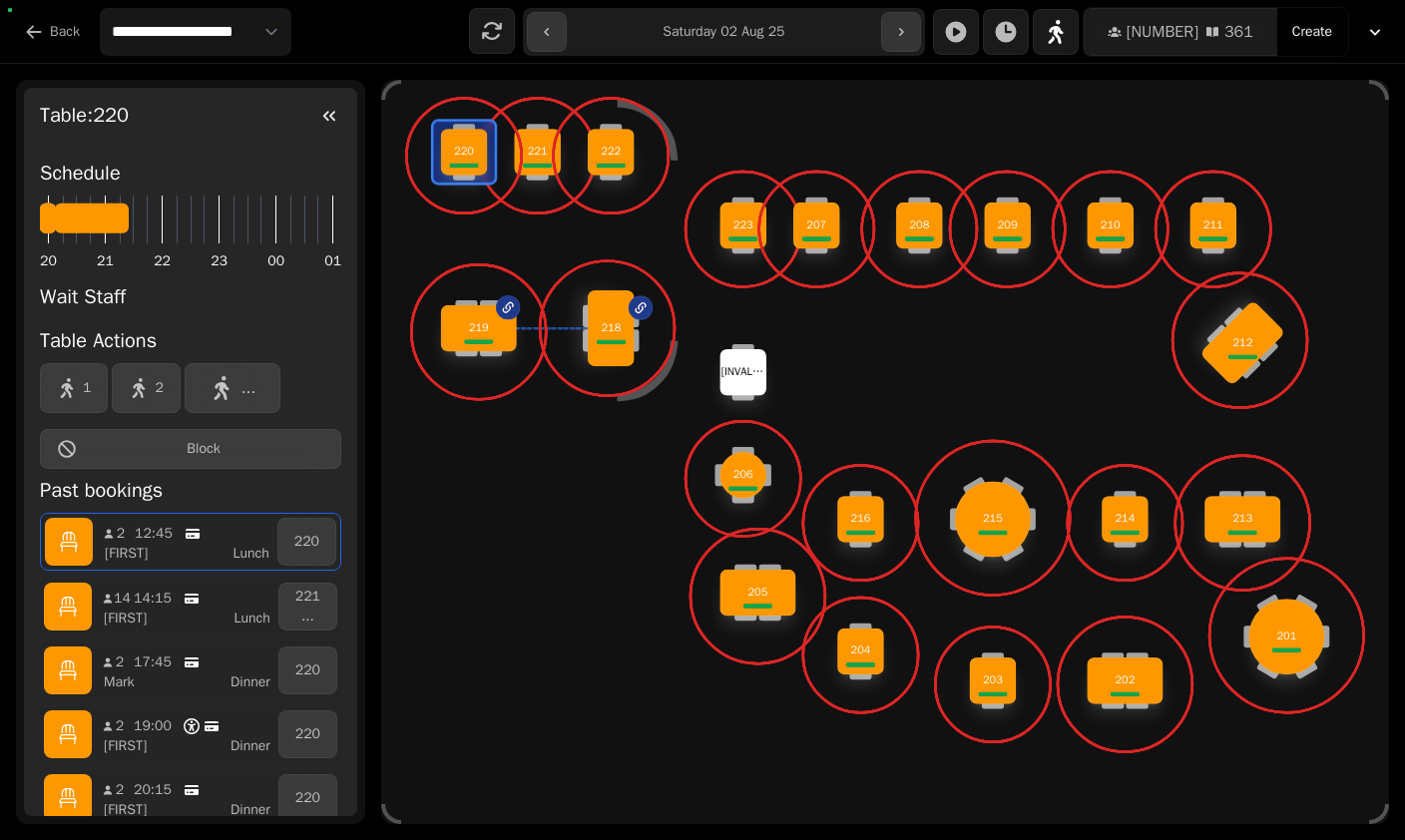 click on "219" at bounding box center [479, 328] 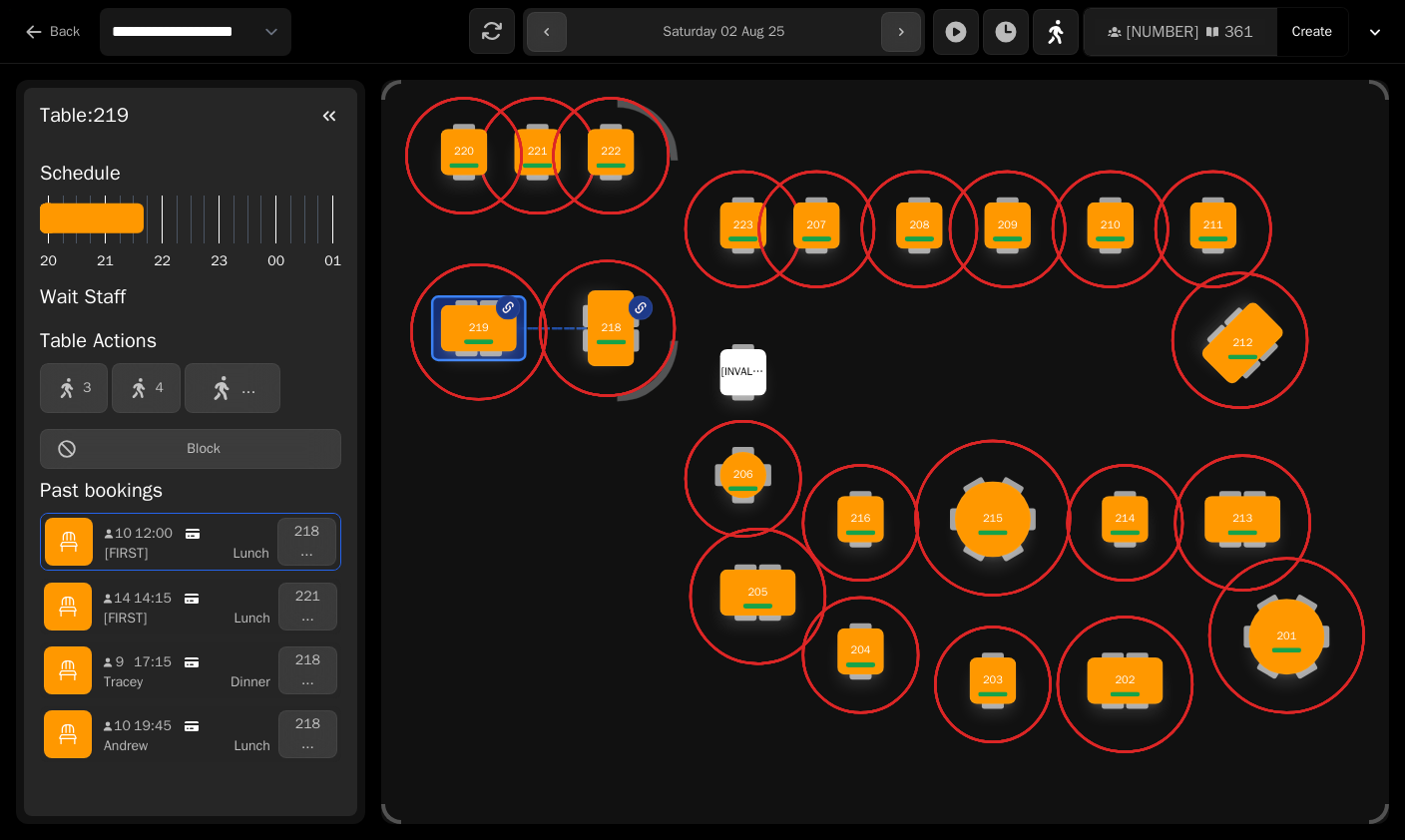click on "218" at bounding box center [611, 328] 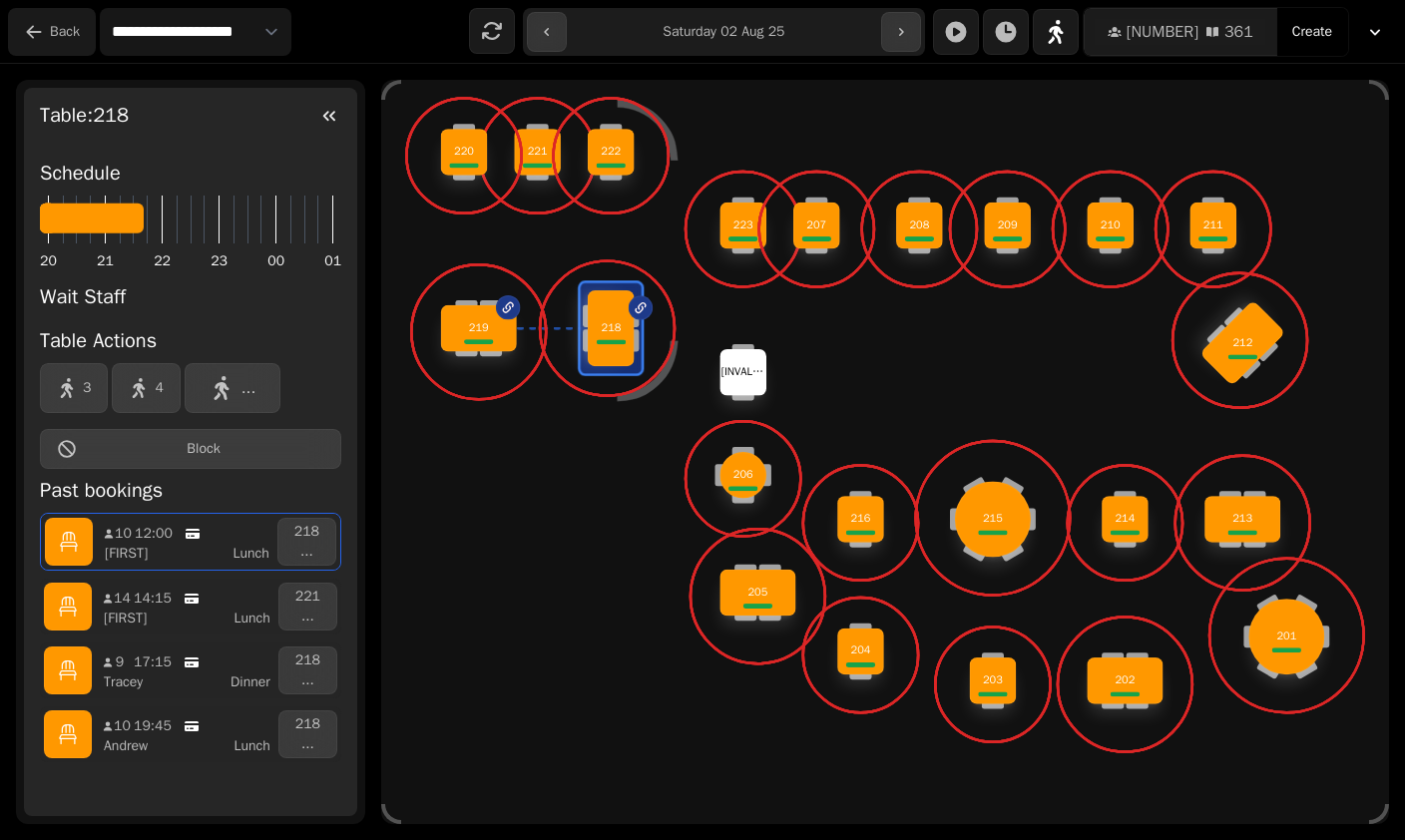 click on "Back" at bounding box center (65, 32) 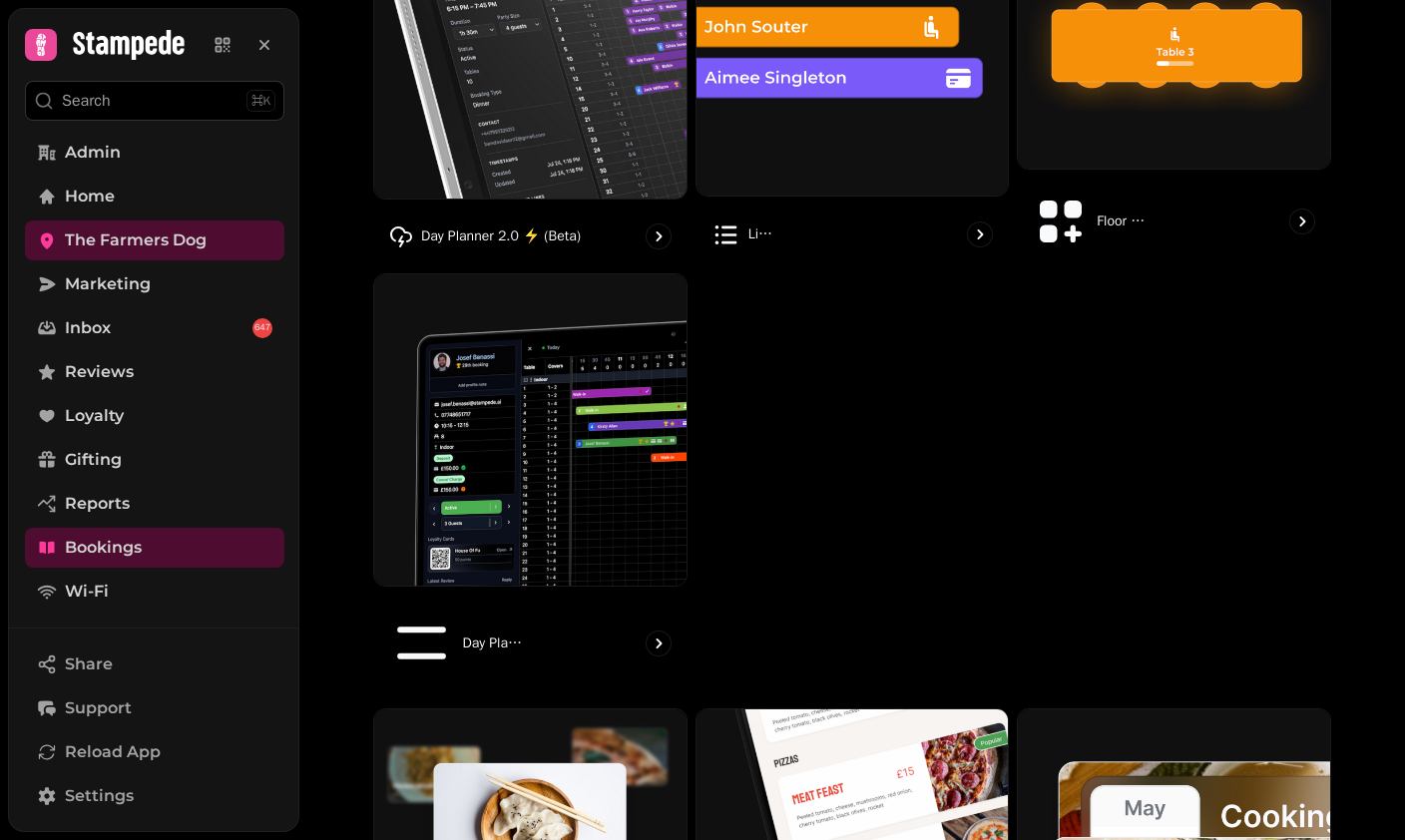 scroll, scrollTop: 380, scrollLeft: 0, axis: vertical 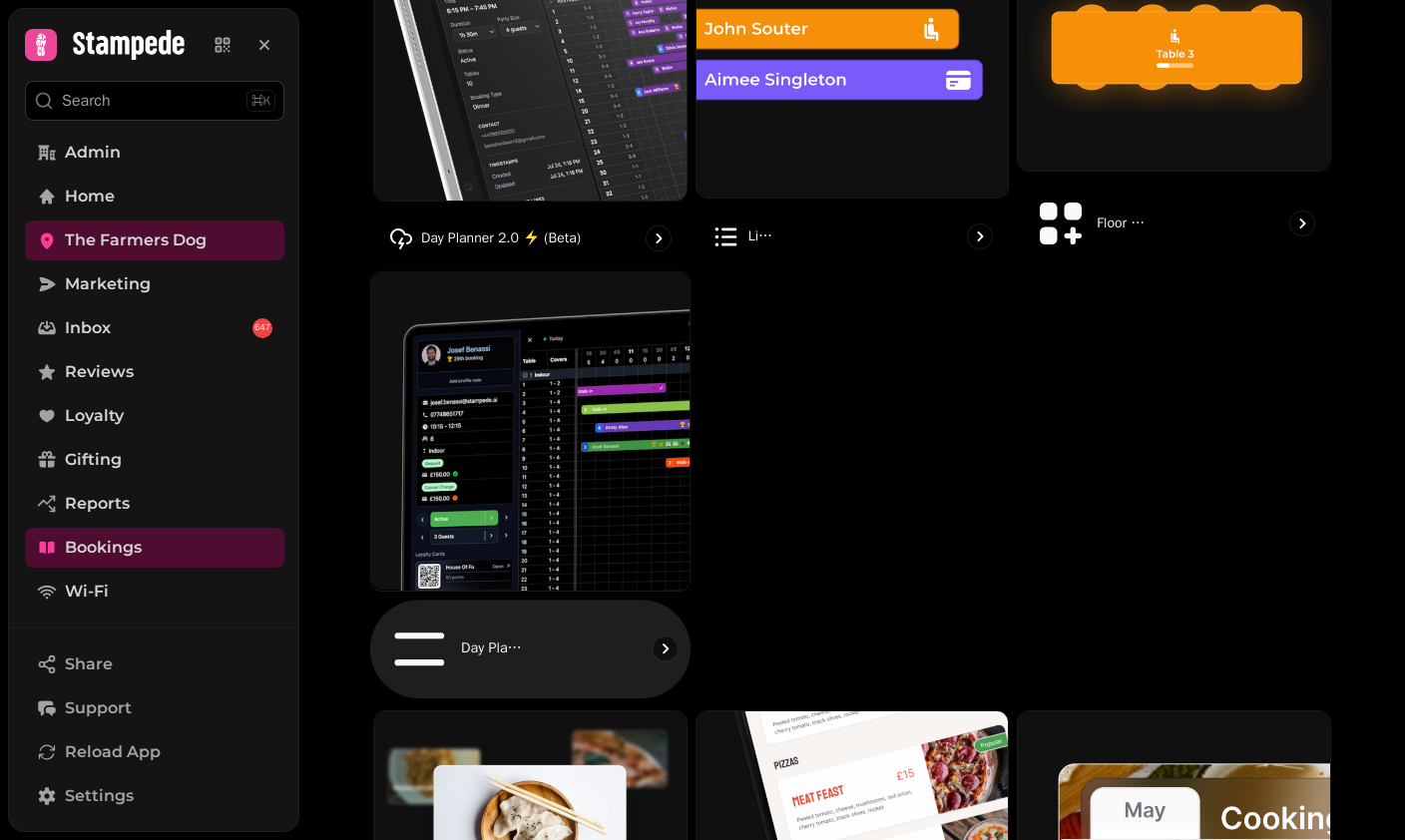 click at bounding box center [530, 431] 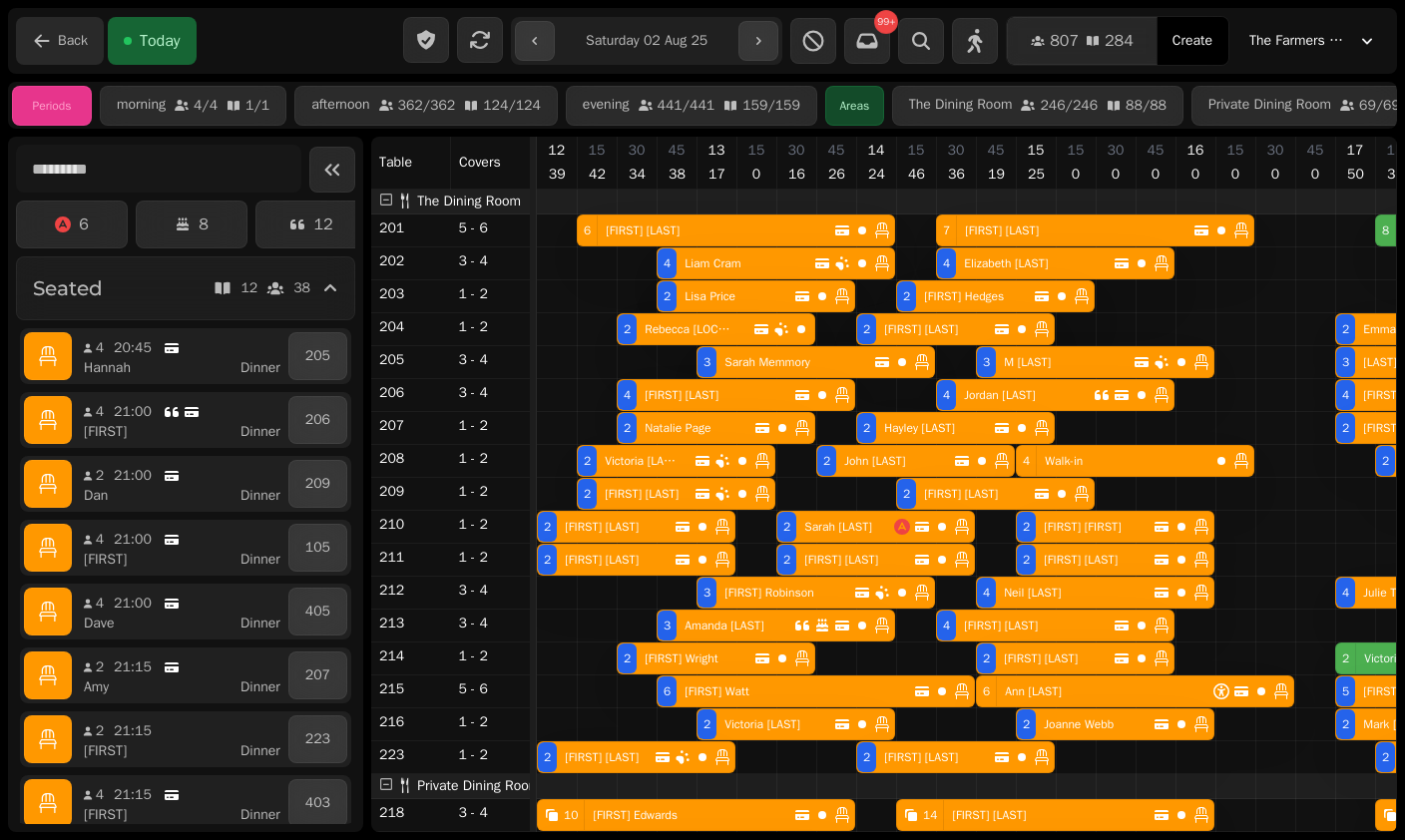 click on "Back" at bounding box center (73, 41) 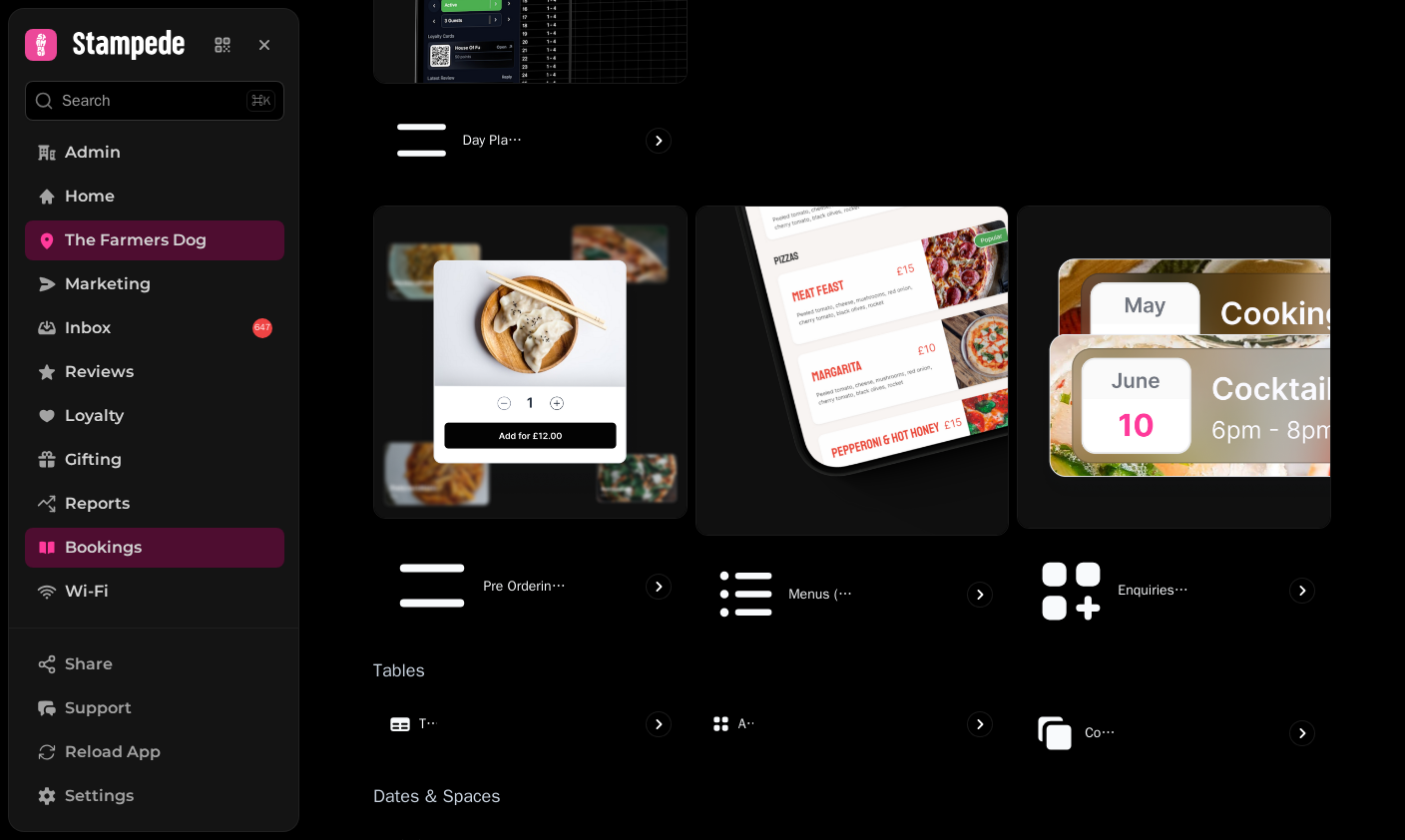 scroll, scrollTop: 908, scrollLeft: 0, axis: vertical 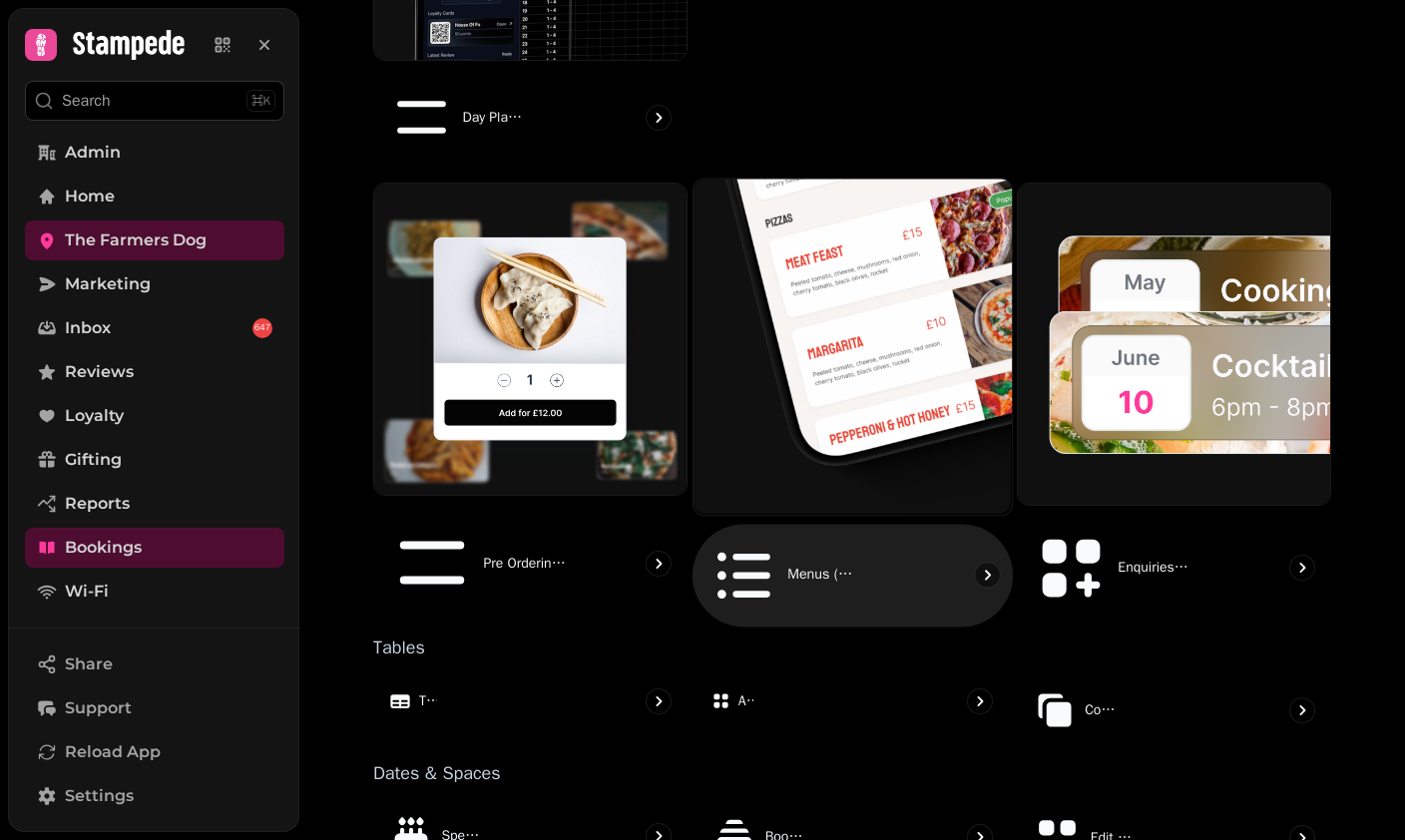 click at bounding box center [852, 347] 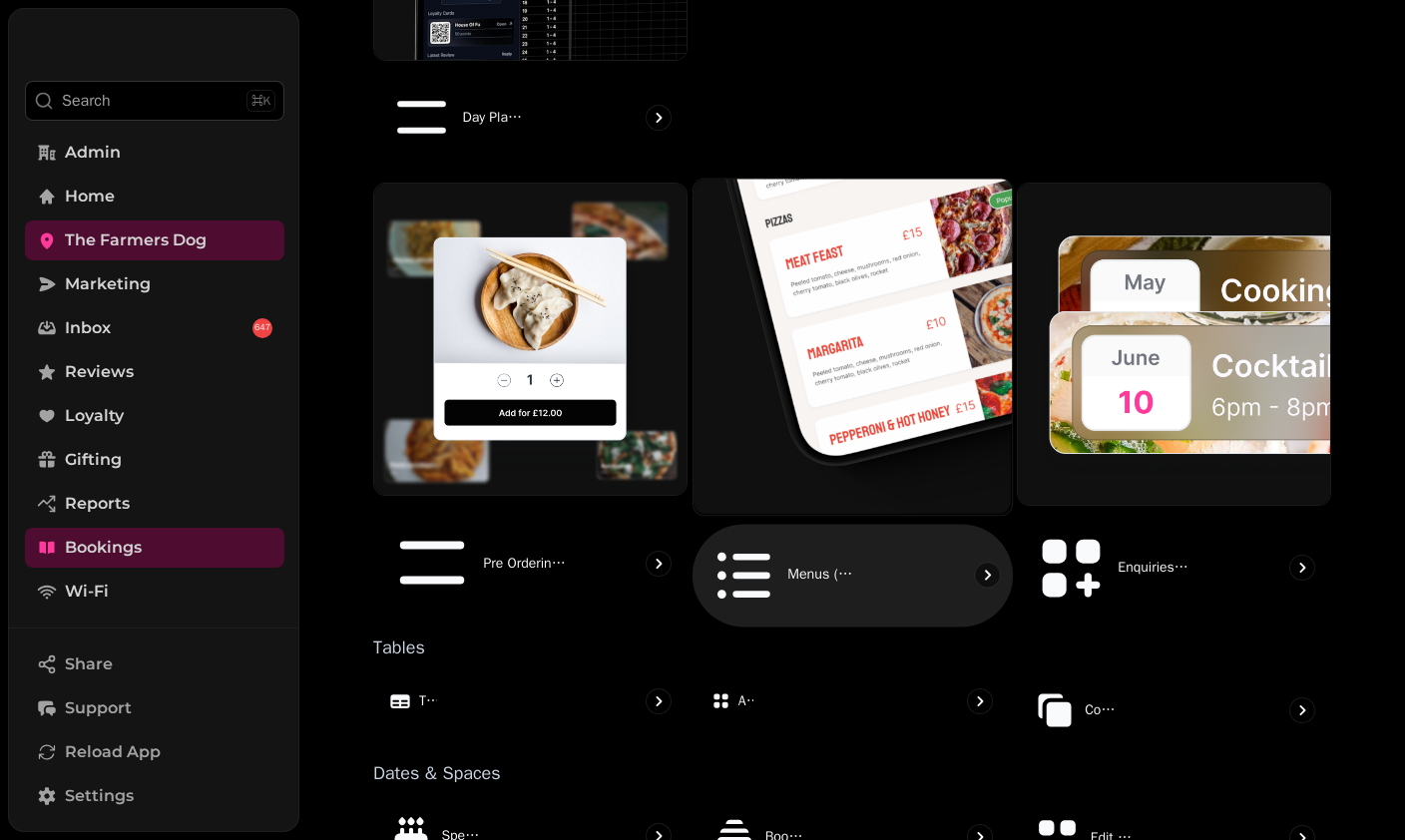 scroll, scrollTop: 0, scrollLeft: 0, axis: both 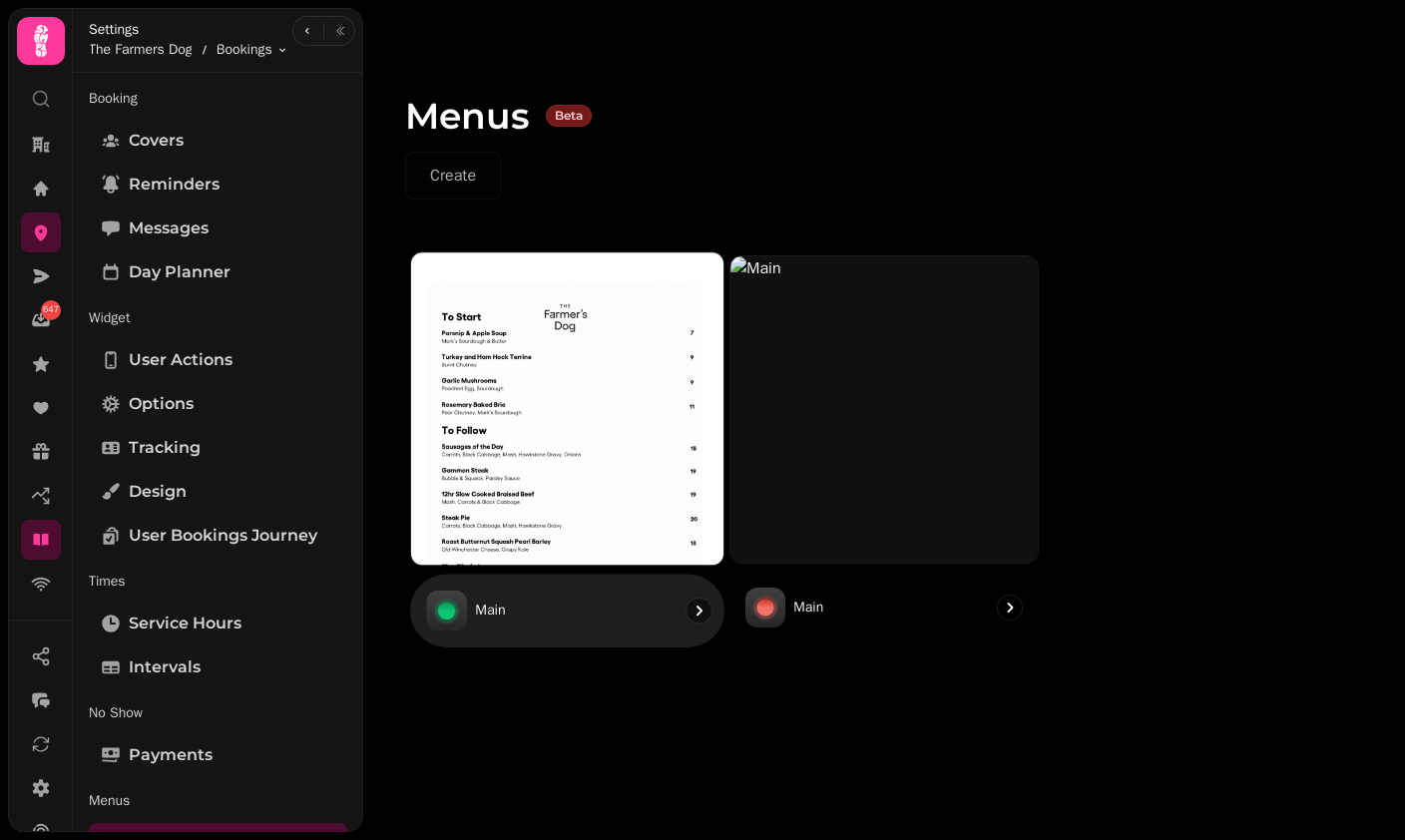 click at bounding box center [567, 408] 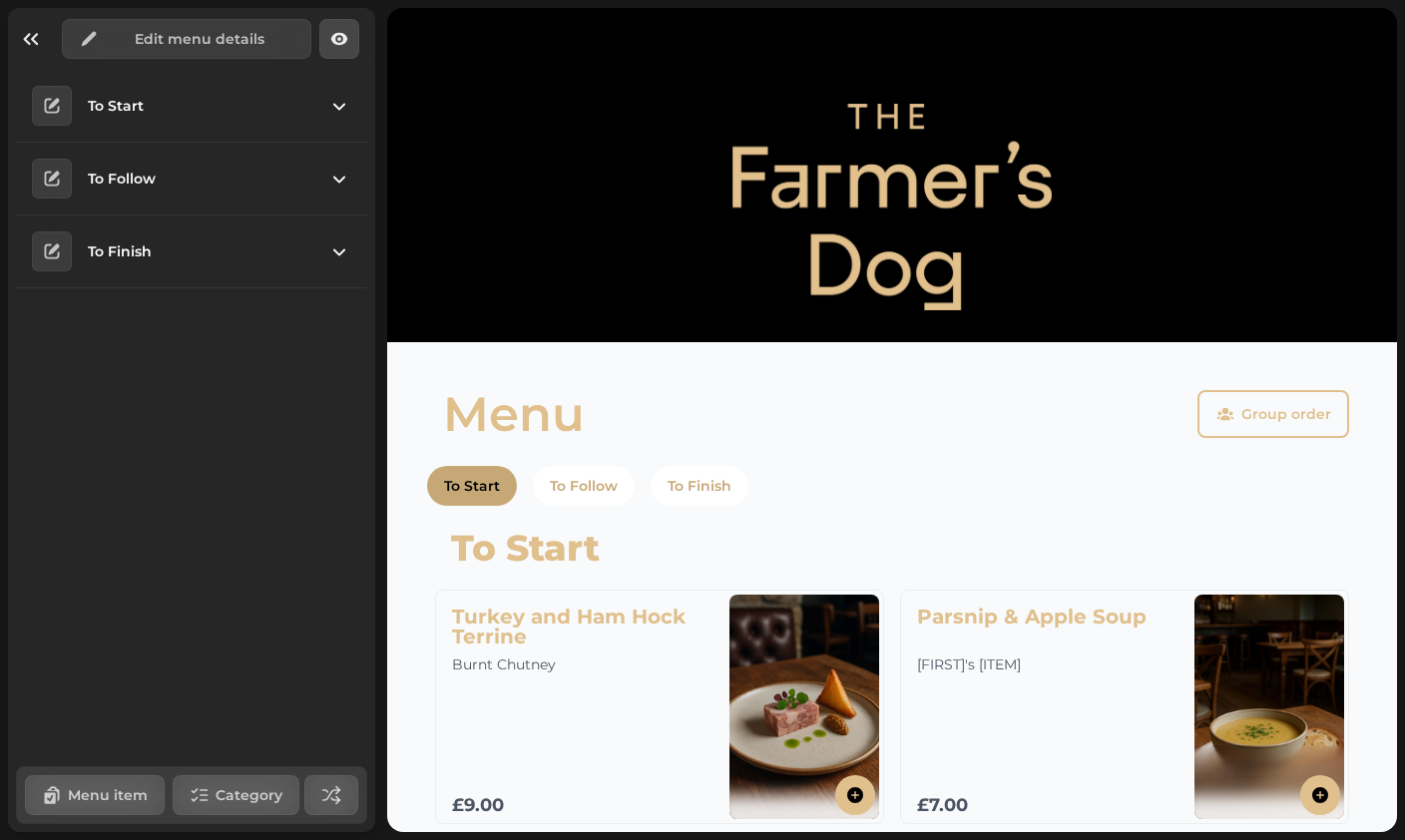 click 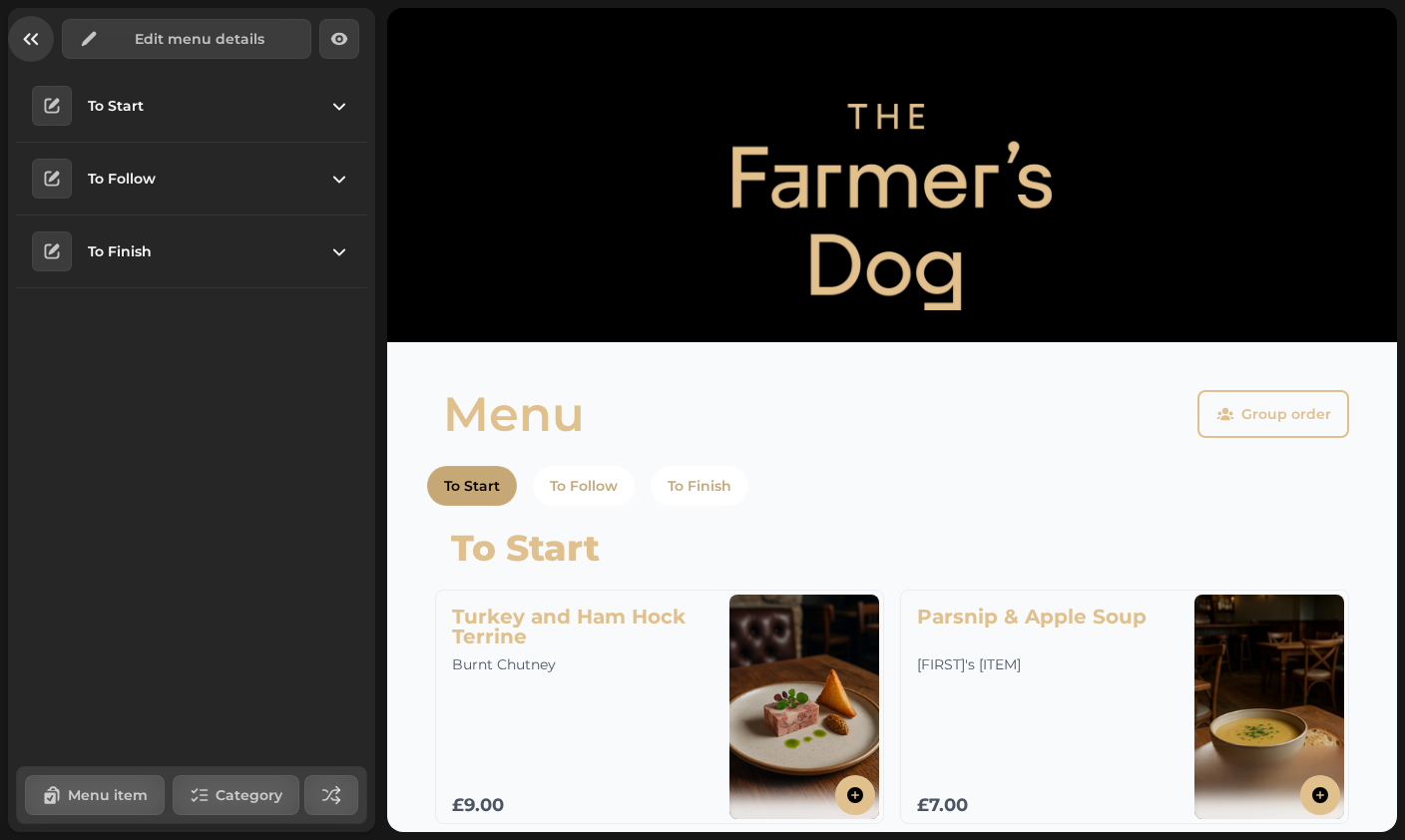 click at bounding box center [31, 39] 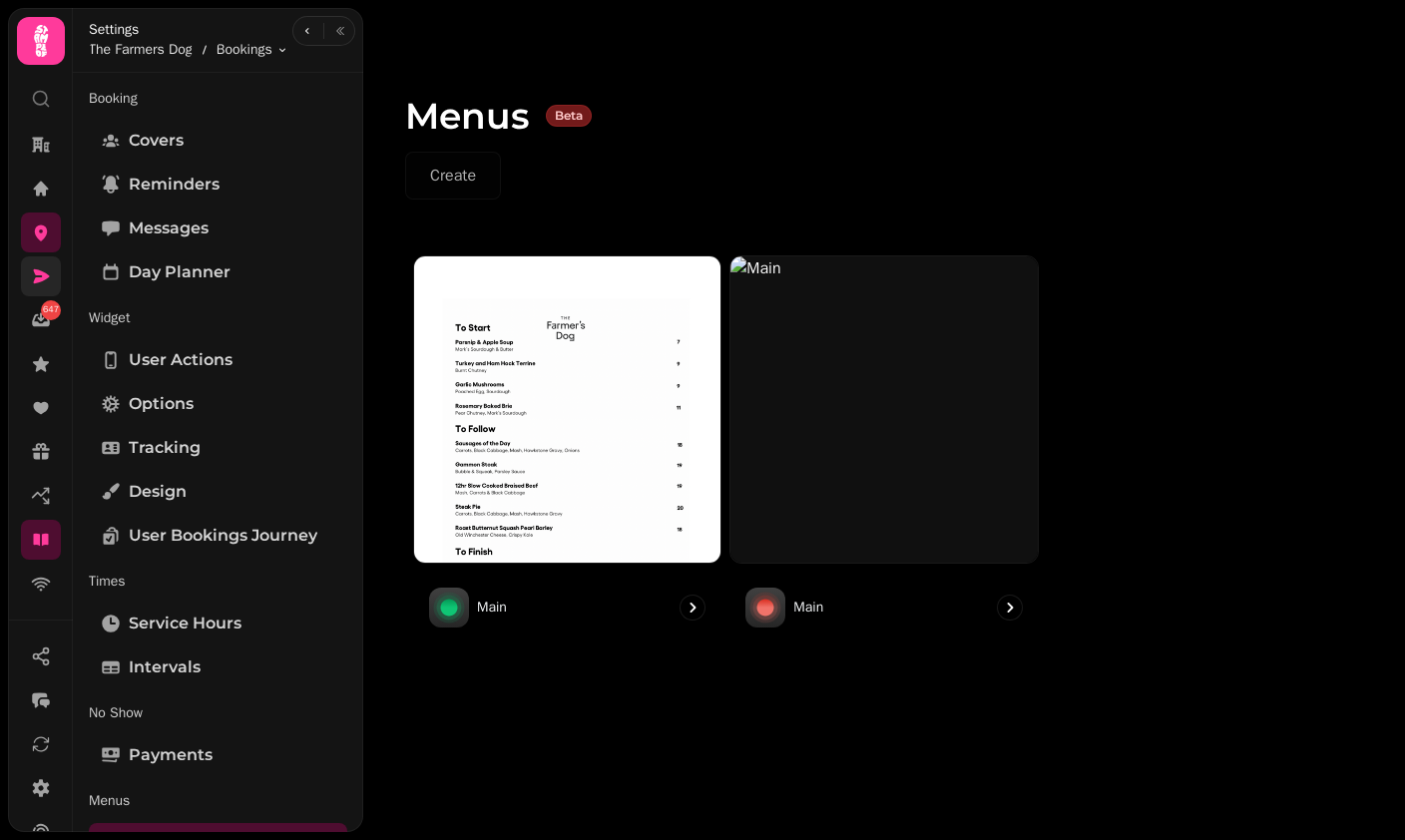 click 